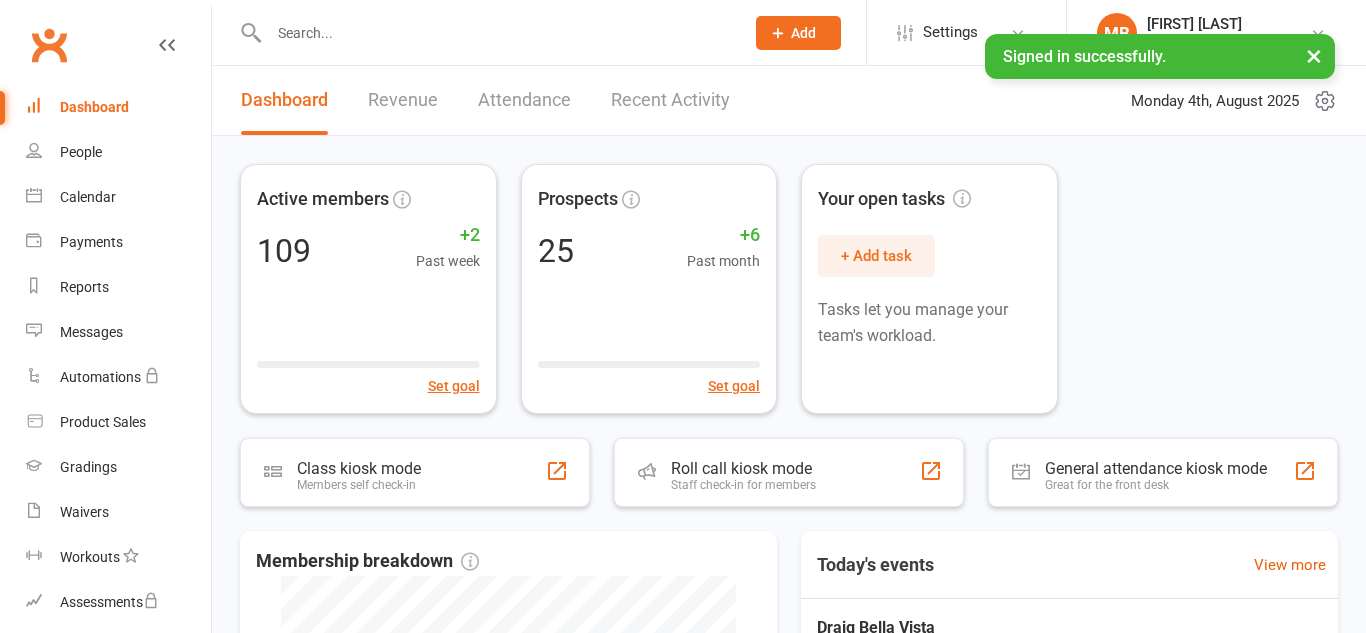 scroll, scrollTop: 0, scrollLeft: 0, axis: both 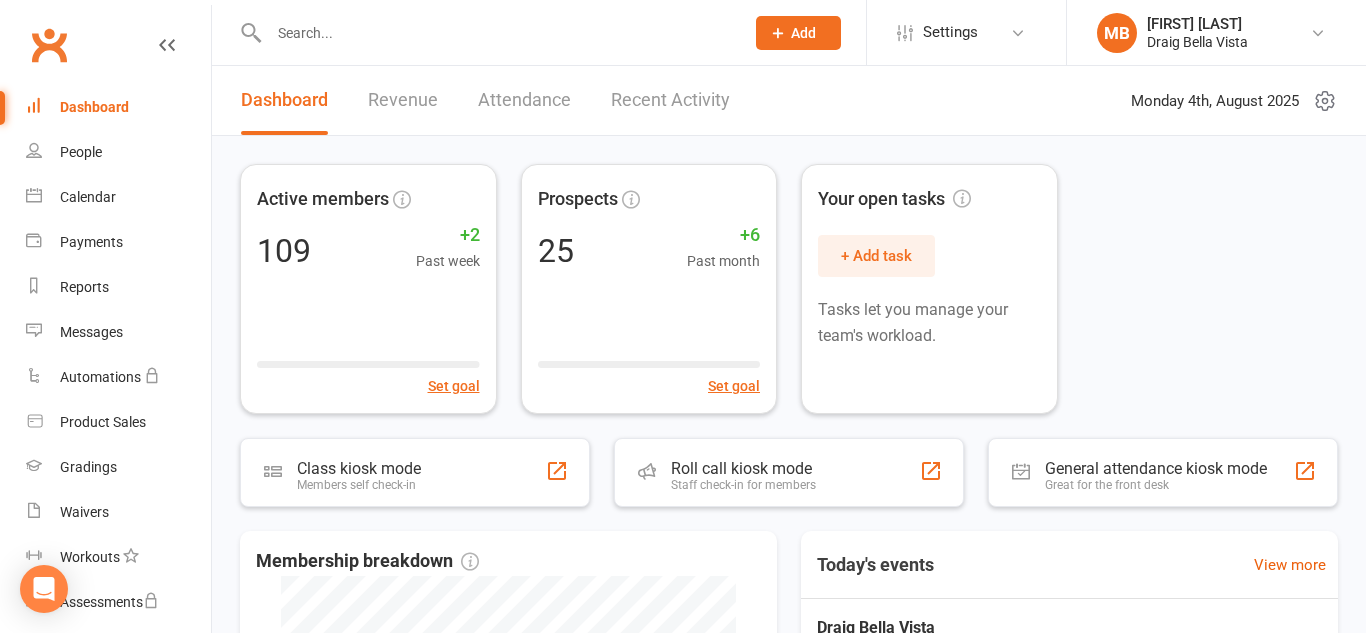 click at bounding box center (496, 33) 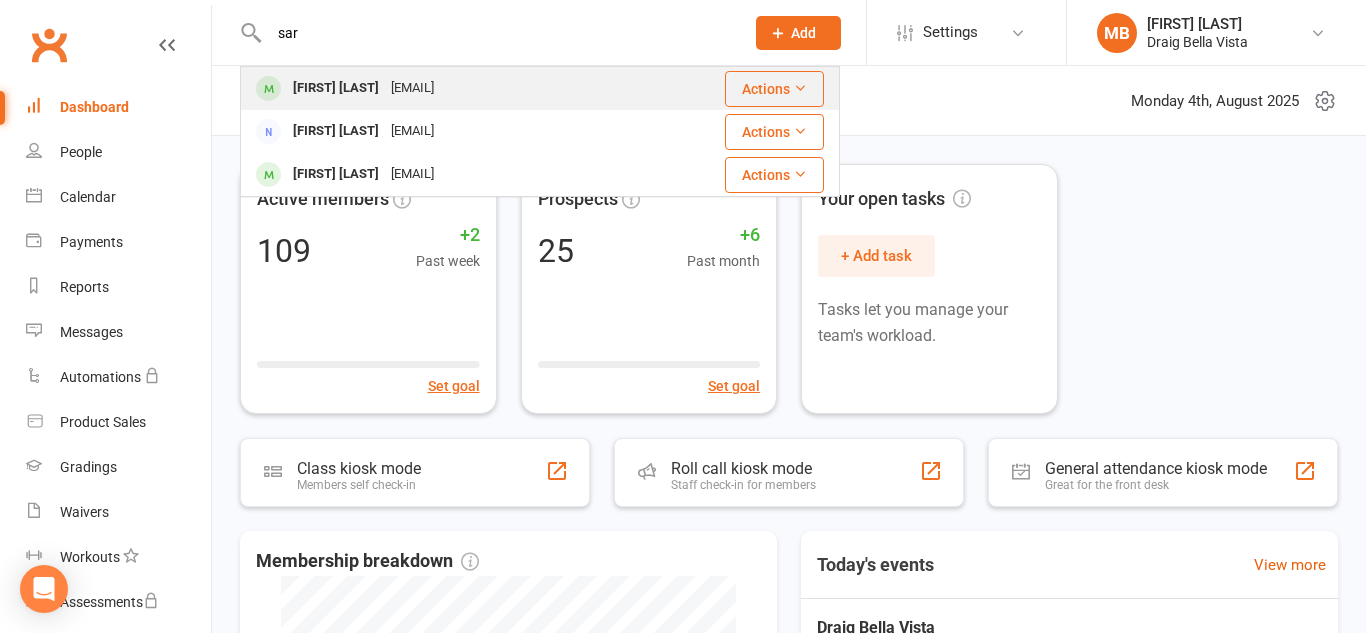 type on "sar" 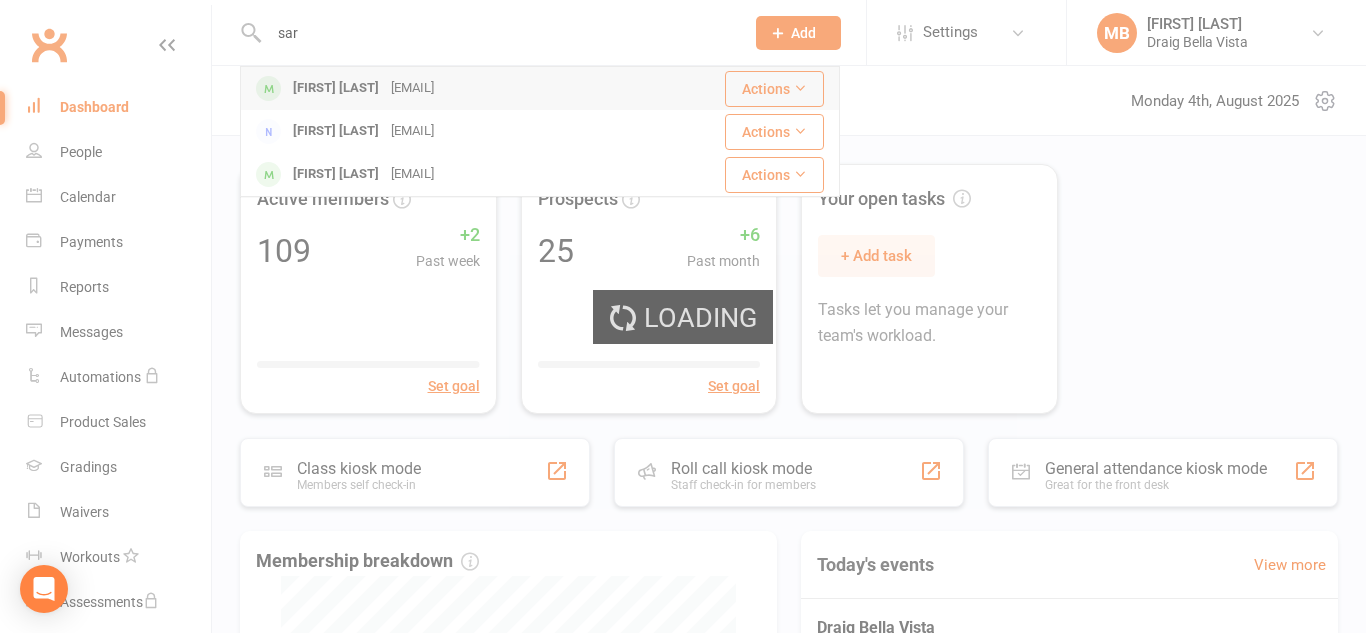 type 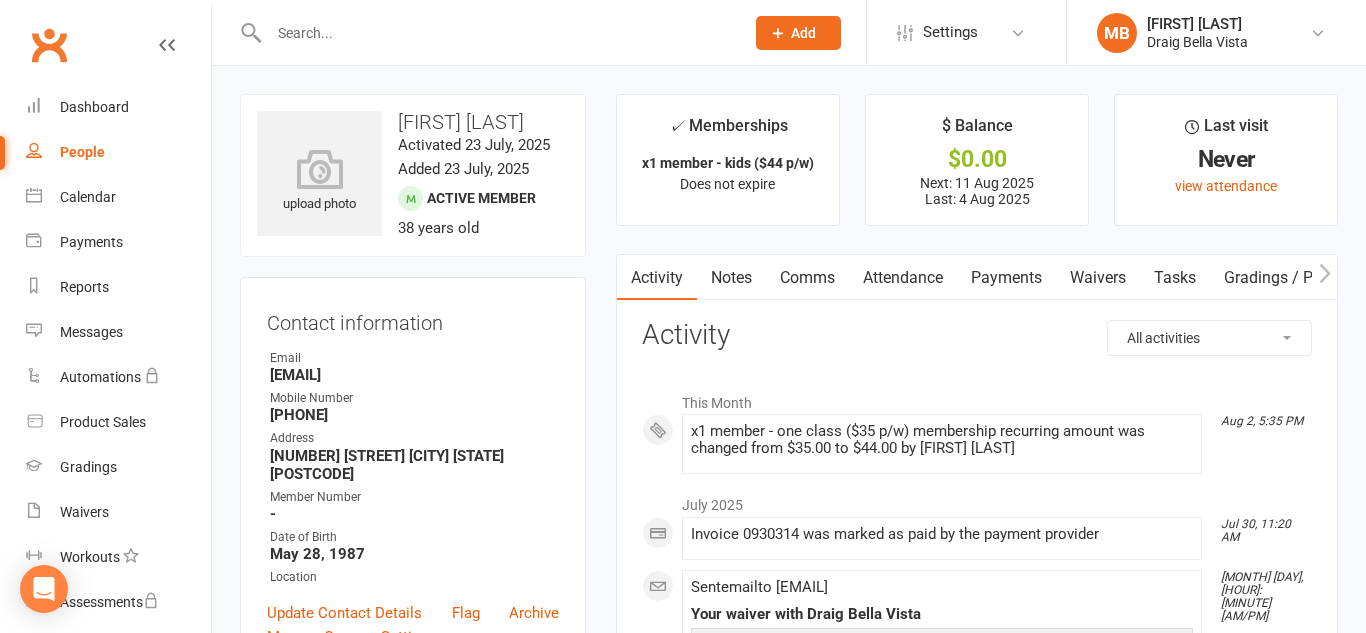 click on "Payments" at bounding box center [1006, 278] 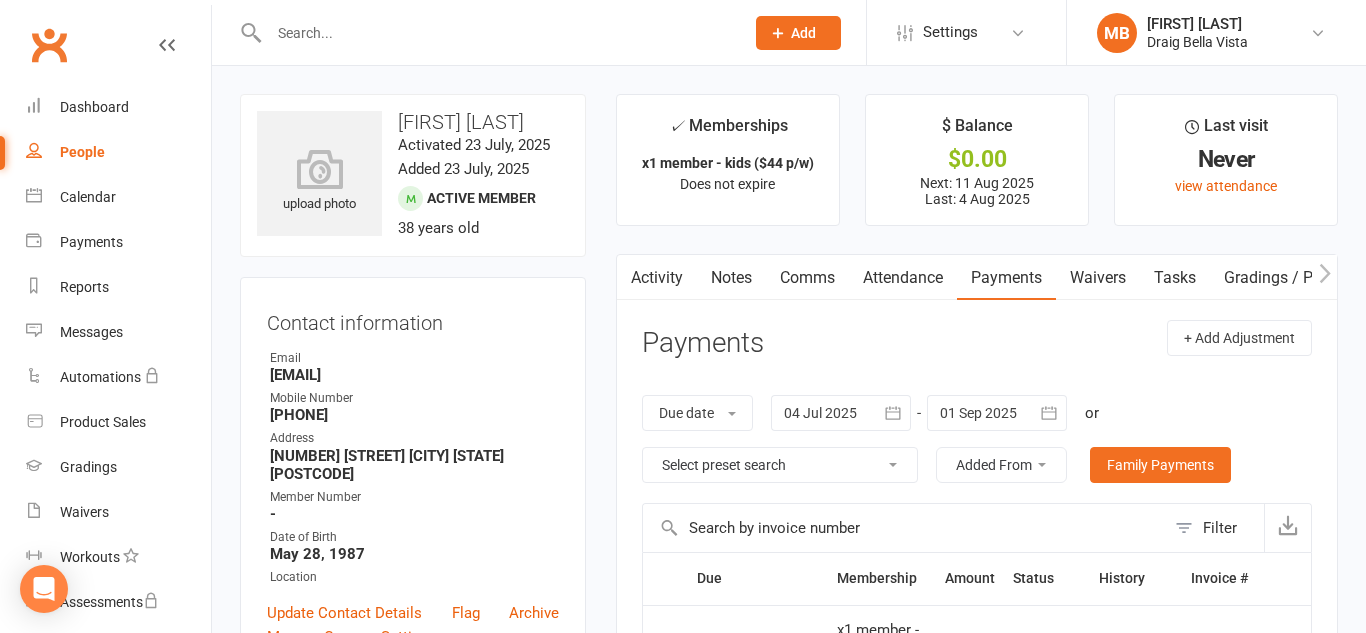 scroll, scrollTop: 6, scrollLeft: 0, axis: vertical 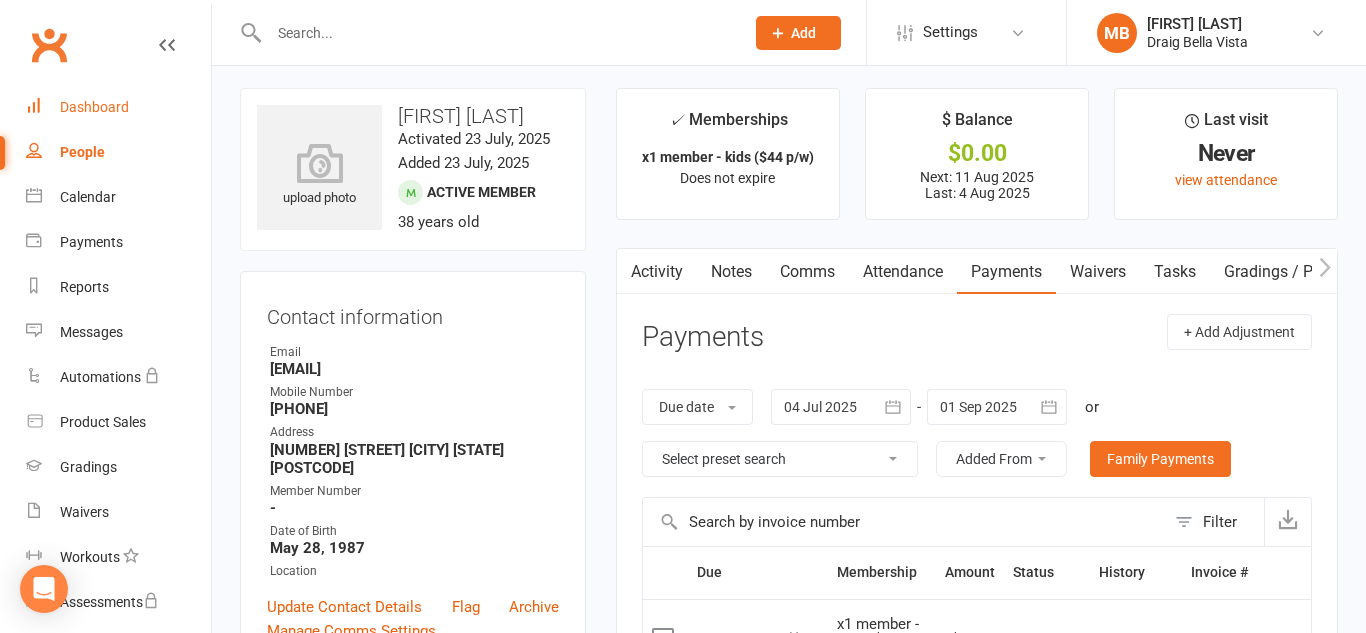 click on "Dashboard" at bounding box center (118, 107) 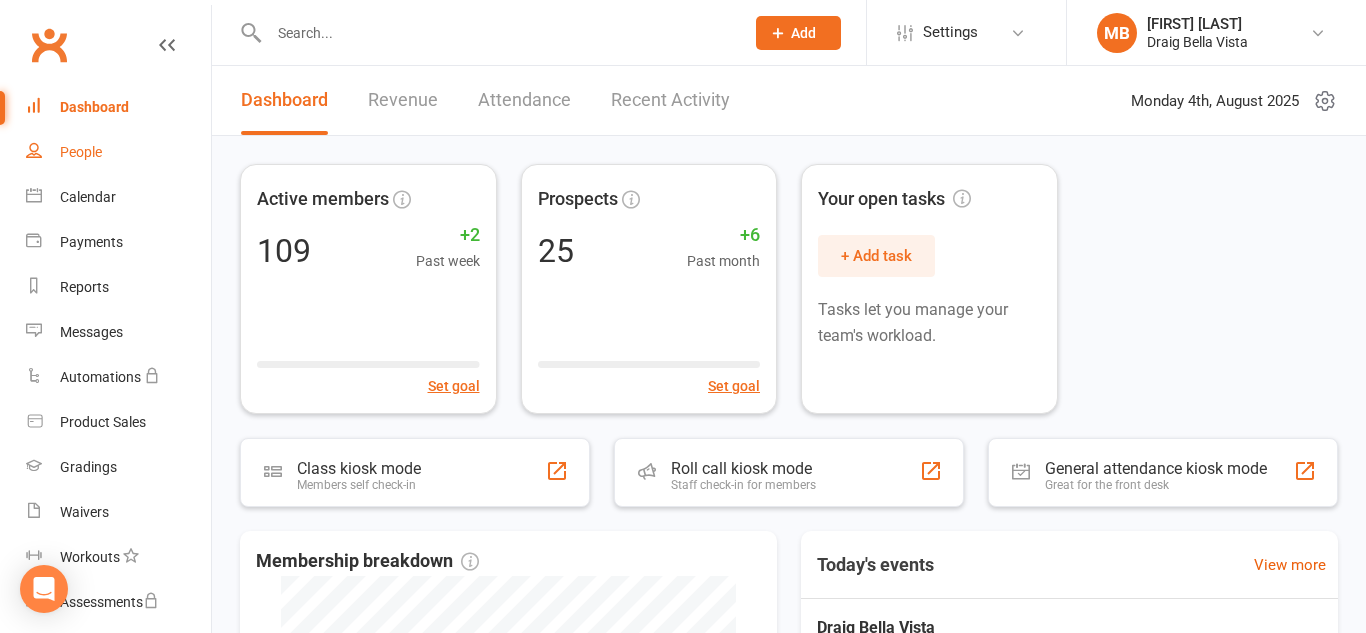 click on "People" at bounding box center [118, 152] 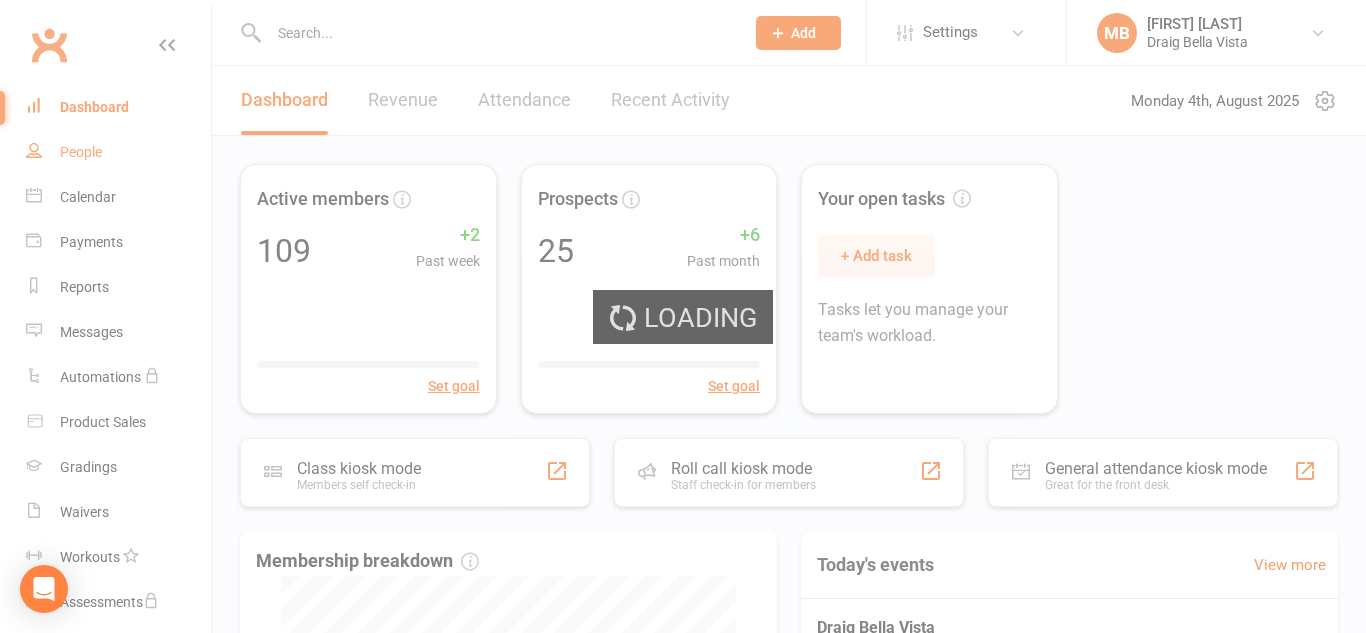 select on "100" 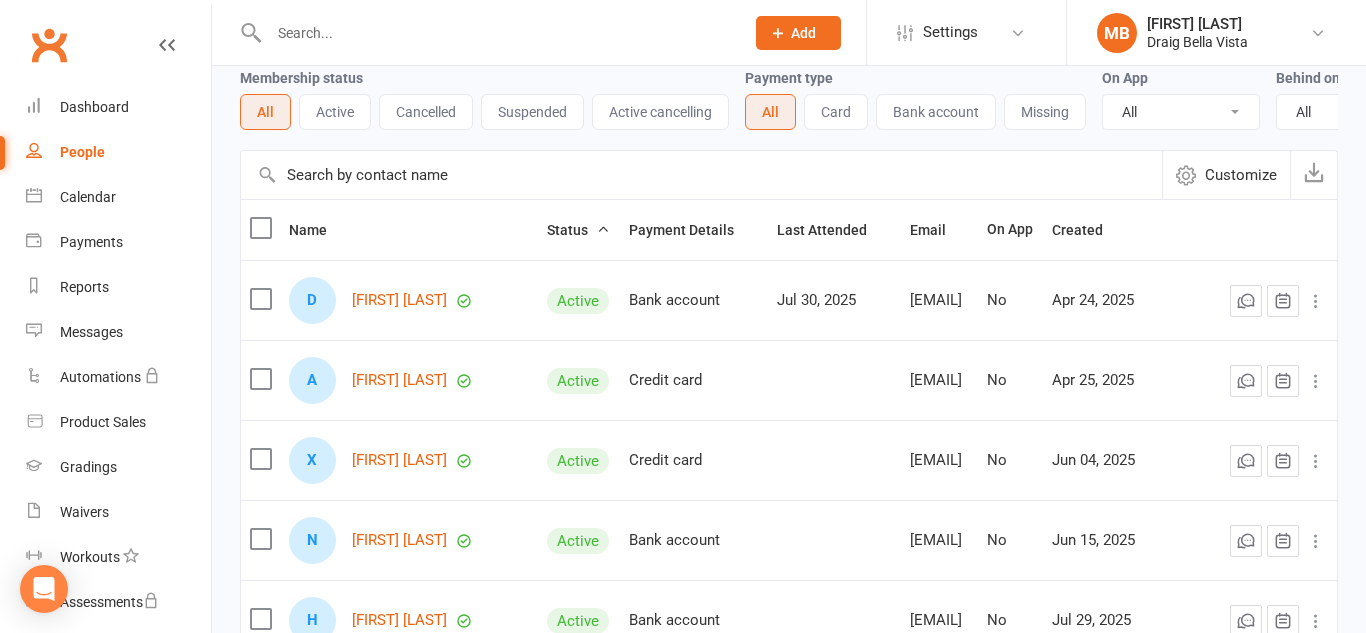 scroll, scrollTop: 93, scrollLeft: 0, axis: vertical 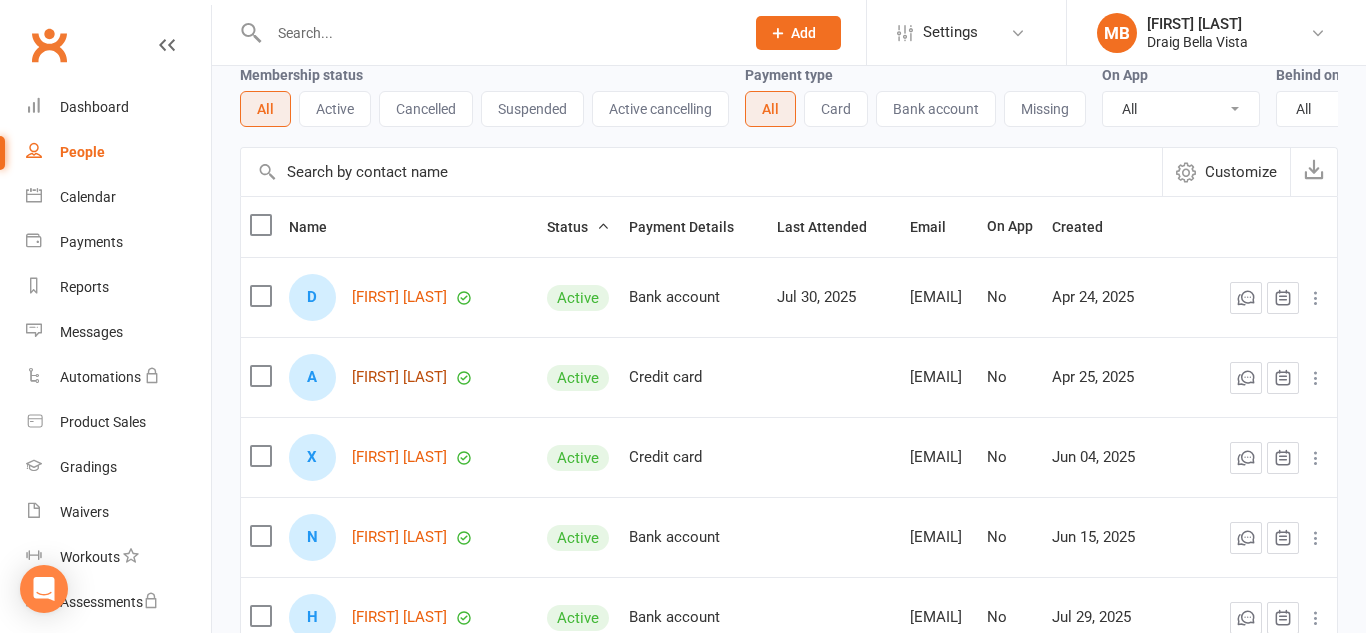 click on "[FIRST] [LAST]" at bounding box center (399, 377) 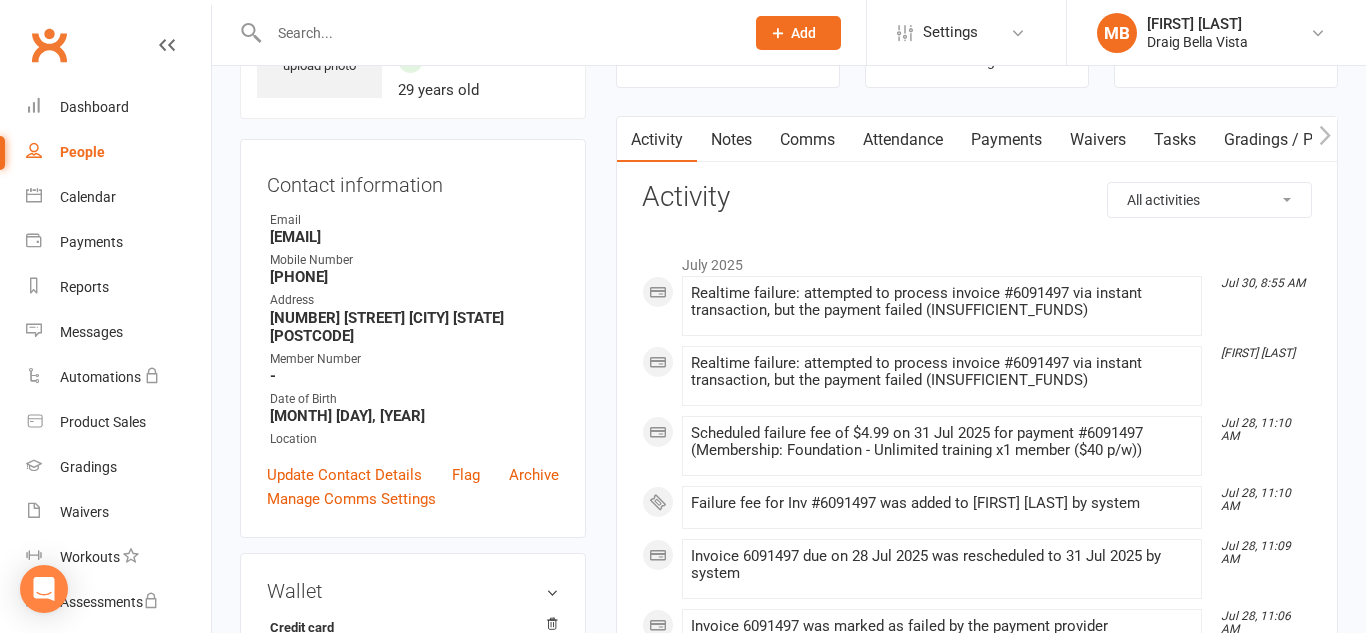 scroll, scrollTop: 0, scrollLeft: 0, axis: both 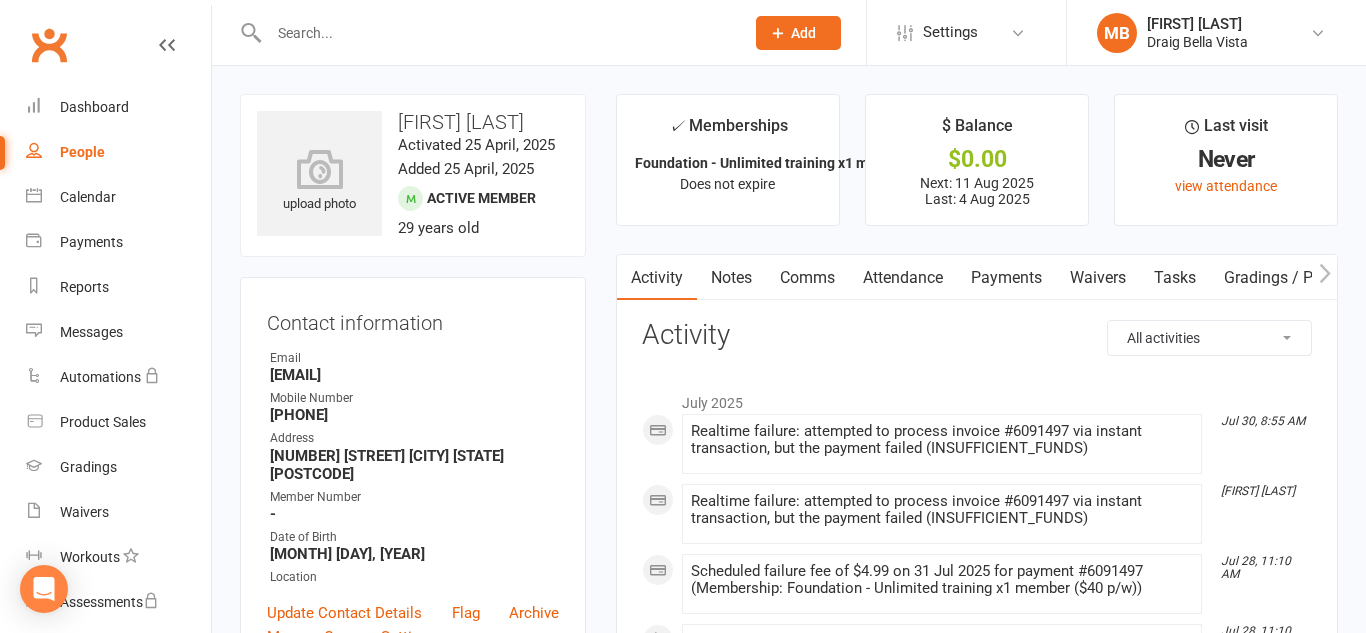 click on "Payments" at bounding box center [1006, 278] 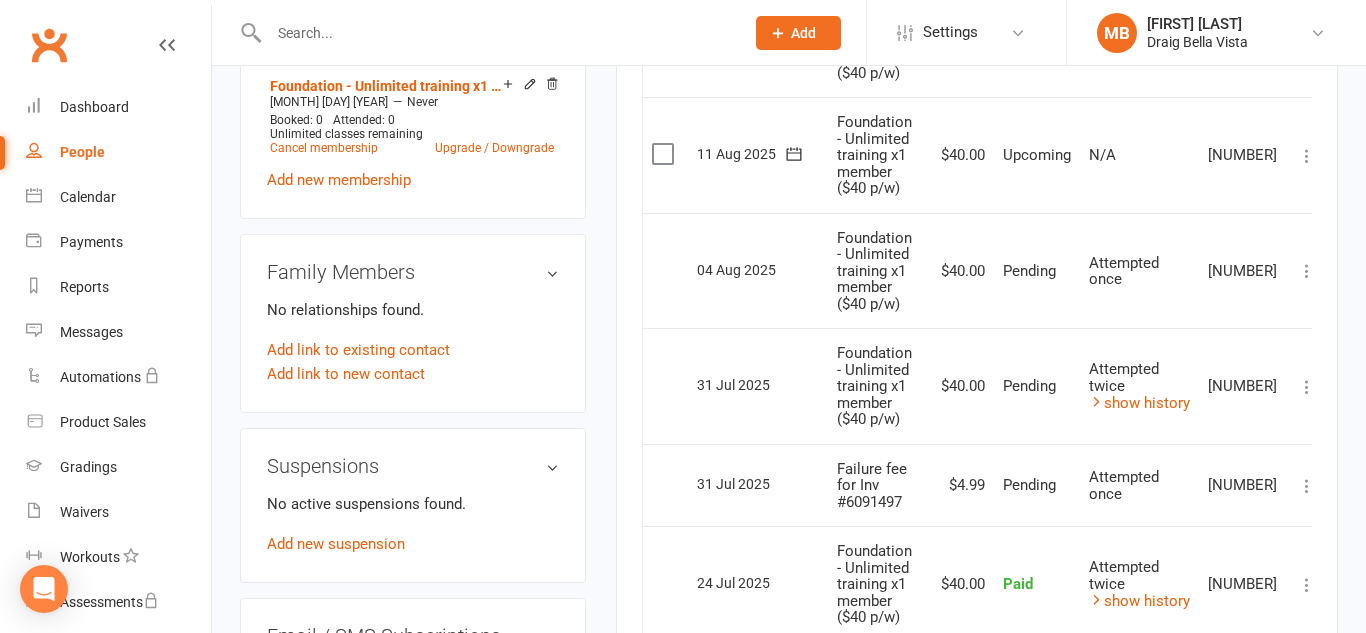 scroll, scrollTop: 873, scrollLeft: 0, axis: vertical 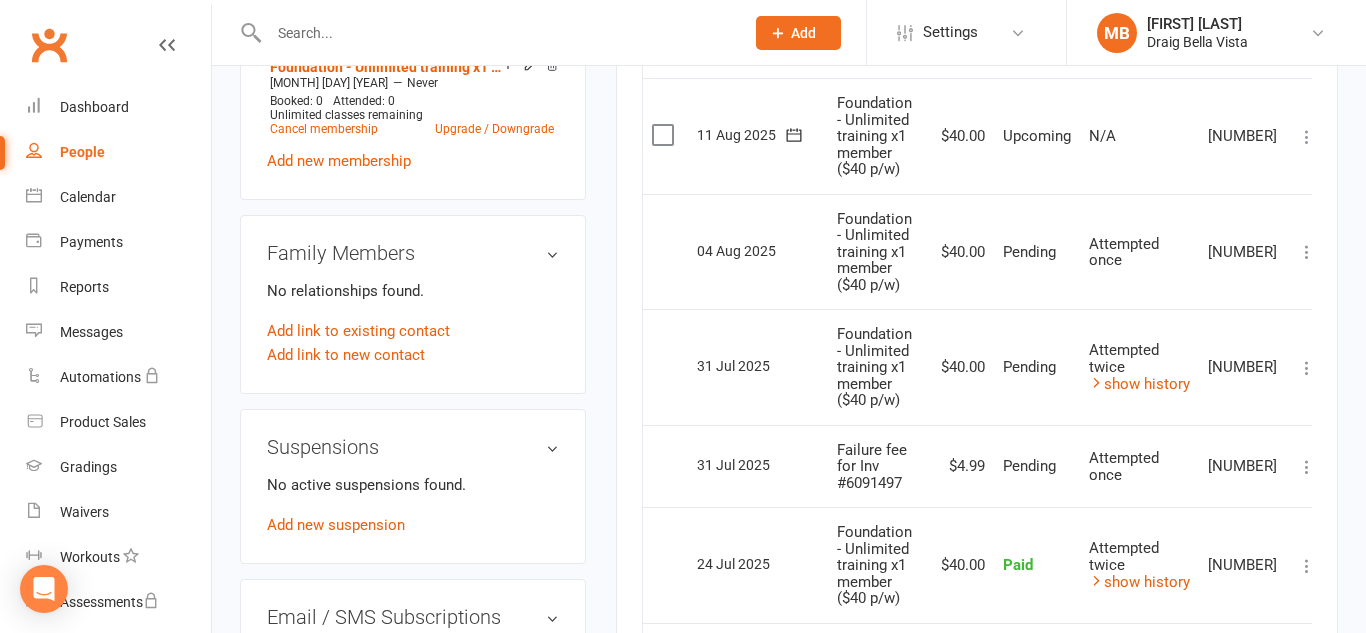 click at bounding box center (1307, 368) 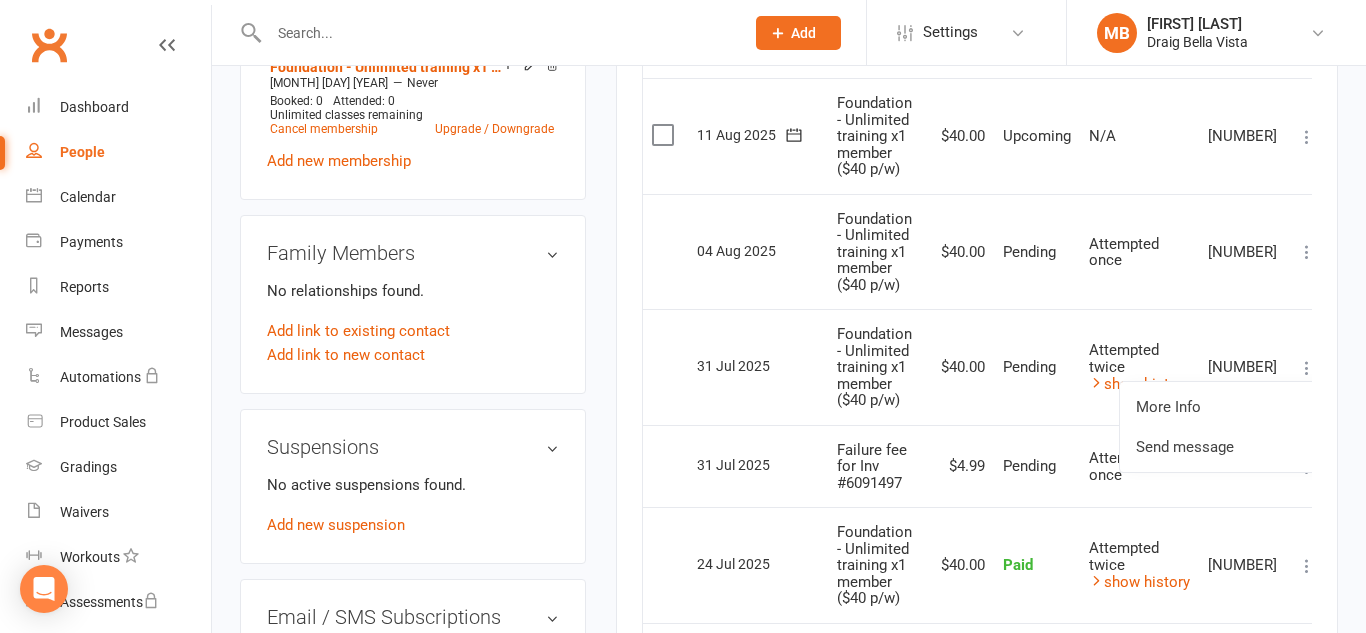 click on "$40.00" at bounding box center (960, 367) 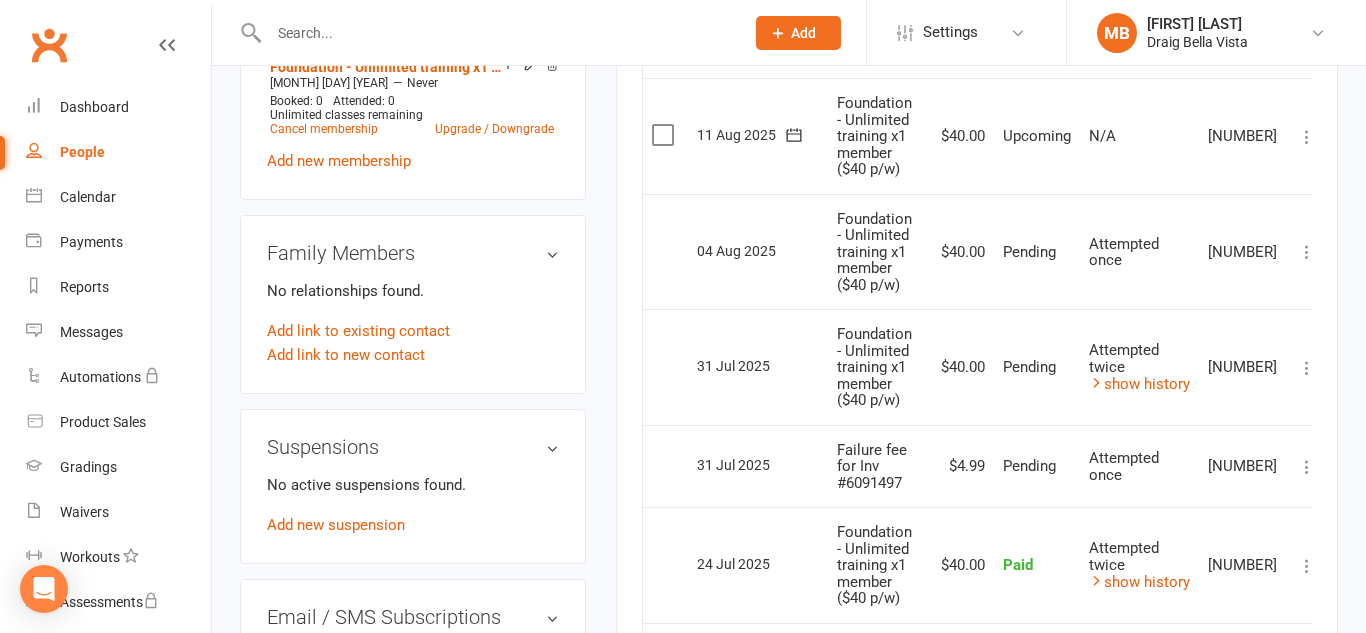 click at bounding box center [1307, 467] 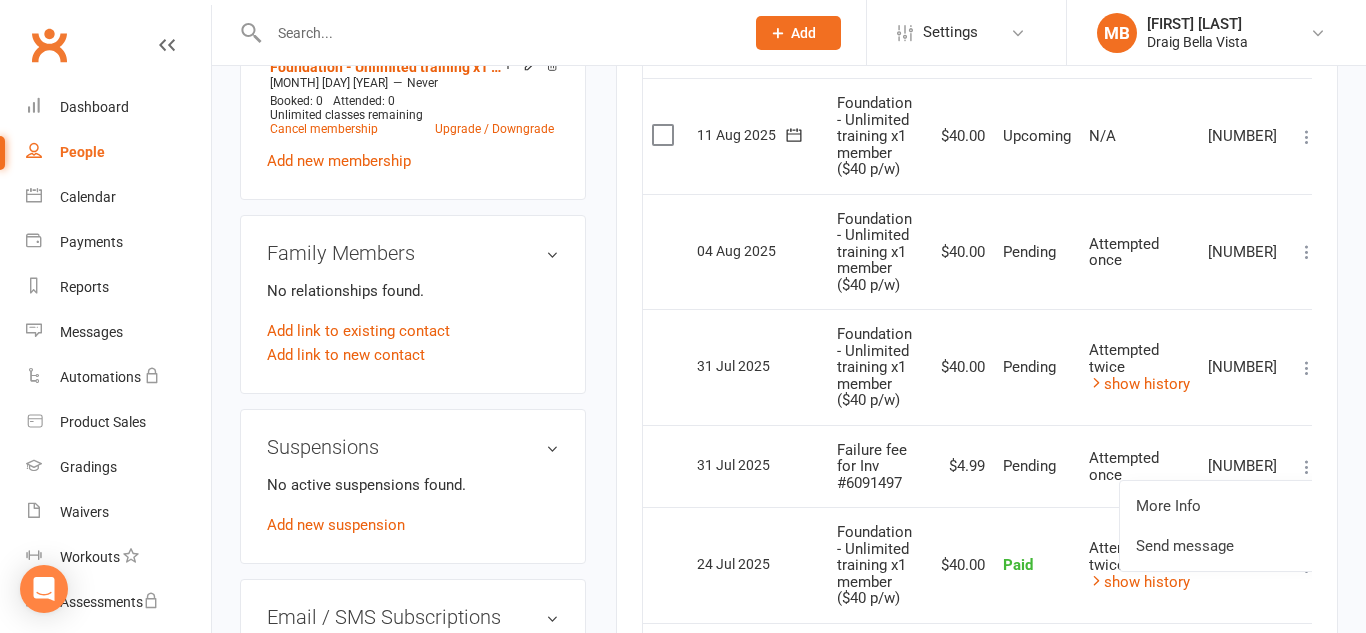 click on "Foundation - Unlimited training x1 member ($40 p/w)" at bounding box center (877, 367) 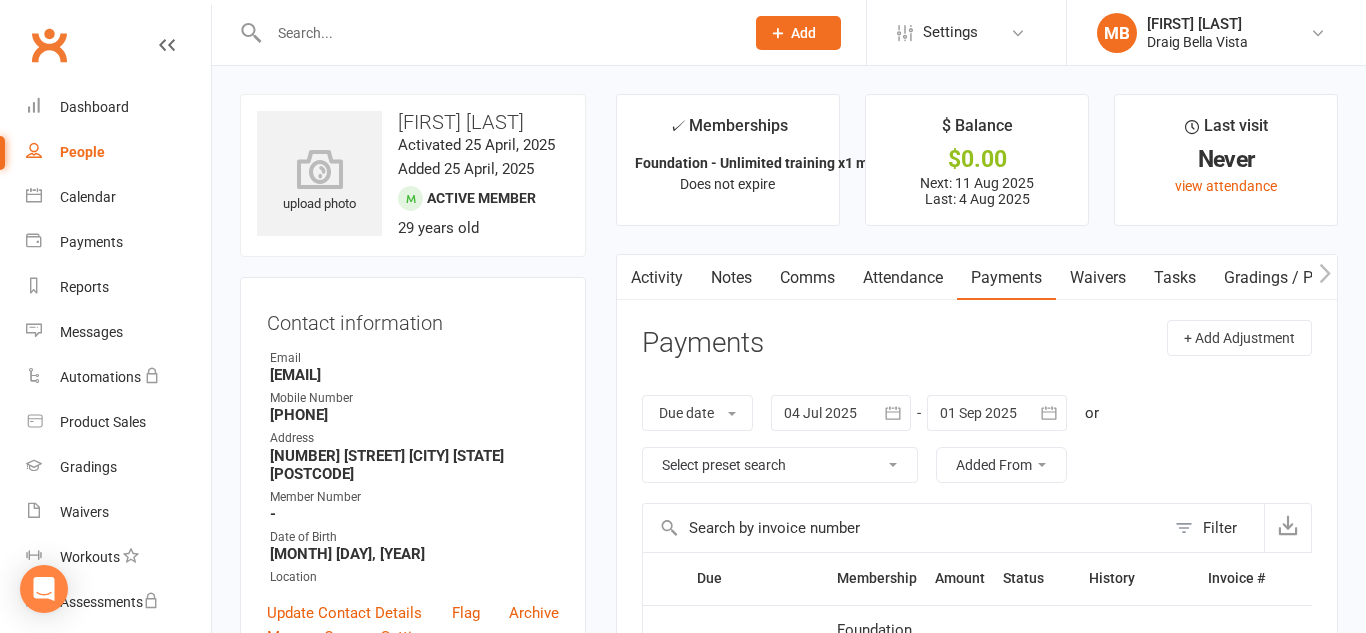 scroll, scrollTop: 1, scrollLeft: 0, axis: vertical 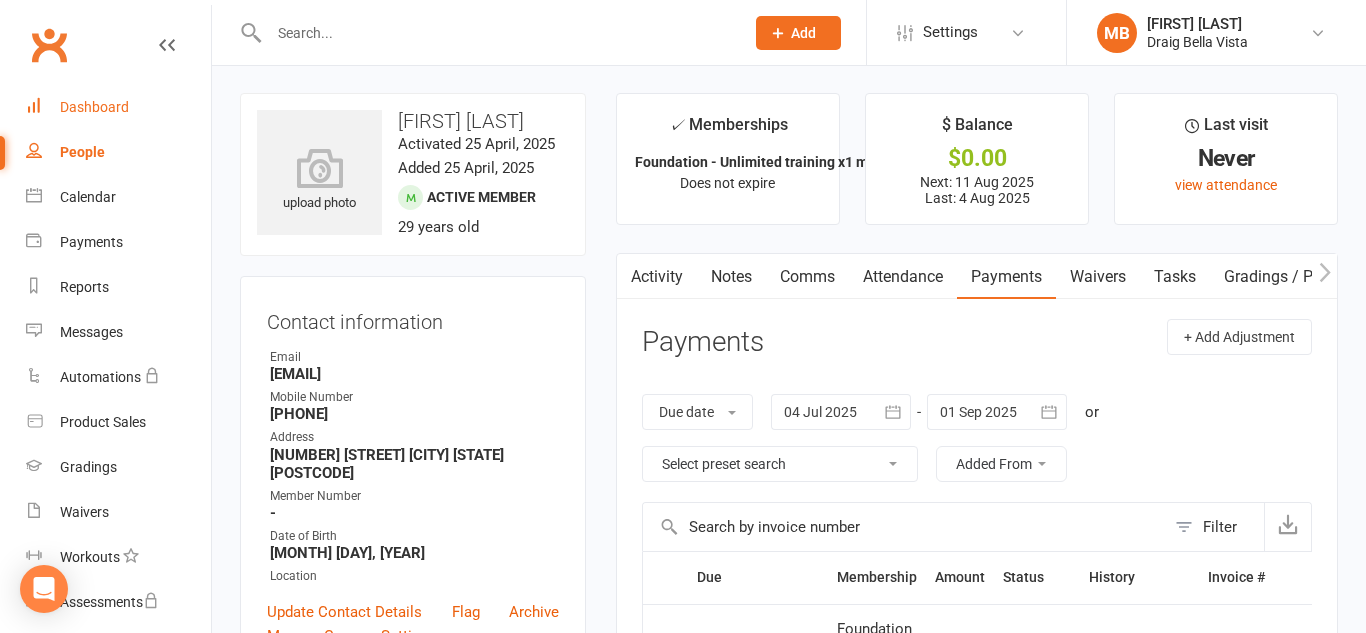 click on "Dashboard" at bounding box center (94, 107) 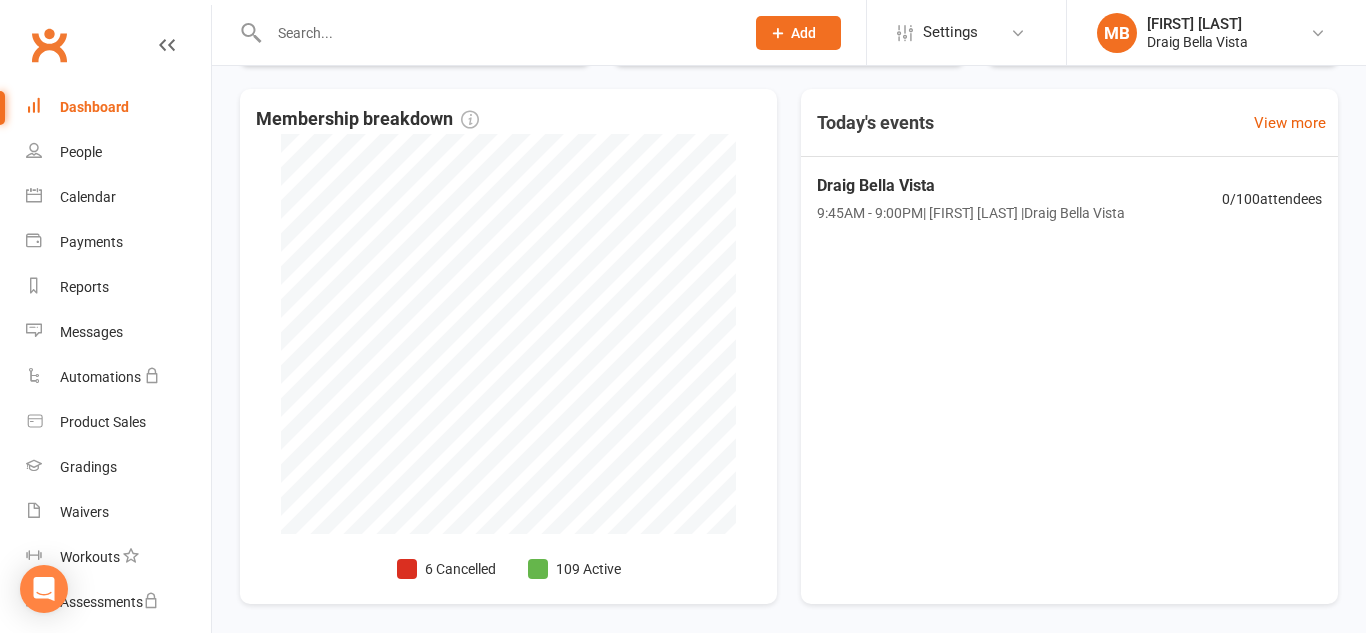 scroll, scrollTop: 518, scrollLeft: 0, axis: vertical 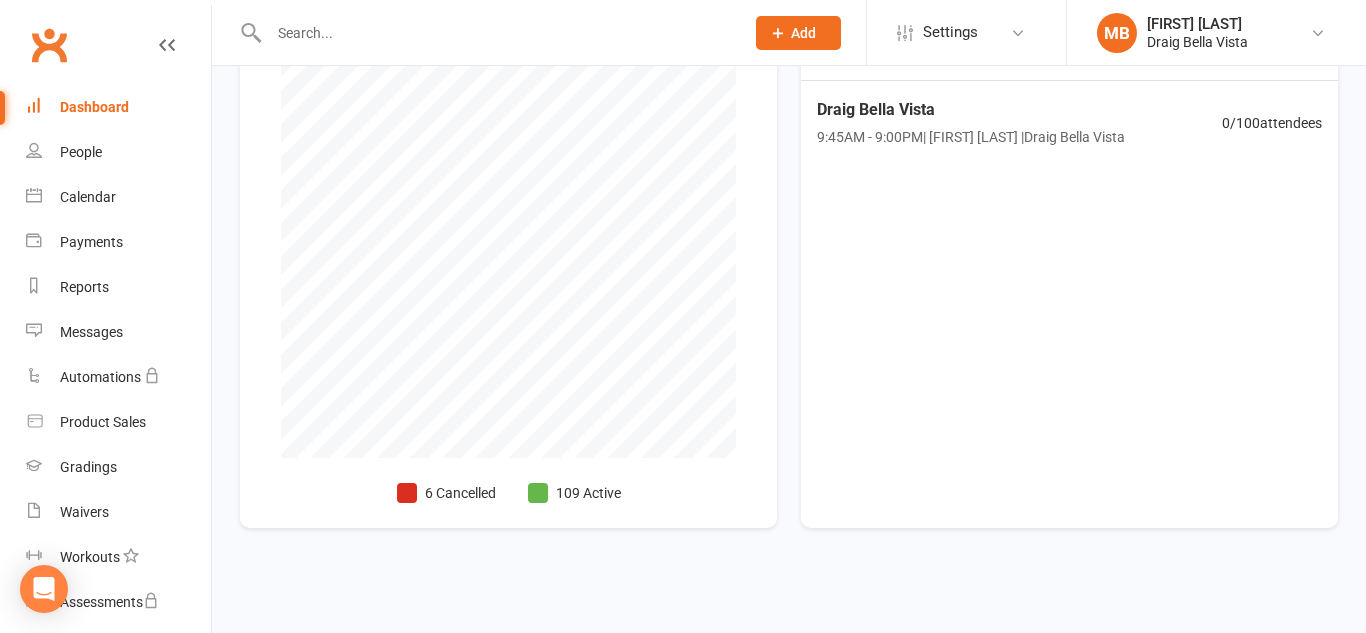 click on "Active members 109 +2 Past week Set goal Prospects 25 +6 Past month Set goal Your open tasks + Add task Tasks let you manage your team's workload. Class kiosk mode Members self check-in Roll call kiosk mode Staff check-in for members General attendance kiosk mode Great for the front desk Membership breakdown 6 Cancelled 109 Active Today's events View more Draig Bella Vista 9:45AM - 9:00PM  |   [FIRST] [LAST]  |  Draig Bella Vista 0  /  100  attendees" at bounding box center [789, 97] 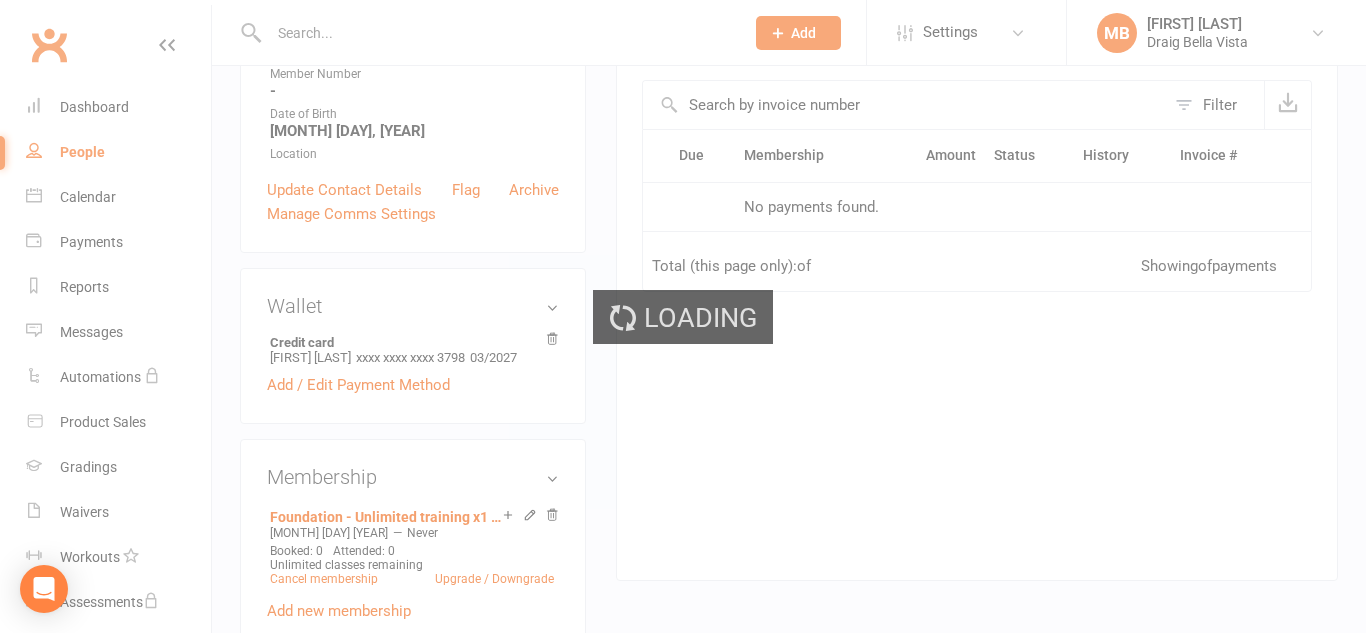 scroll, scrollTop: 0, scrollLeft: 0, axis: both 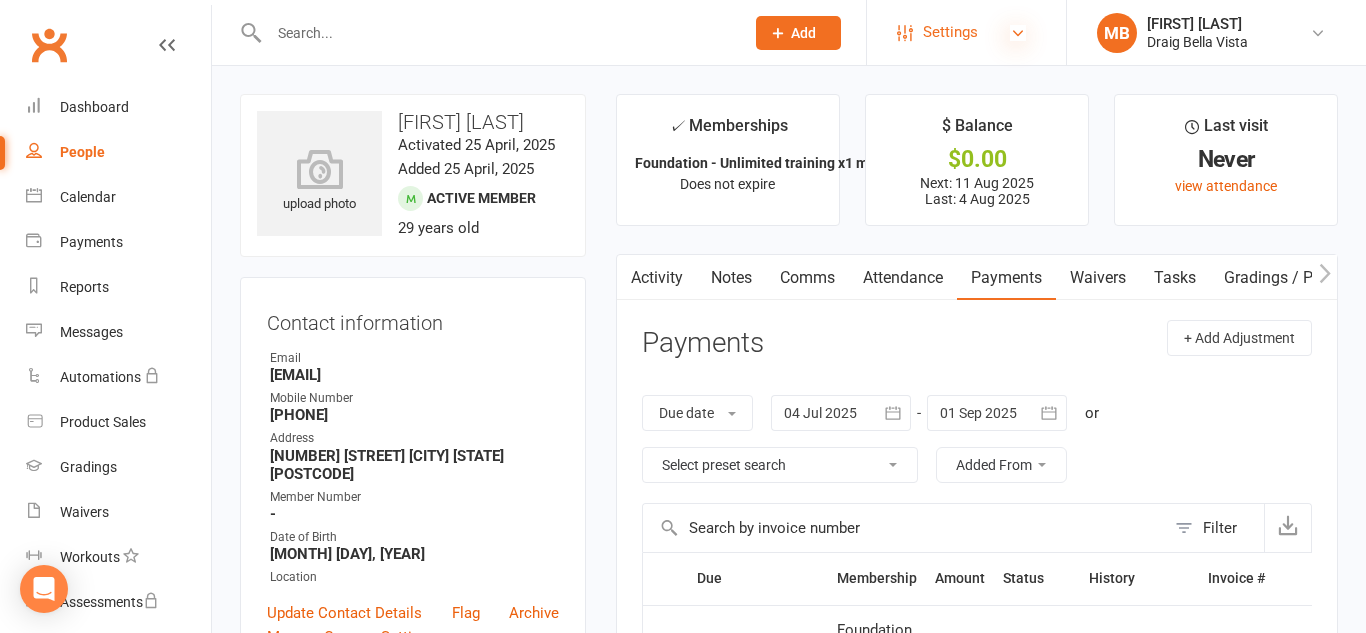 click at bounding box center [1018, 33] 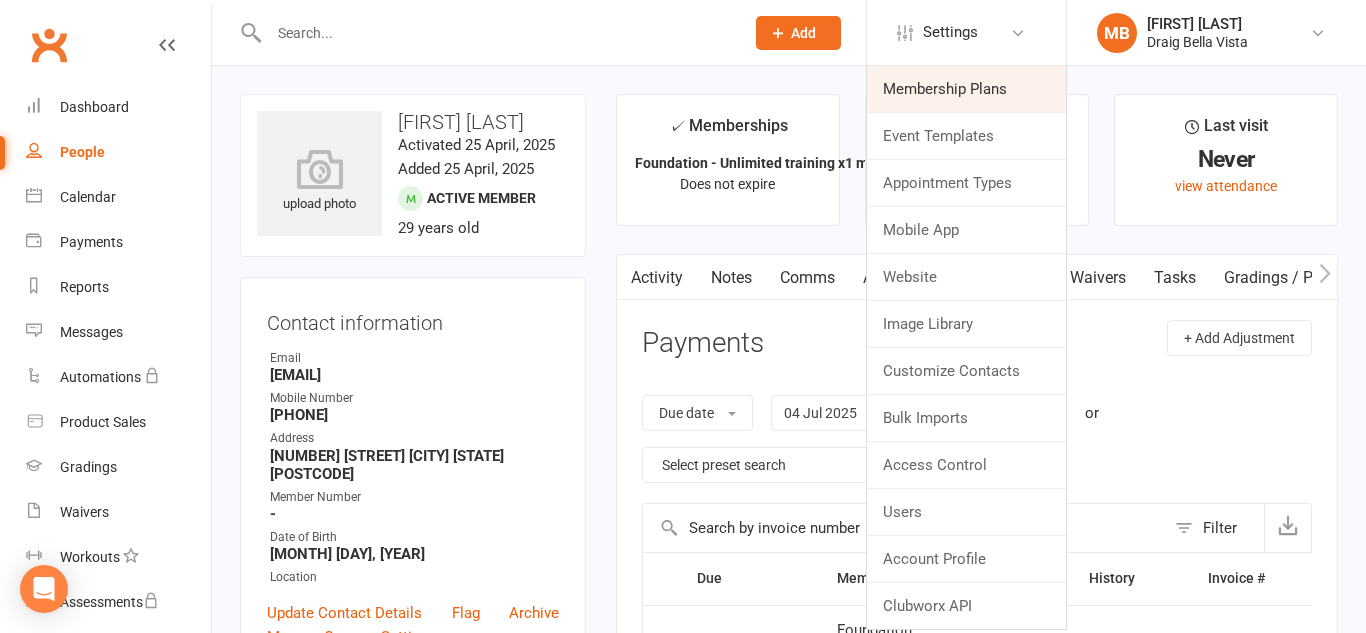 click on "Membership Plans" at bounding box center [966, 89] 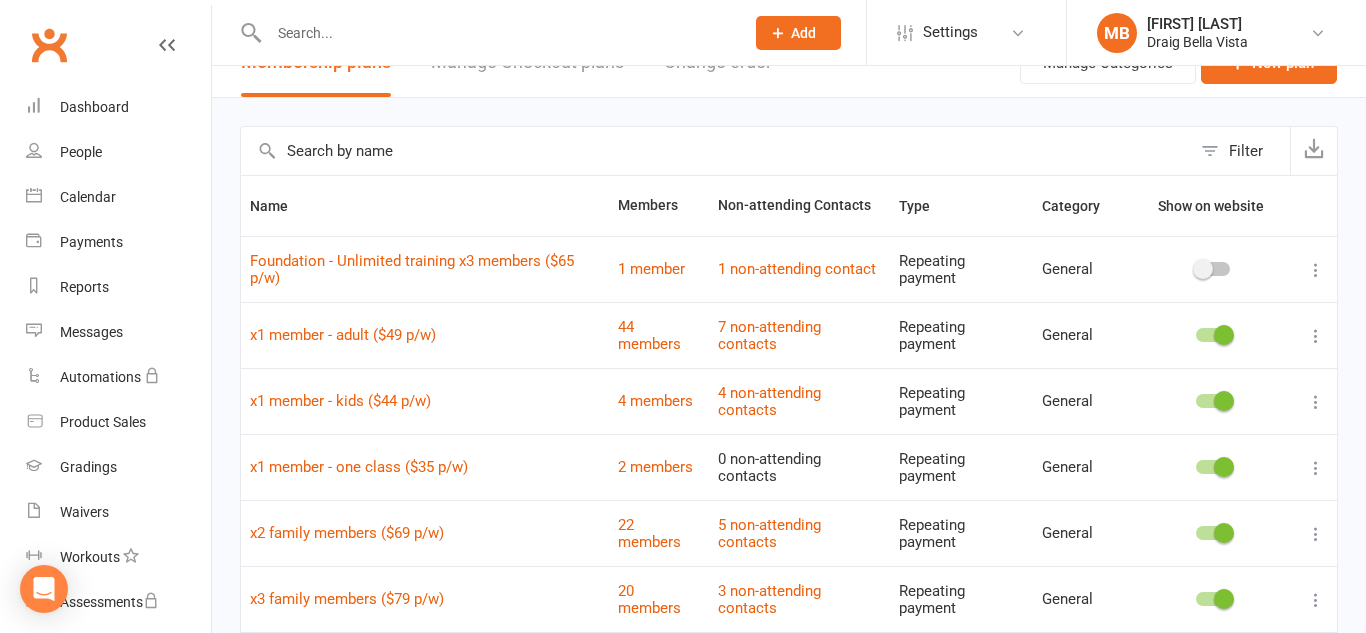 scroll, scrollTop: 41, scrollLeft: 0, axis: vertical 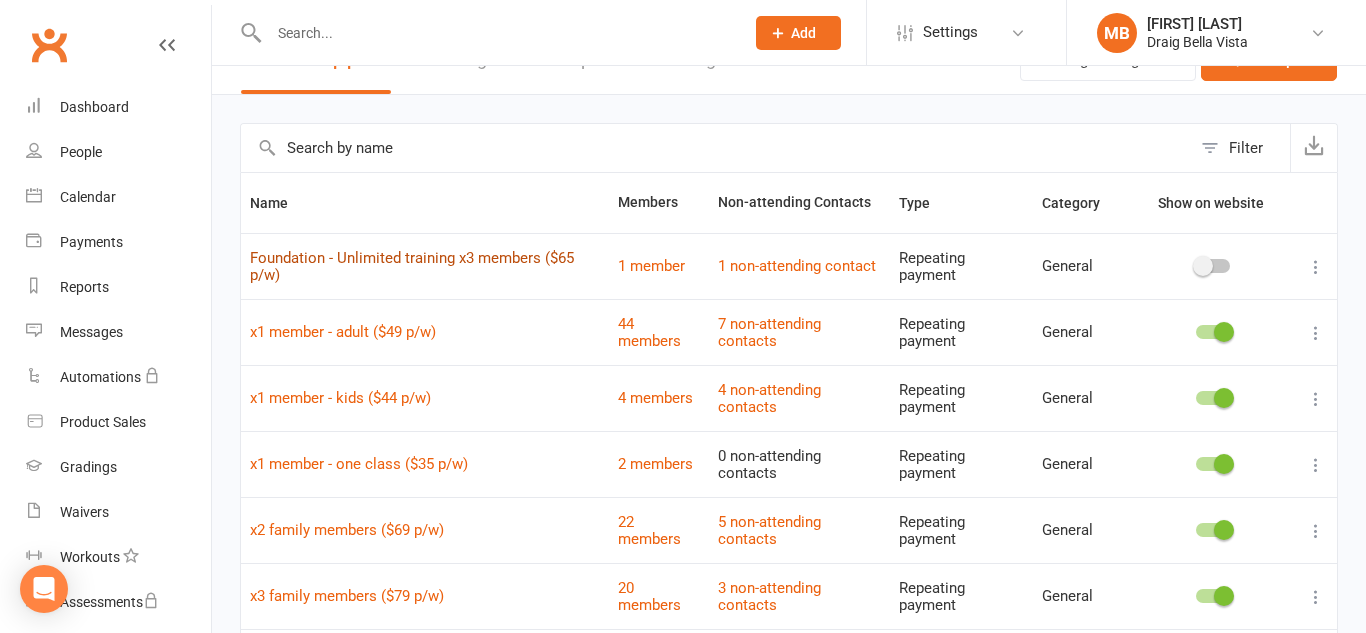 click on "Foundation - Unlimited training x3 members ($65 p/w)" at bounding box center (412, 266) 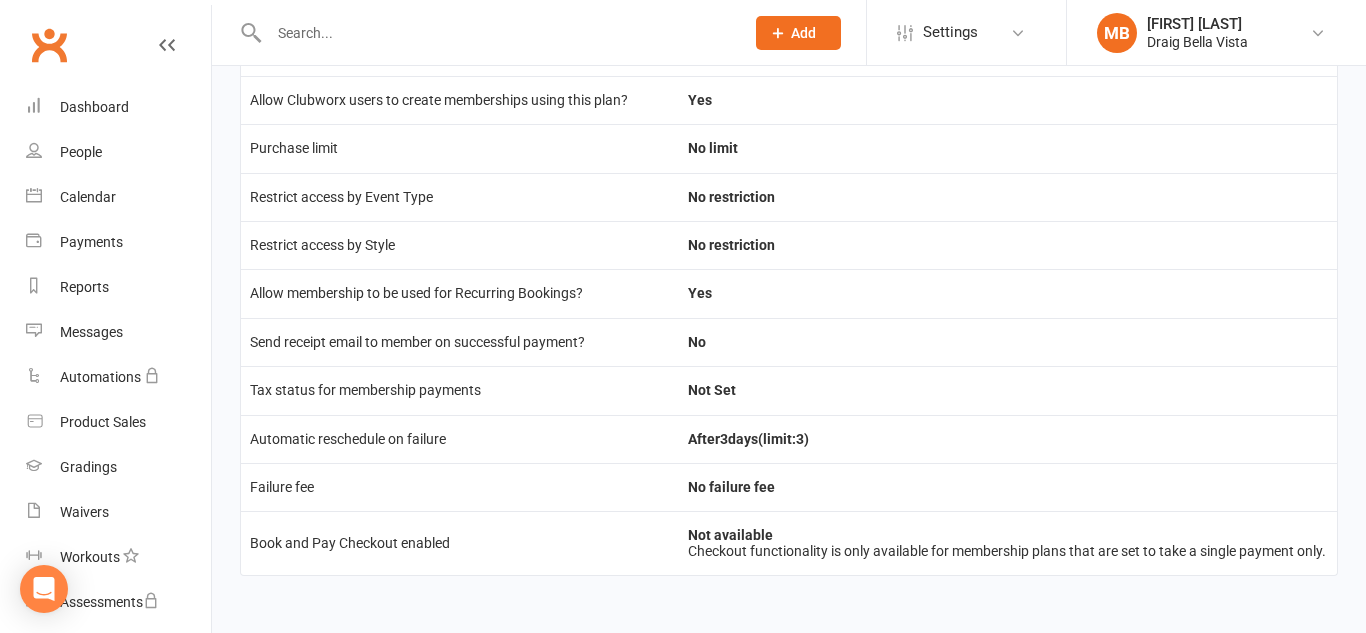 scroll, scrollTop: 0, scrollLeft: 0, axis: both 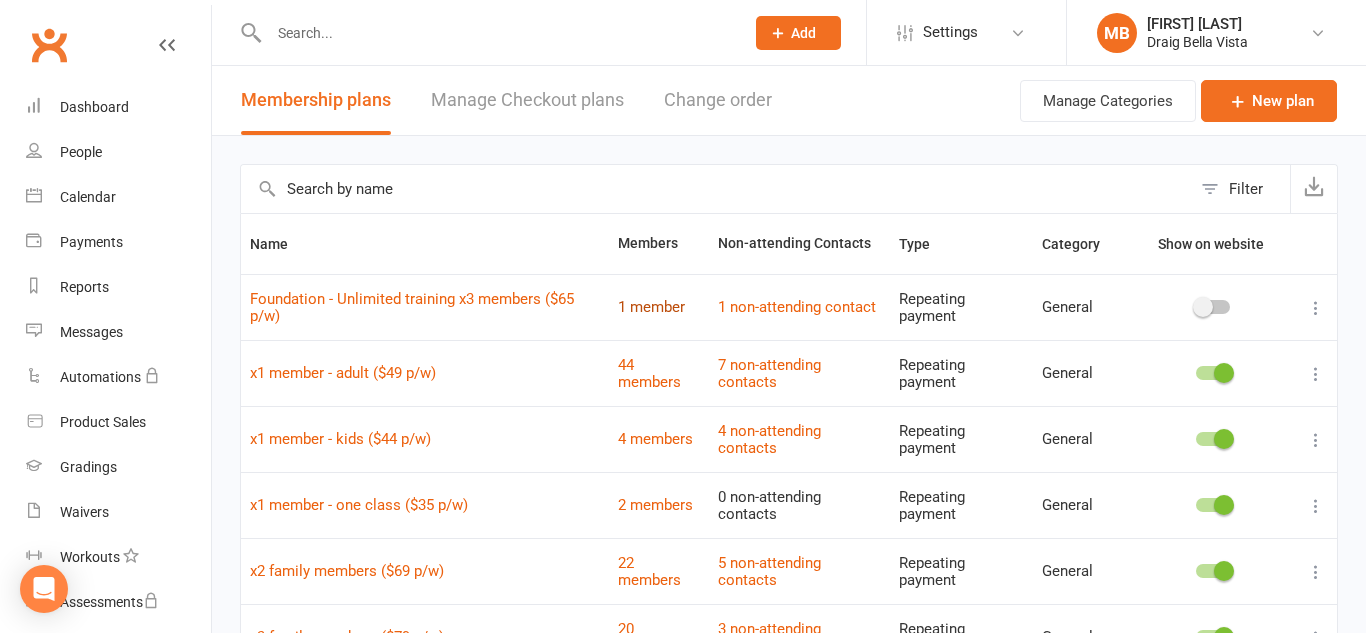 click on "1 member" at bounding box center [651, 307] 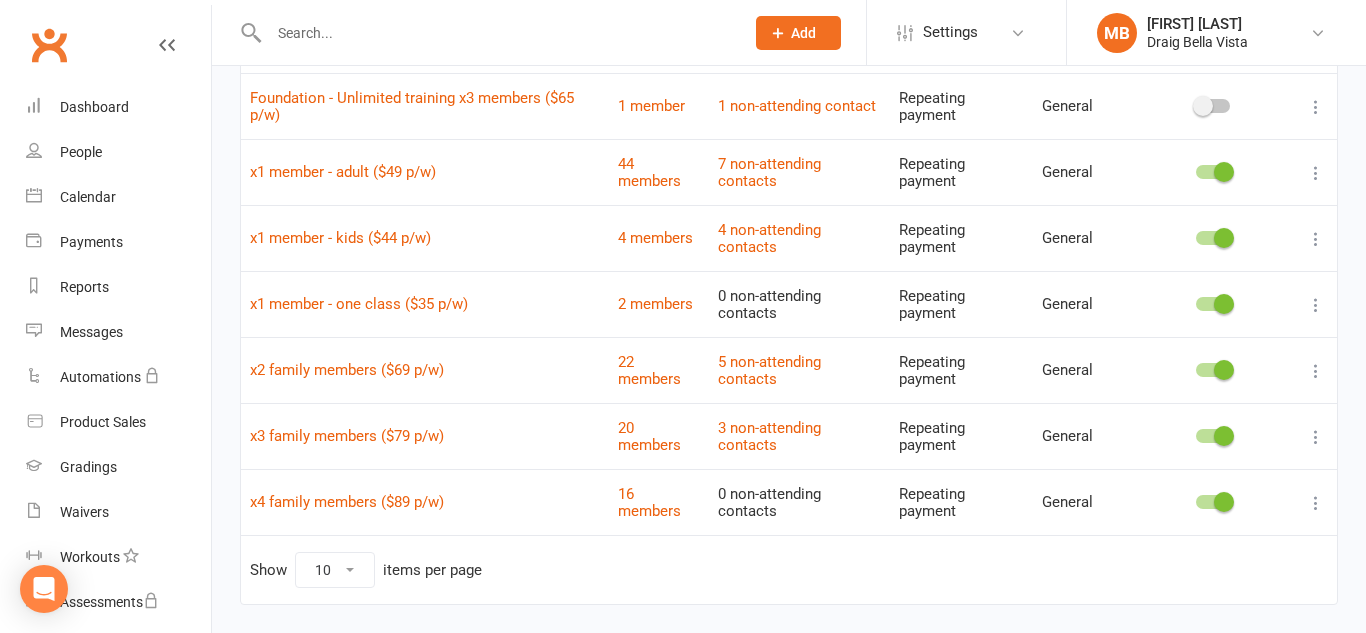 scroll, scrollTop: 204, scrollLeft: 0, axis: vertical 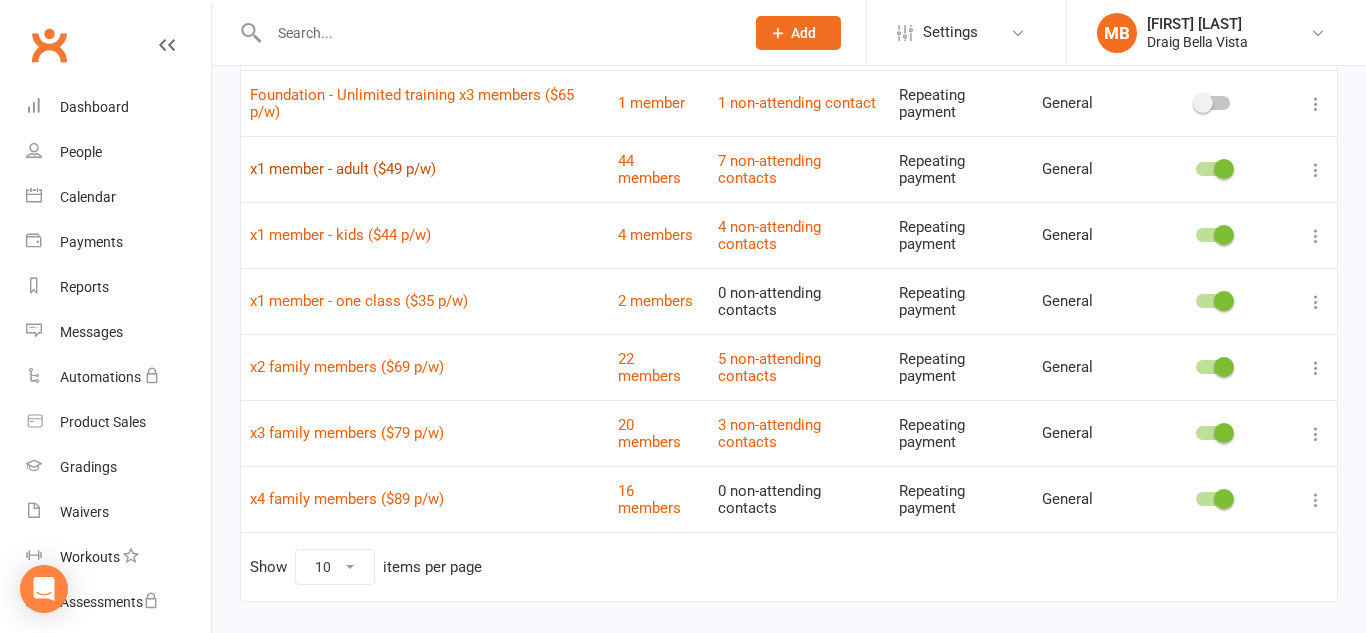 click on "x1 member - adult ($49 p/w)" at bounding box center (343, 169) 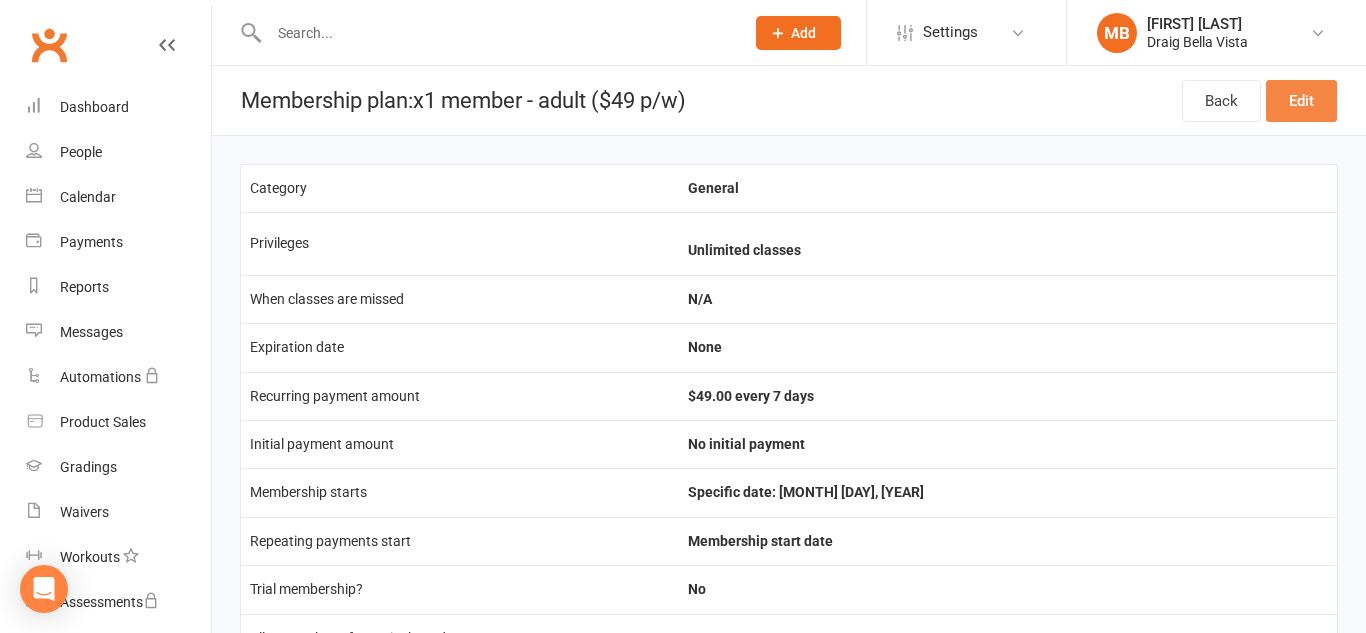click on "Edit" at bounding box center [1301, 101] 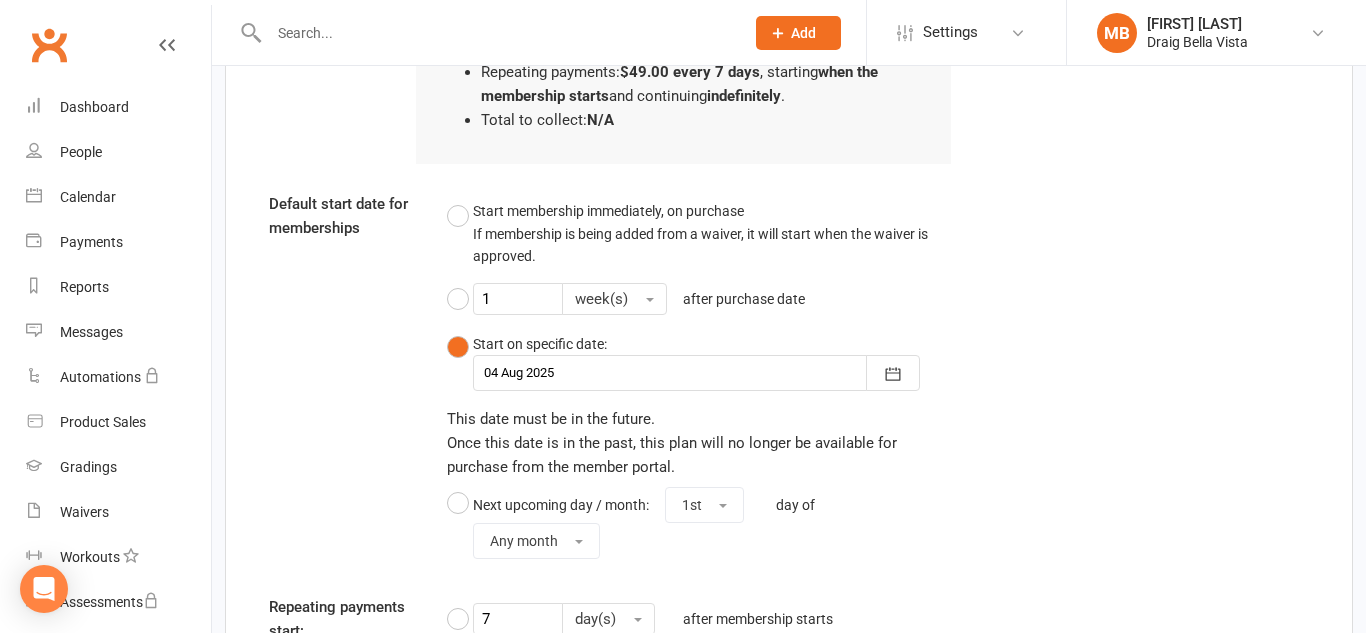 scroll, scrollTop: 2054, scrollLeft: 0, axis: vertical 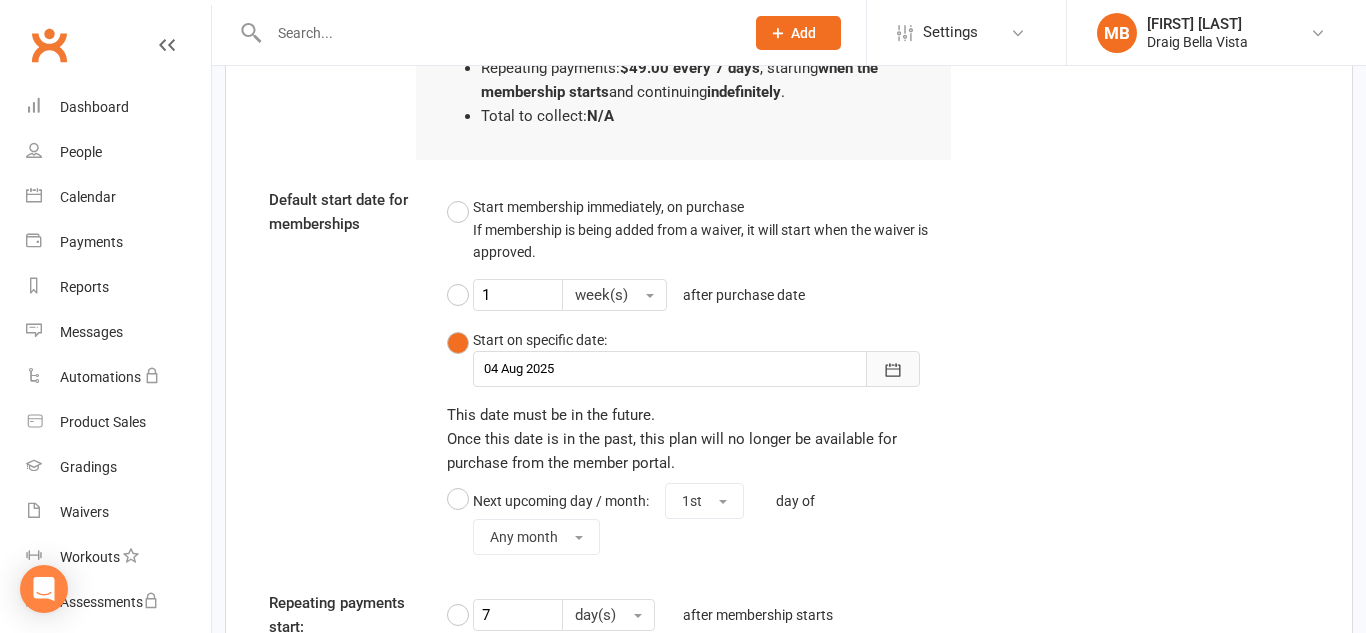 click at bounding box center [893, 369] 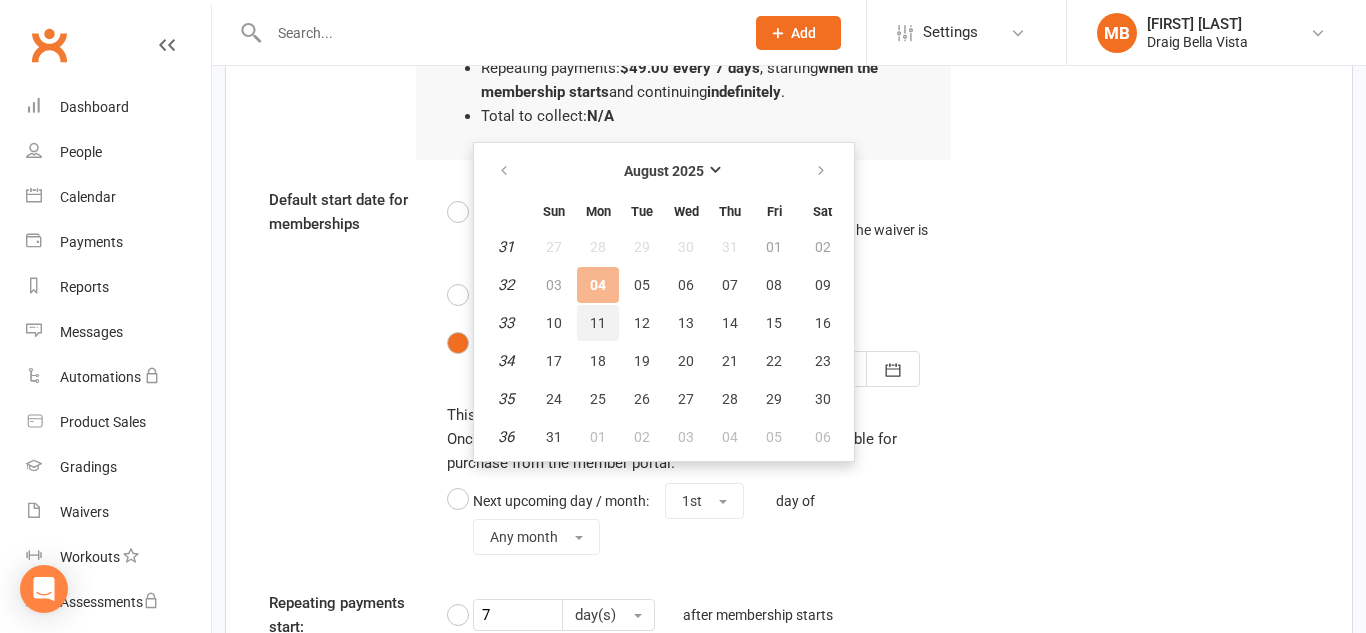 click on "11" at bounding box center [598, 323] 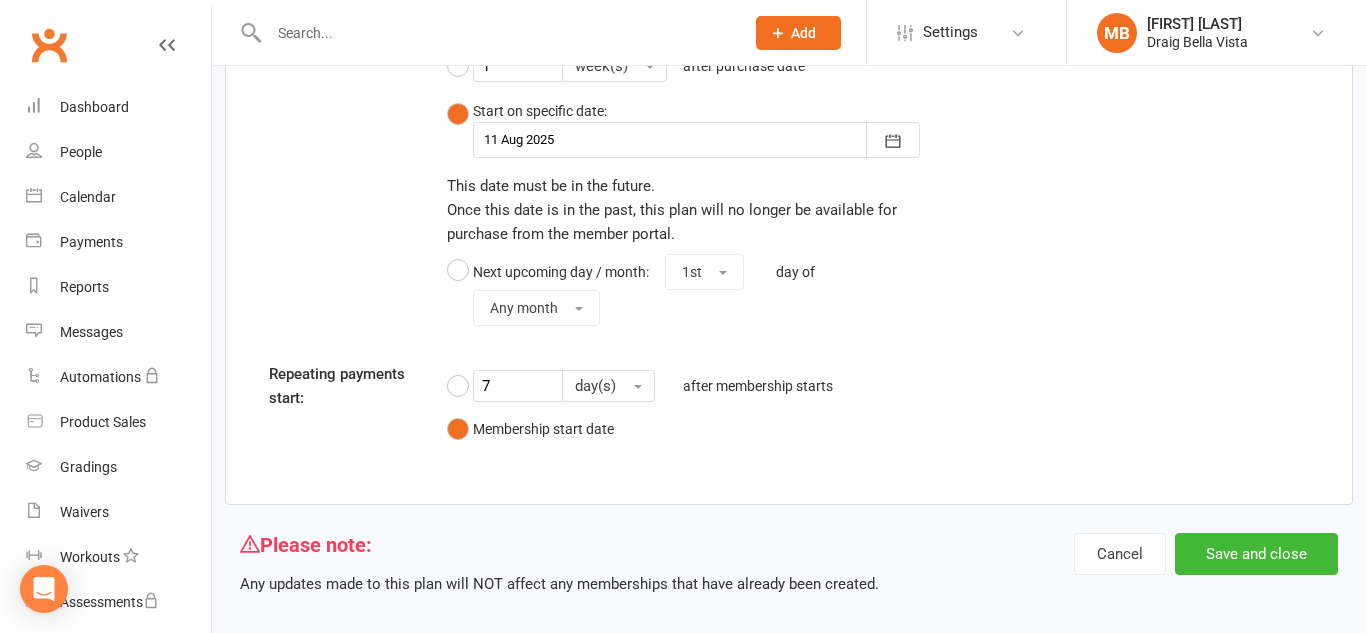 scroll, scrollTop: 2303, scrollLeft: 0, axis: vertical 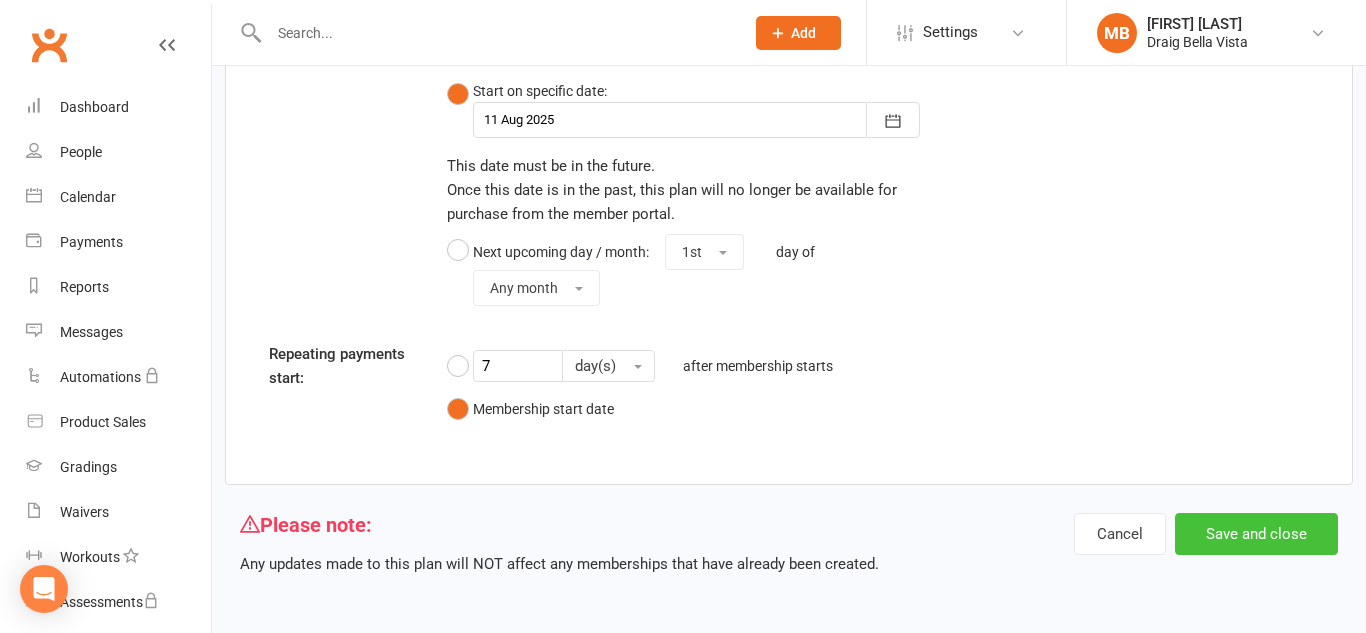 click on "Save and close" at bounding box center [1256, 534] 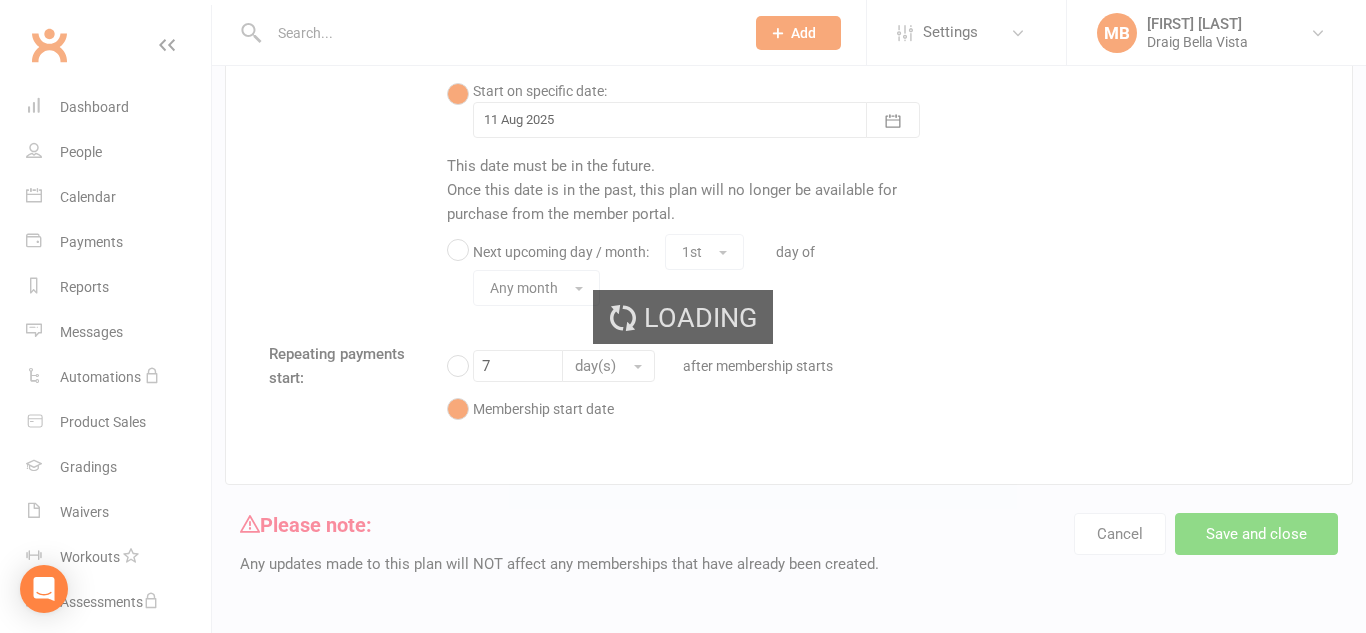 scroll, scrollTop: 0, scrollLeft: 0, axis: both 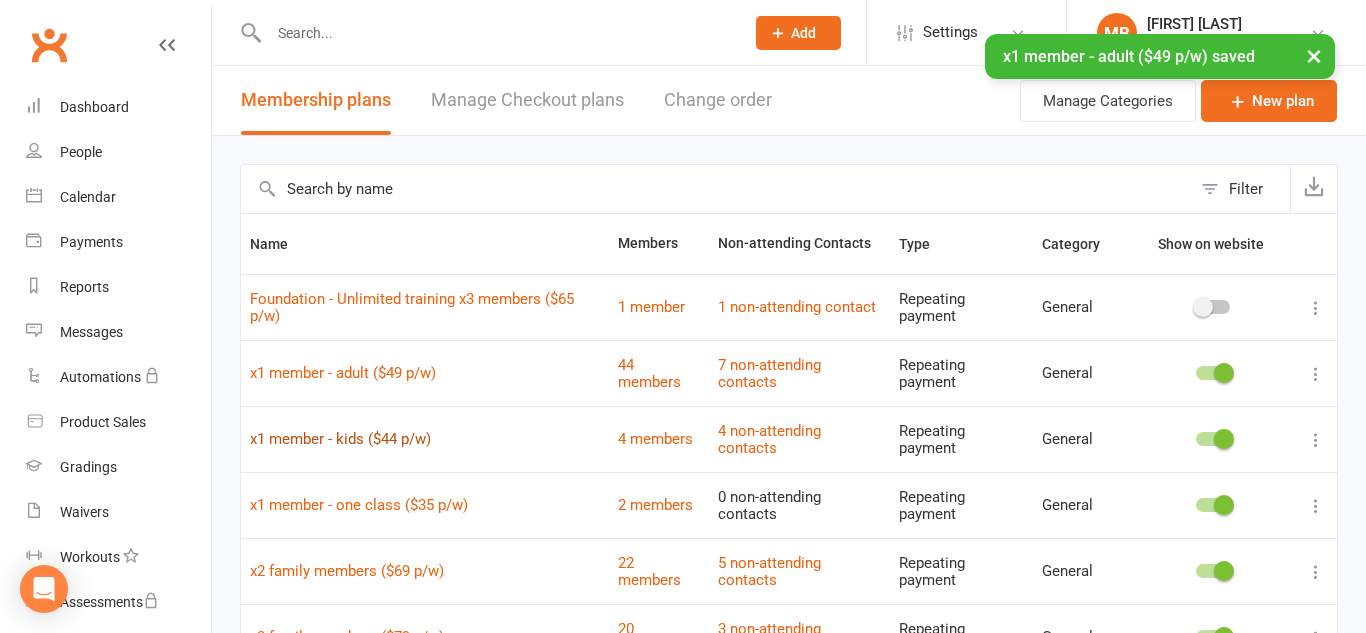 click on "x1 member - kids ($44 p/w)" at bounding box center (340, 439) 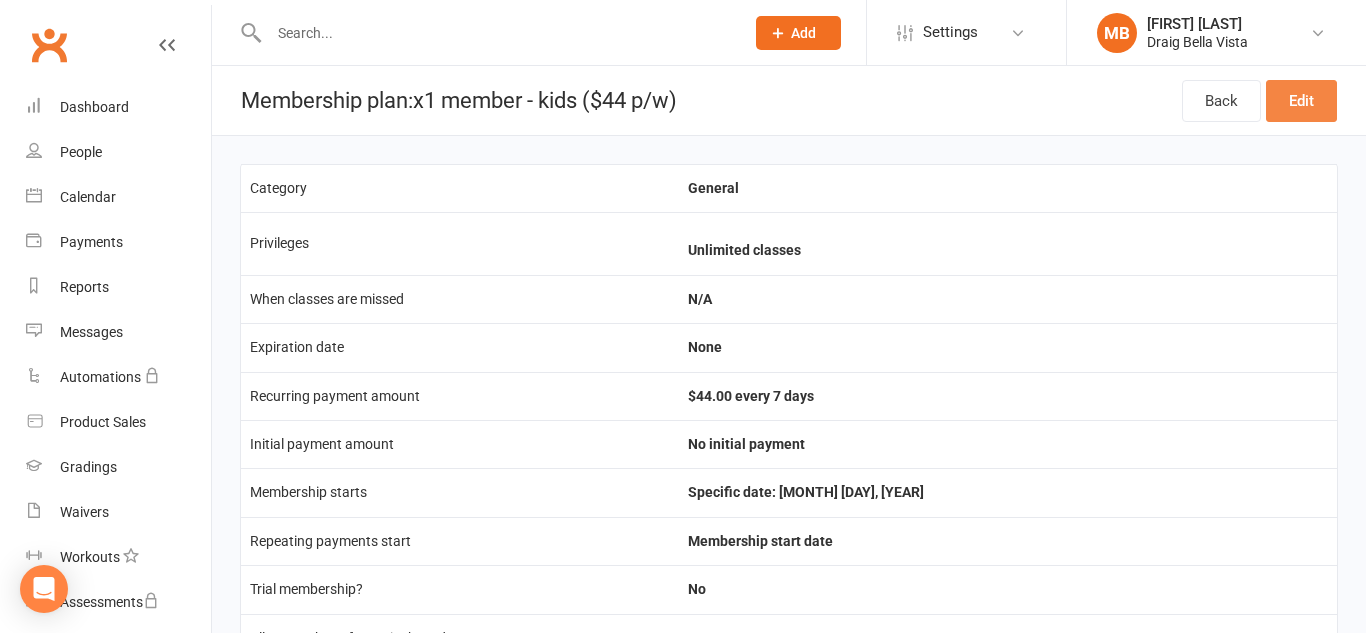 click on "Edit" at bounding box center (1301, 101) 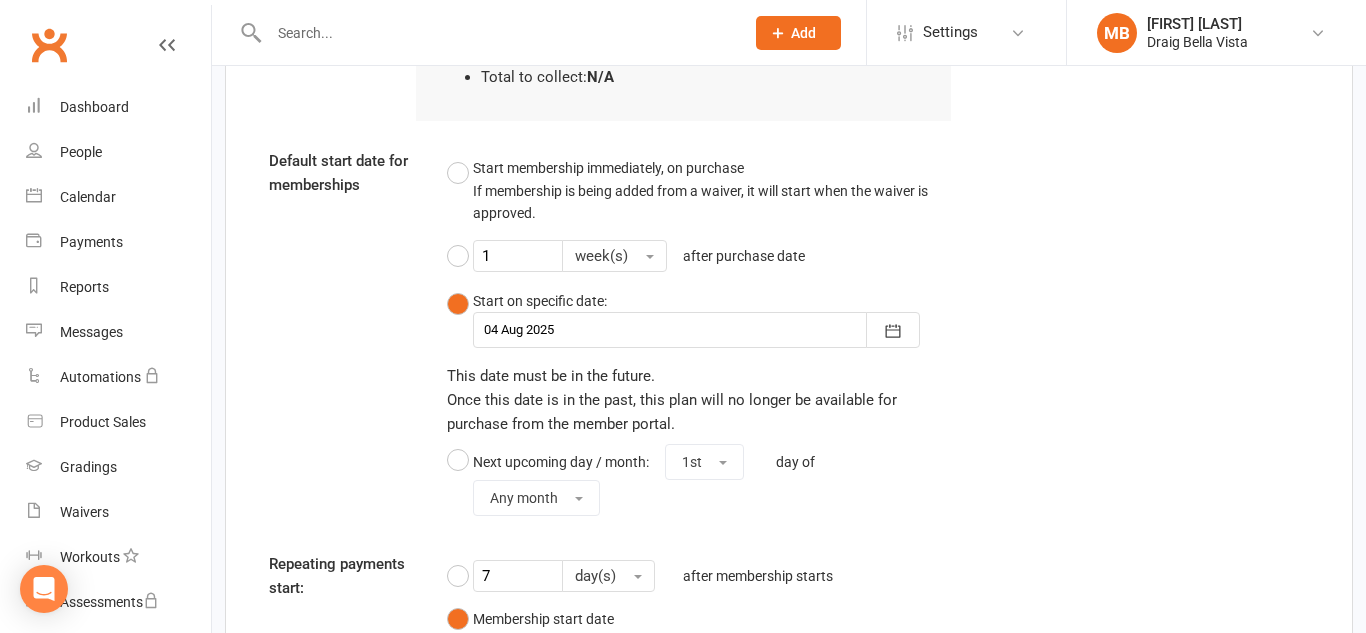 scroll, scrollTop: 2091, scrollLeft: 0, axis: vertical 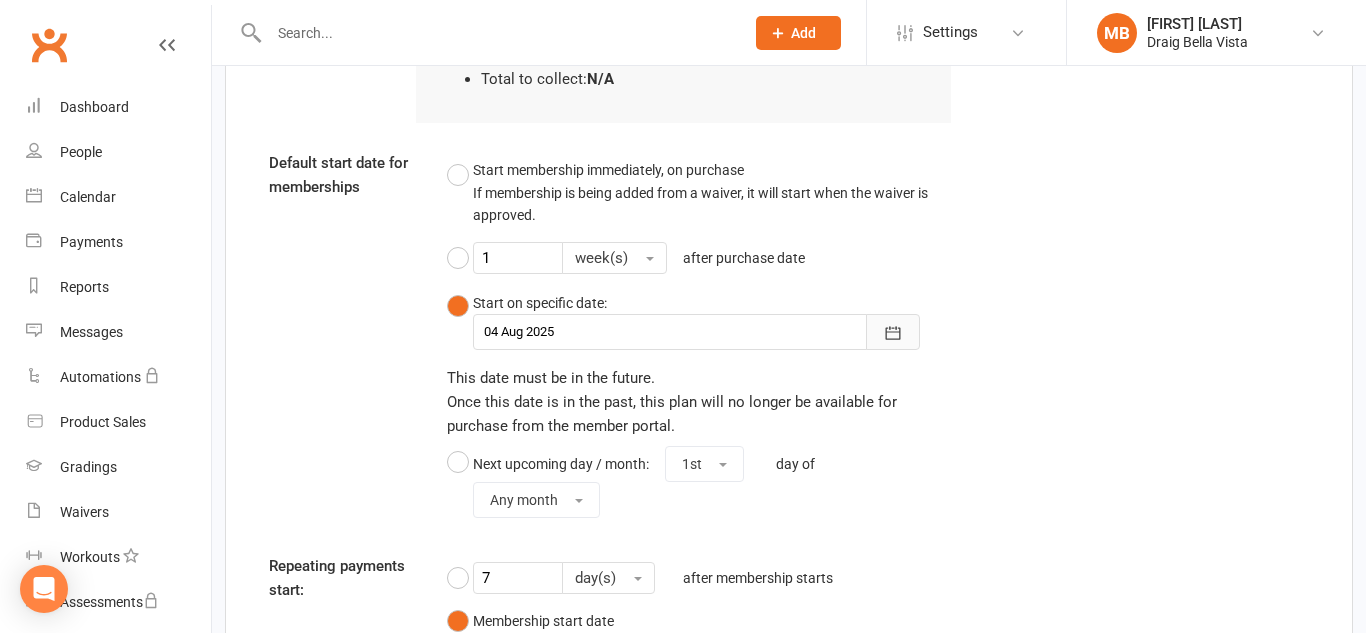 click 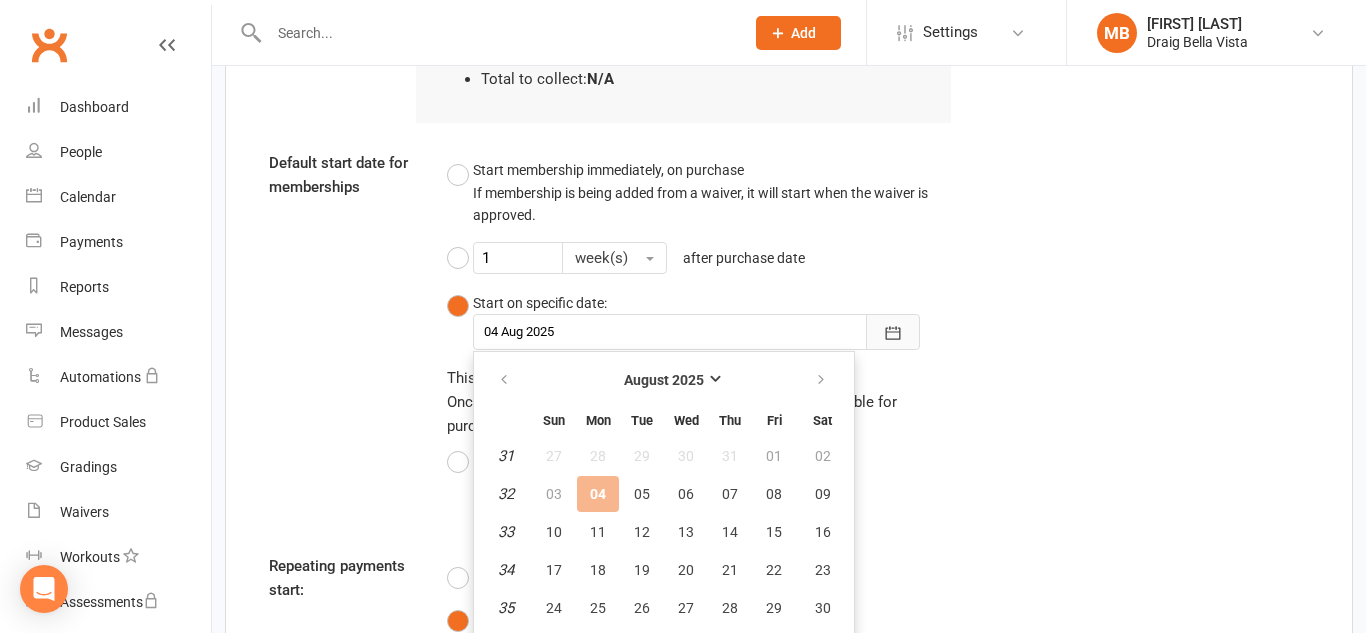 scroll, scrollTop: 2124, scrollLeft: 0, axis: vertical 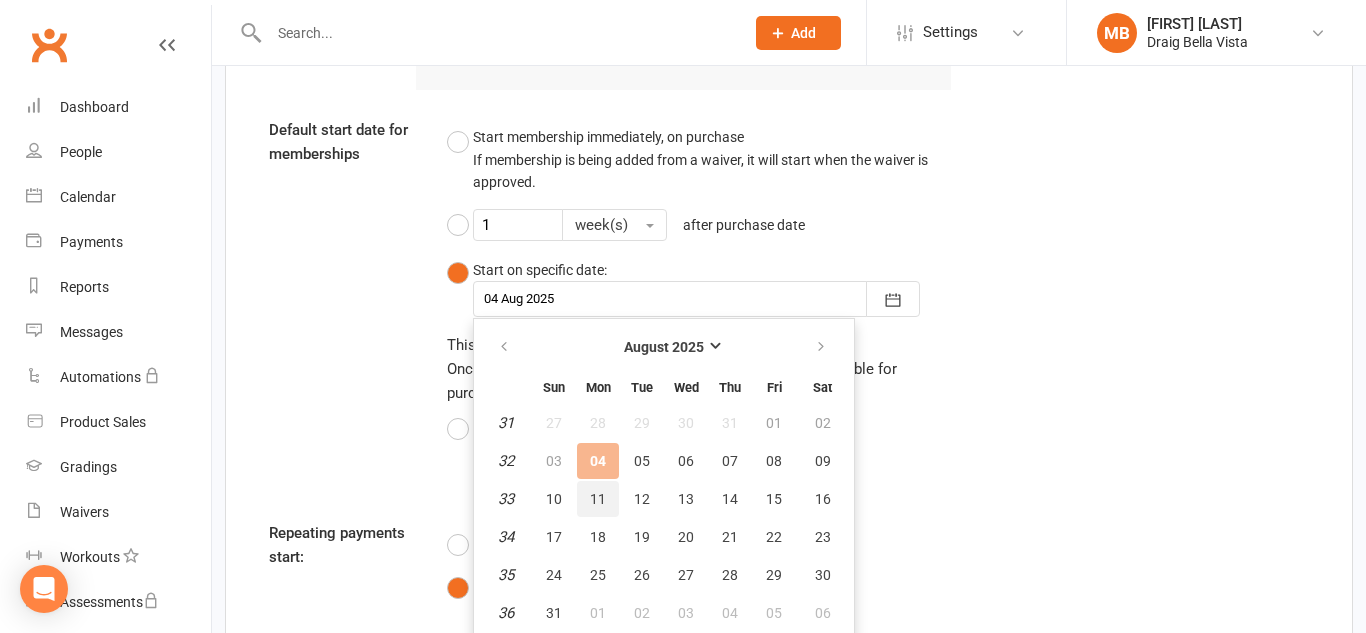 click on "11" at bounding box center [598, 499] 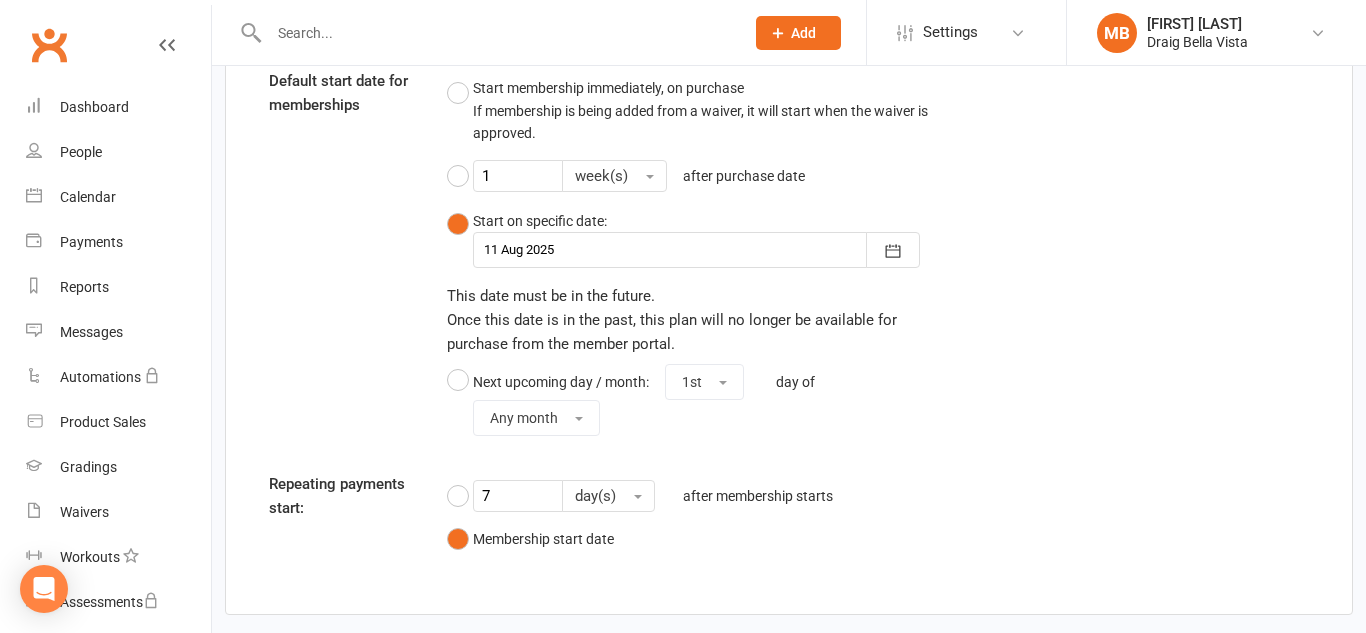 scroll, scrollTop: 2303, scrollLeft: 0, axis: vertical 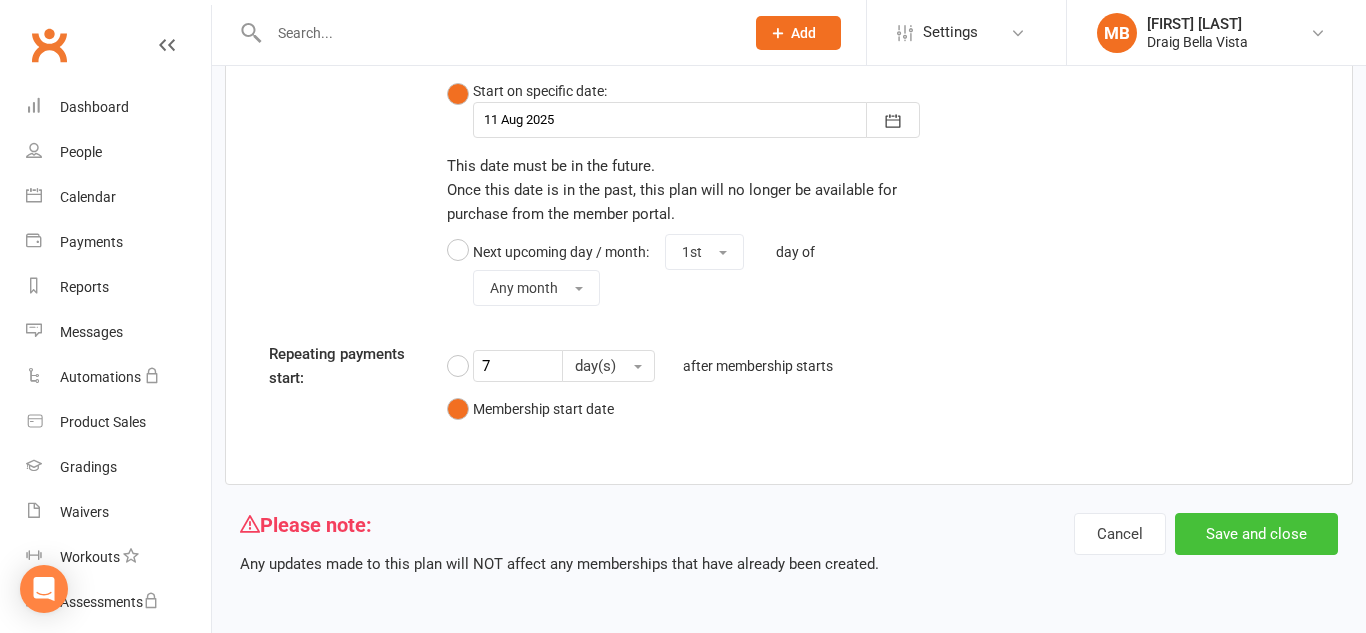 click on "Save and close" at bounding box center (1256, 534) 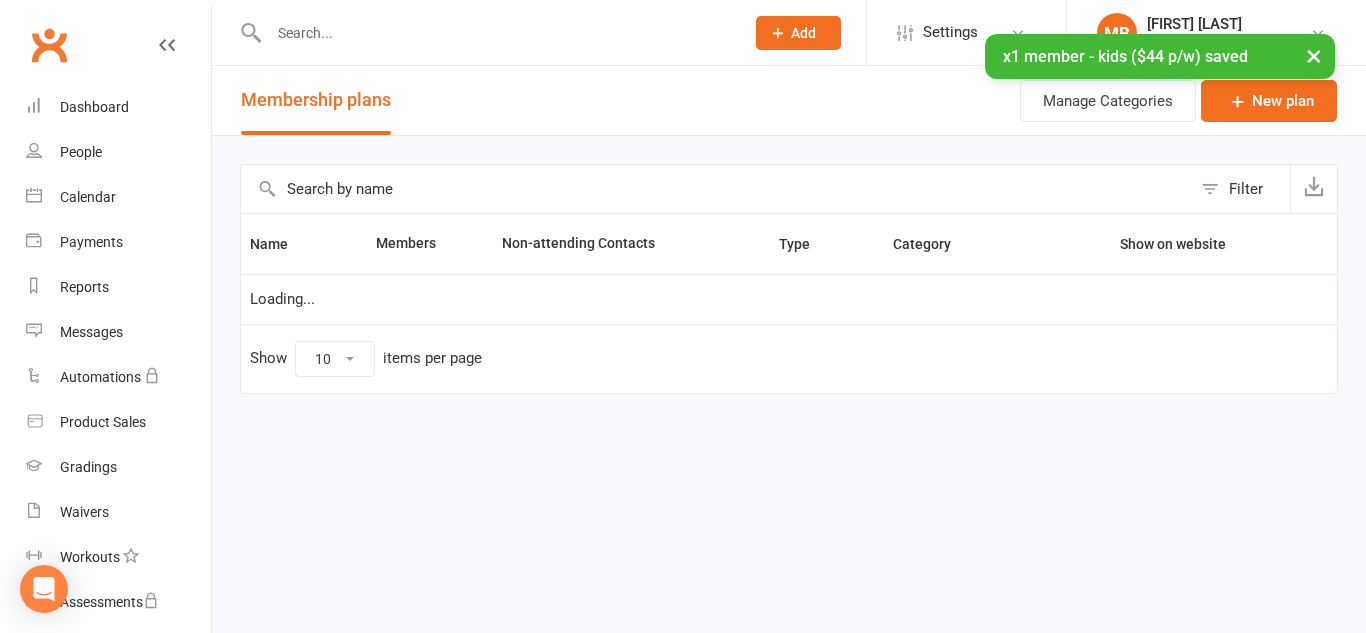 scroll, scrollTop: 0, scrollLeft: 0, axis: both 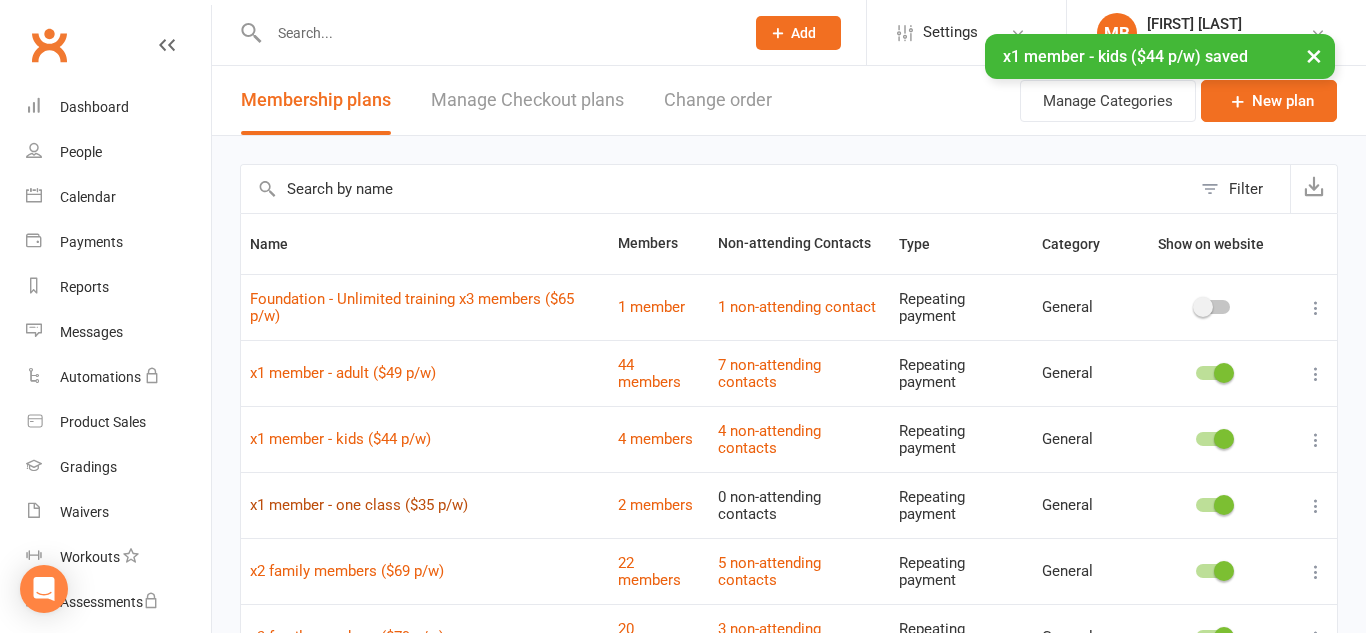 click on "x1 member - one class ($35 p/w)" at bounding box center (359, 505) 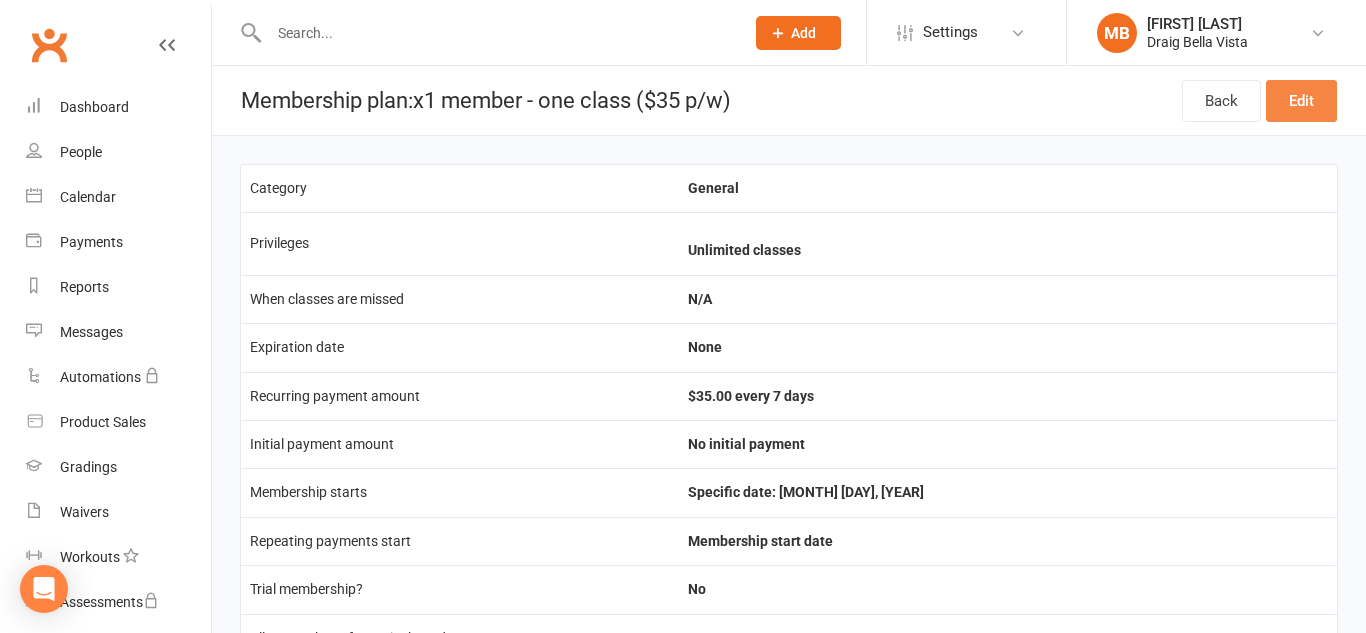 click on "Edit" at bounding box center [1301, 101] 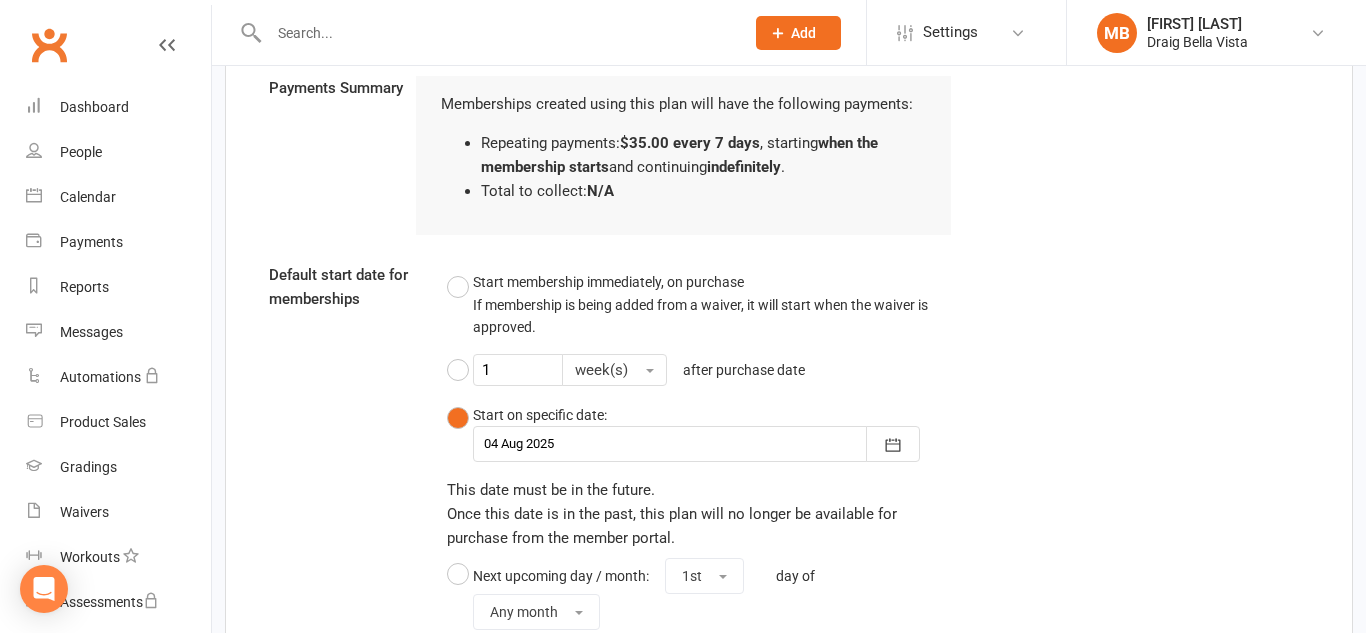 scroll, scrollTop: 1986, scrollLeft: 0, axis: vertical 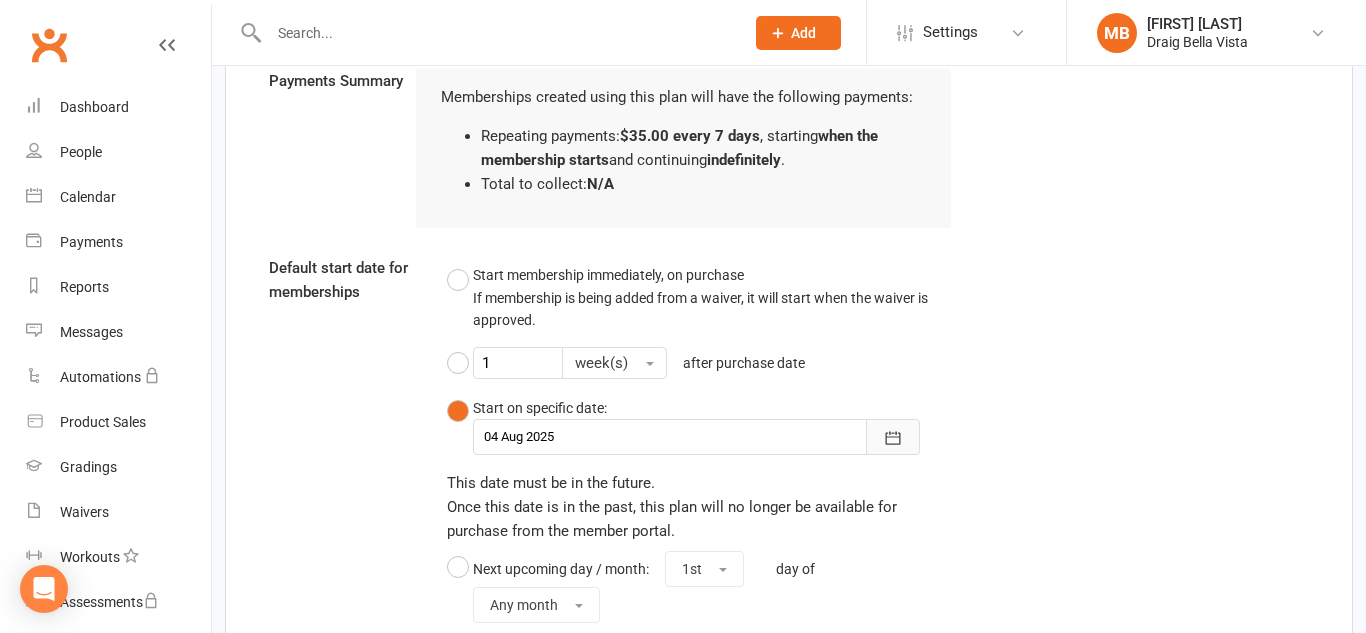 click 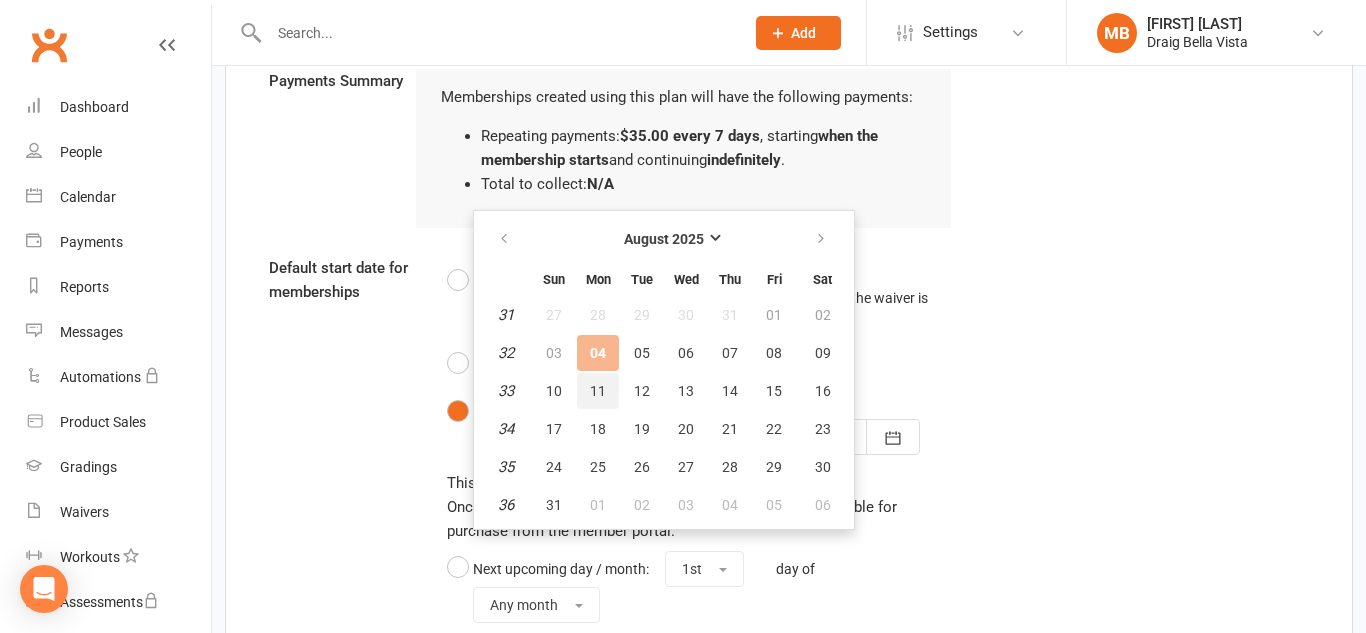 click on "11" at bounding box center [598, 391] 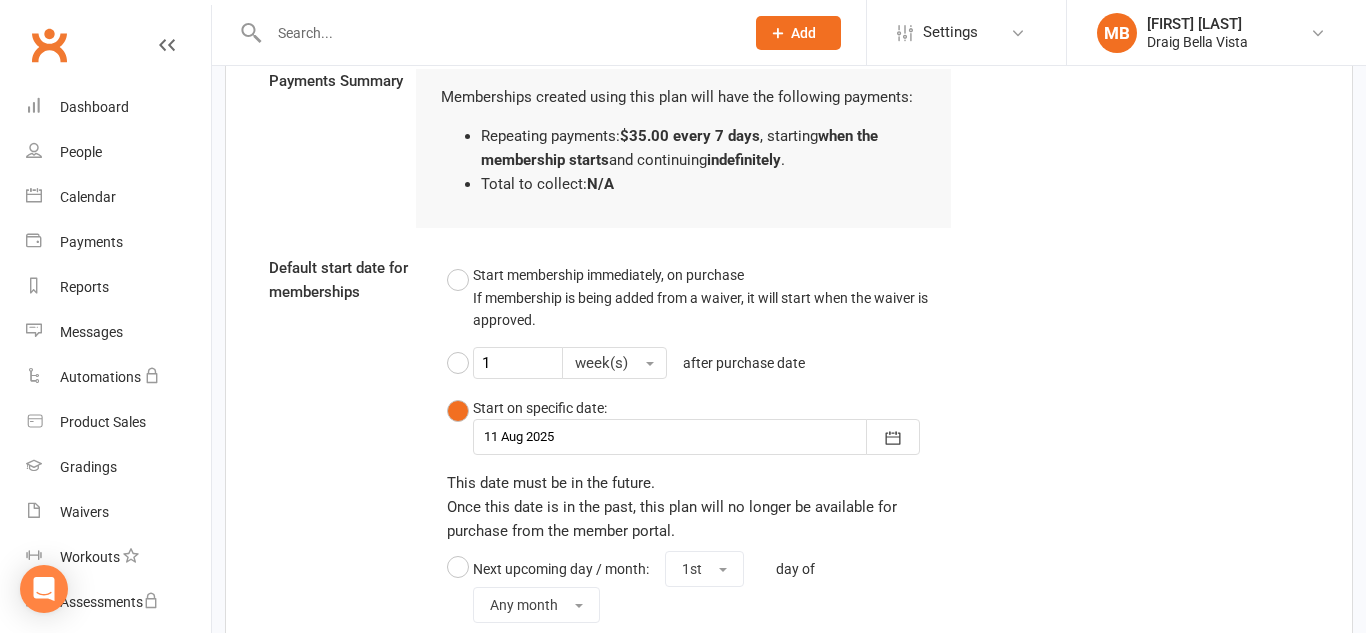 click on "Repeating payments start: 7
day(s)
after membership starts Membership start date" at bounding box center (789, 443) 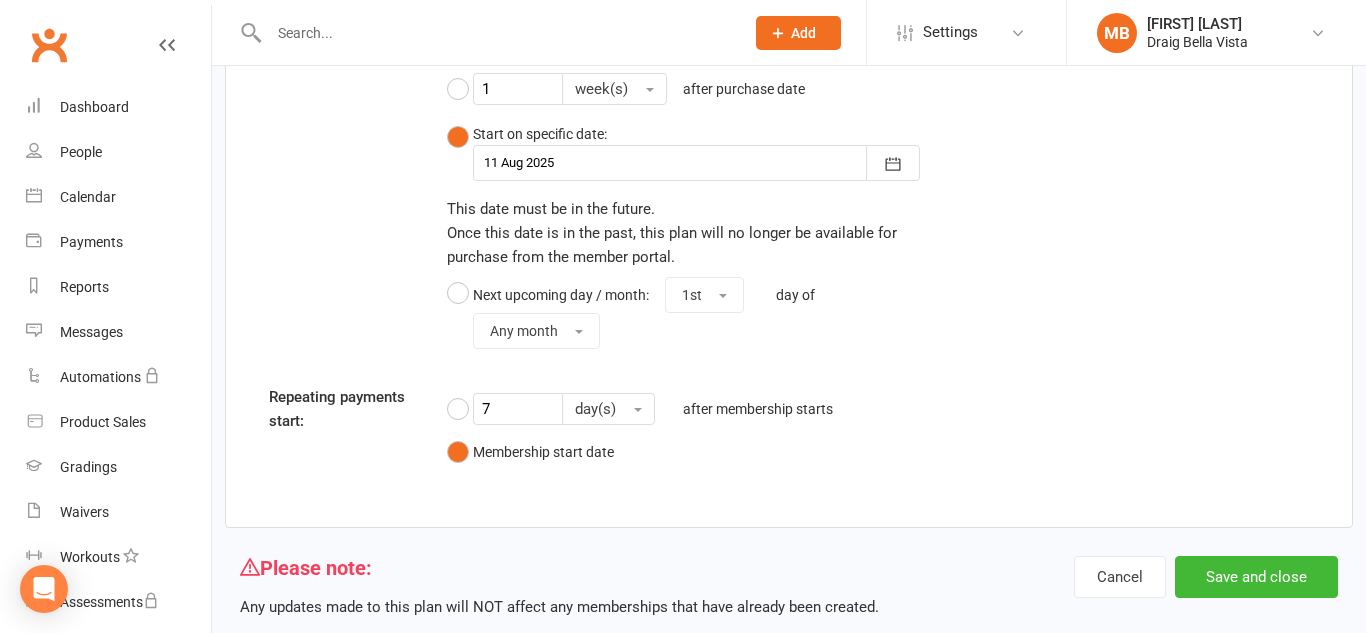 click on "Repeating payments start: 7
day(s)
after membership starts Membership start date" at bounding box center [789, 428] 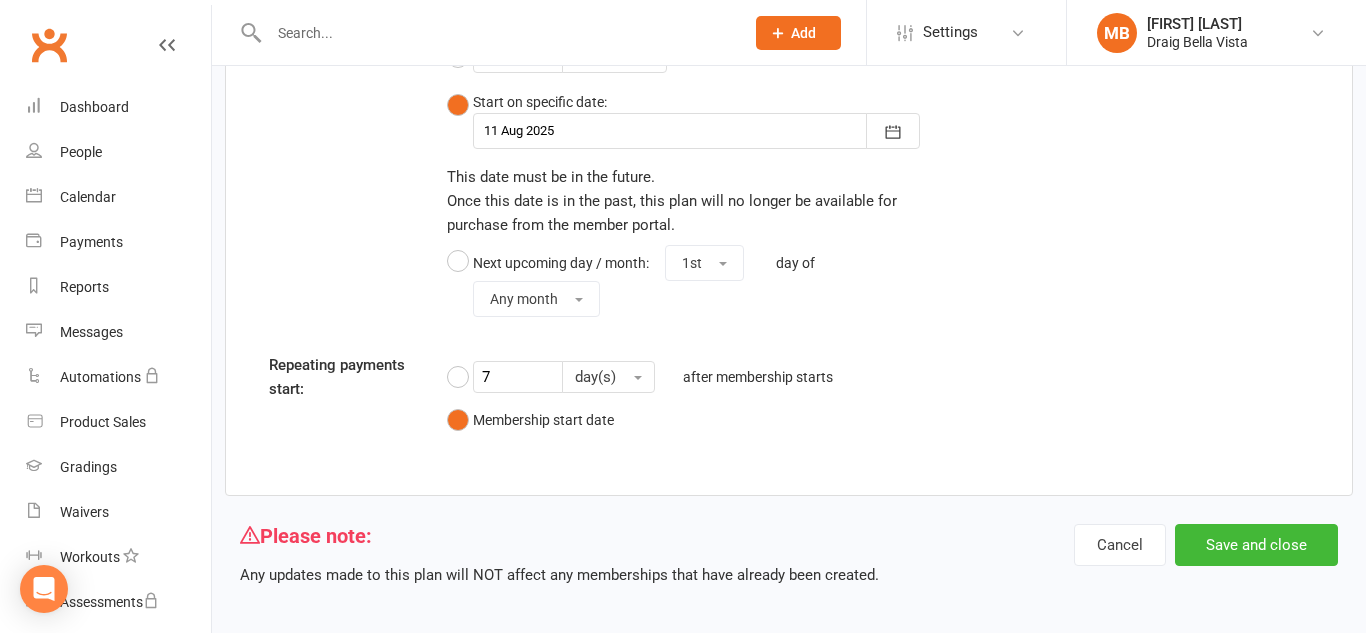 scroll, scrollTop: 2294, scrollLeft: 0, axis: vertical 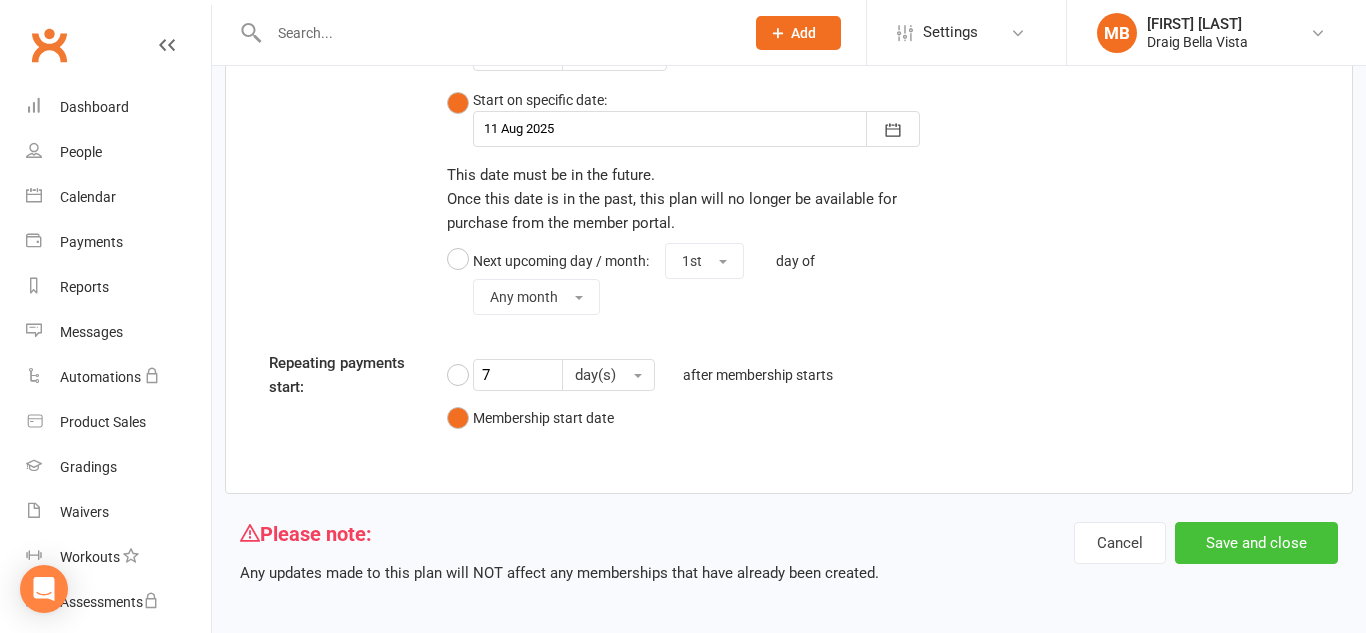 click on "Save and close" at bounding box center [1256, 543] 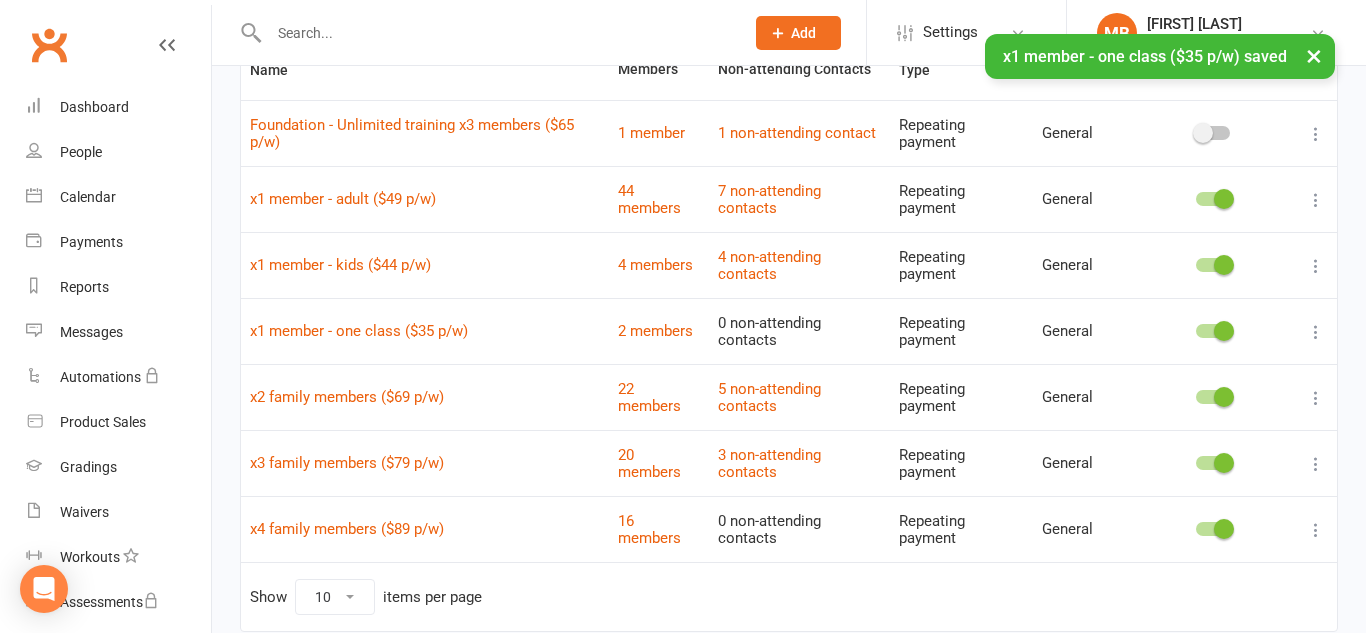 scroll, scrollTop: 175, scrollLeft: 0, axis: vertical 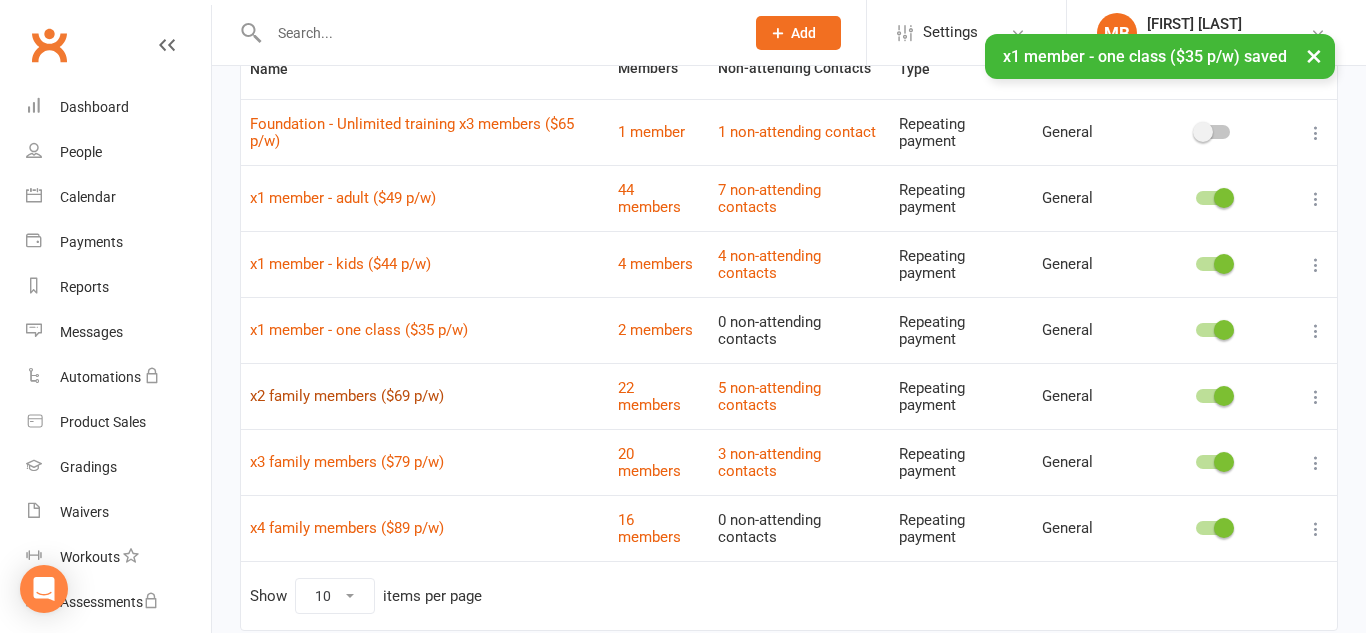 click on "x2 family members ($69 p/w)" at bounding box center [347, 396] 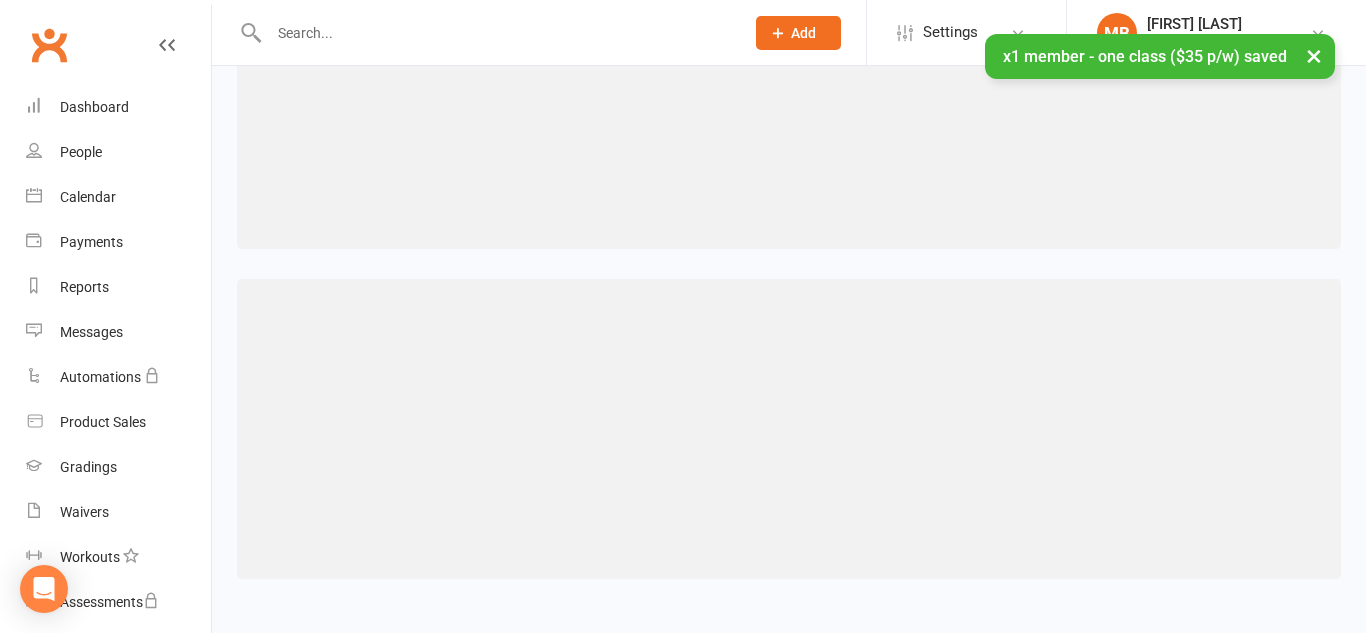 scroll, scrollTop: 0, scrollLeft: 0, axis: both 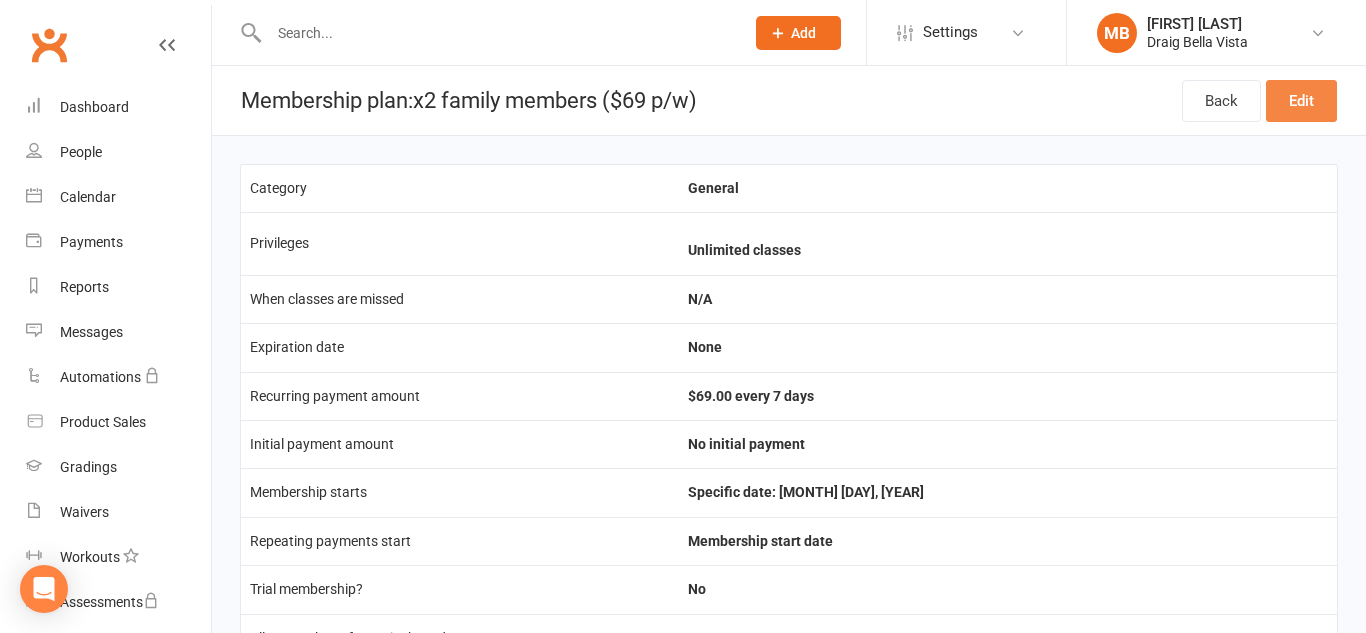 click on "Edit" at bounding box center (1301, 101) 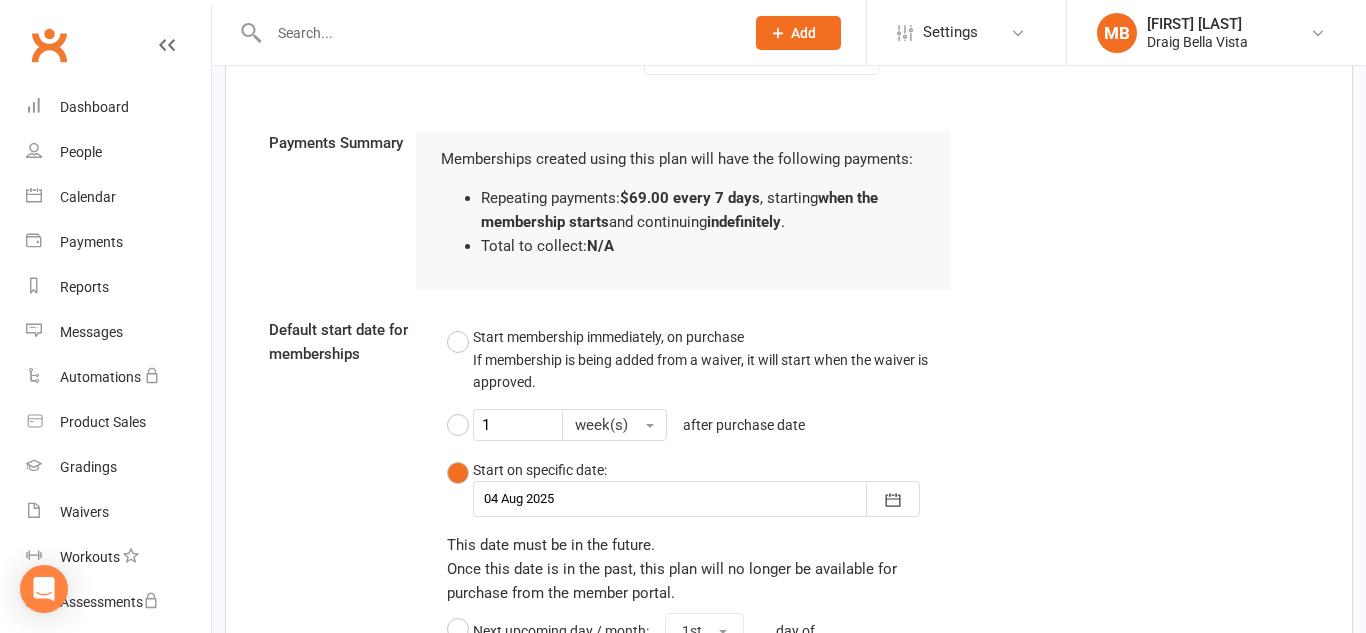 scroll, scrollTop: 1926, scrollLeft: 0, axis: vertical 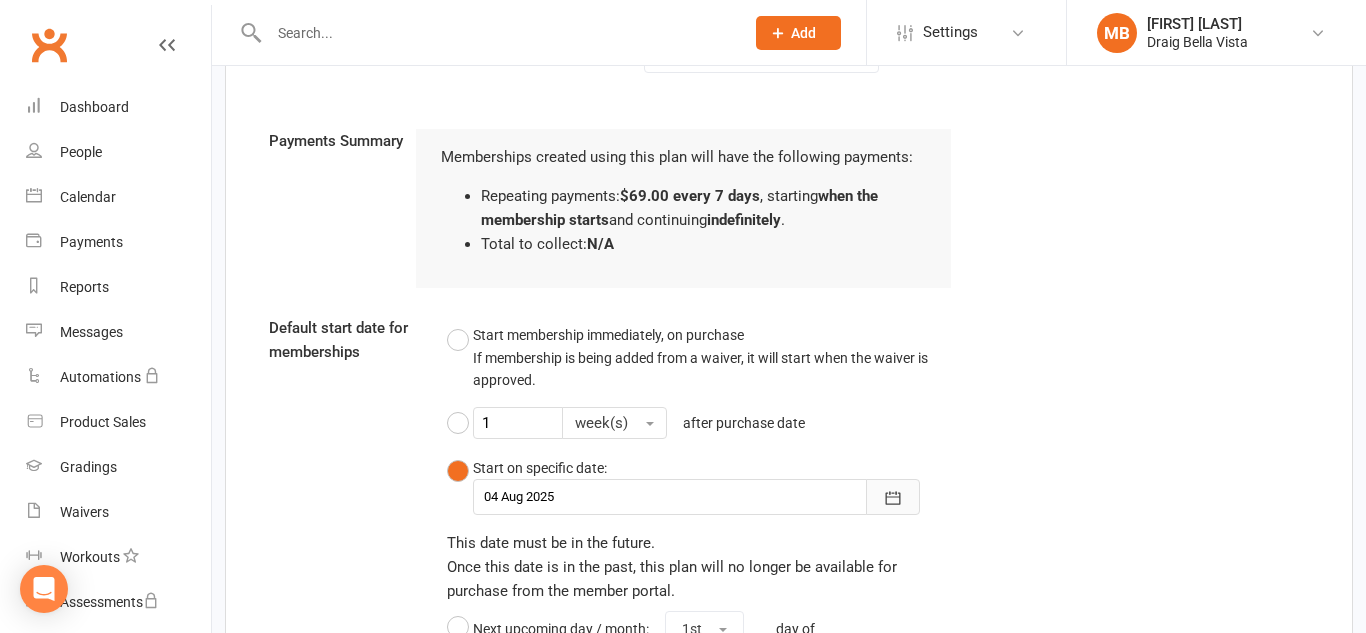 click 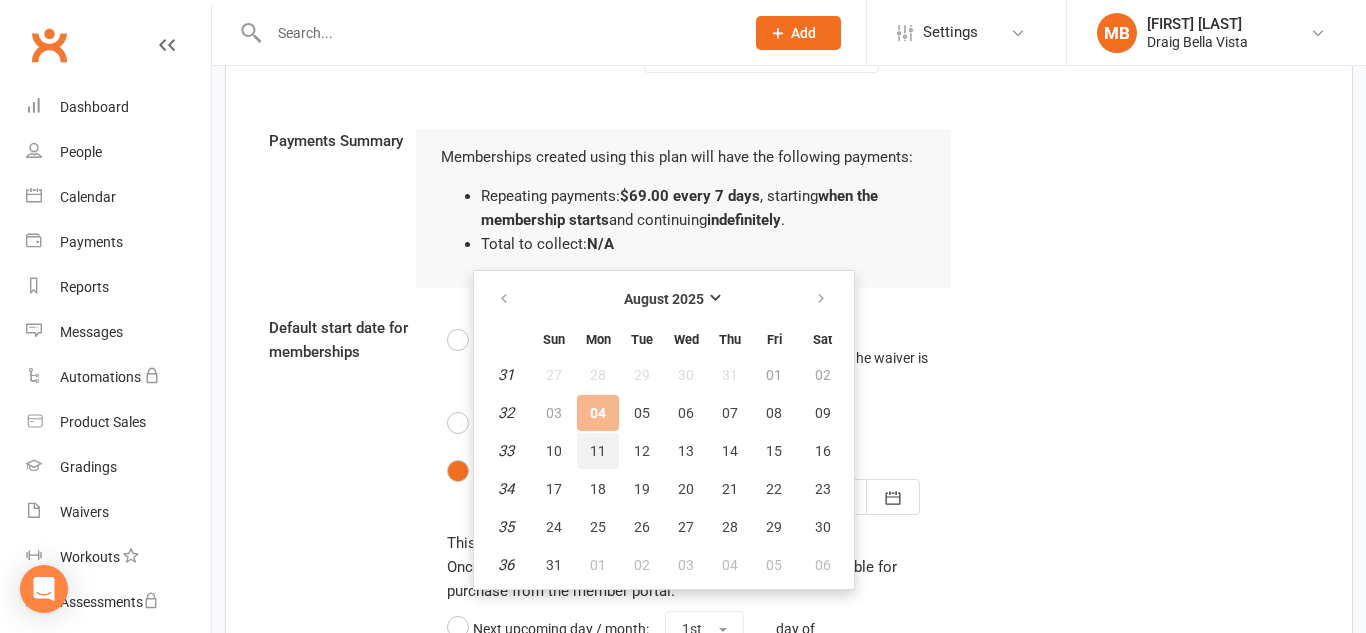 click on "11" at bounding box center (598, 451) 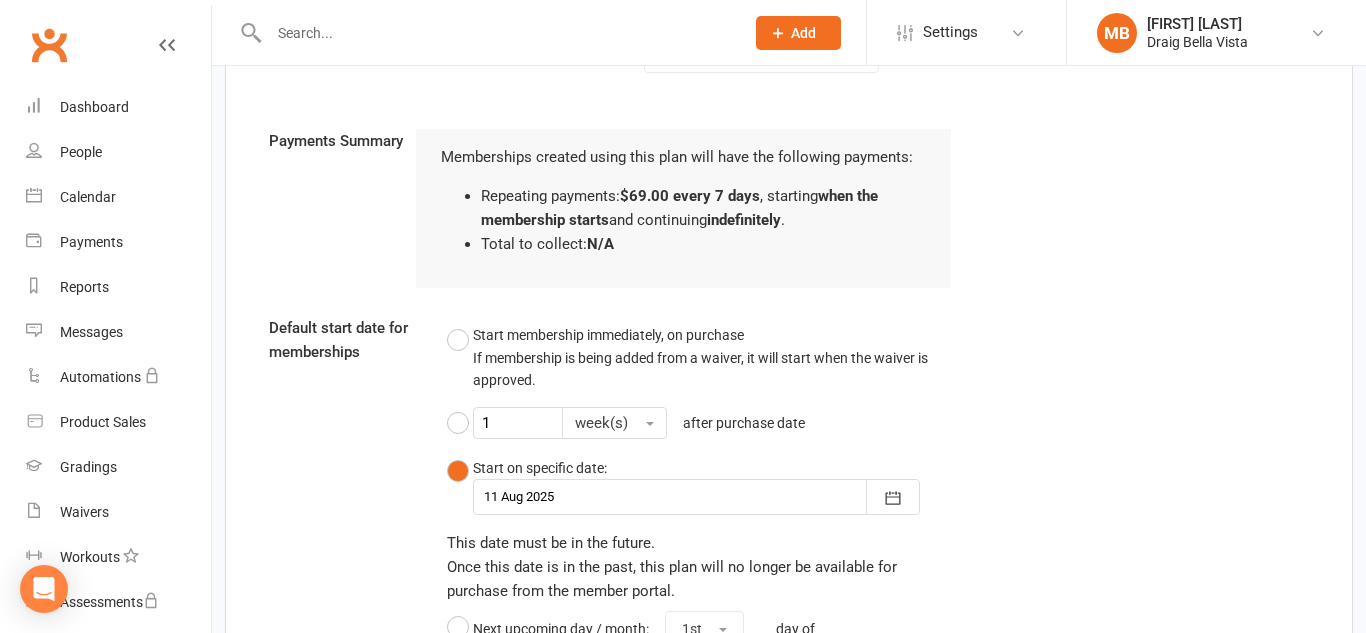 click on "Repeating payments start: 7
day(s)
after membership starts Membership start date" at bounding box center [789, 503] 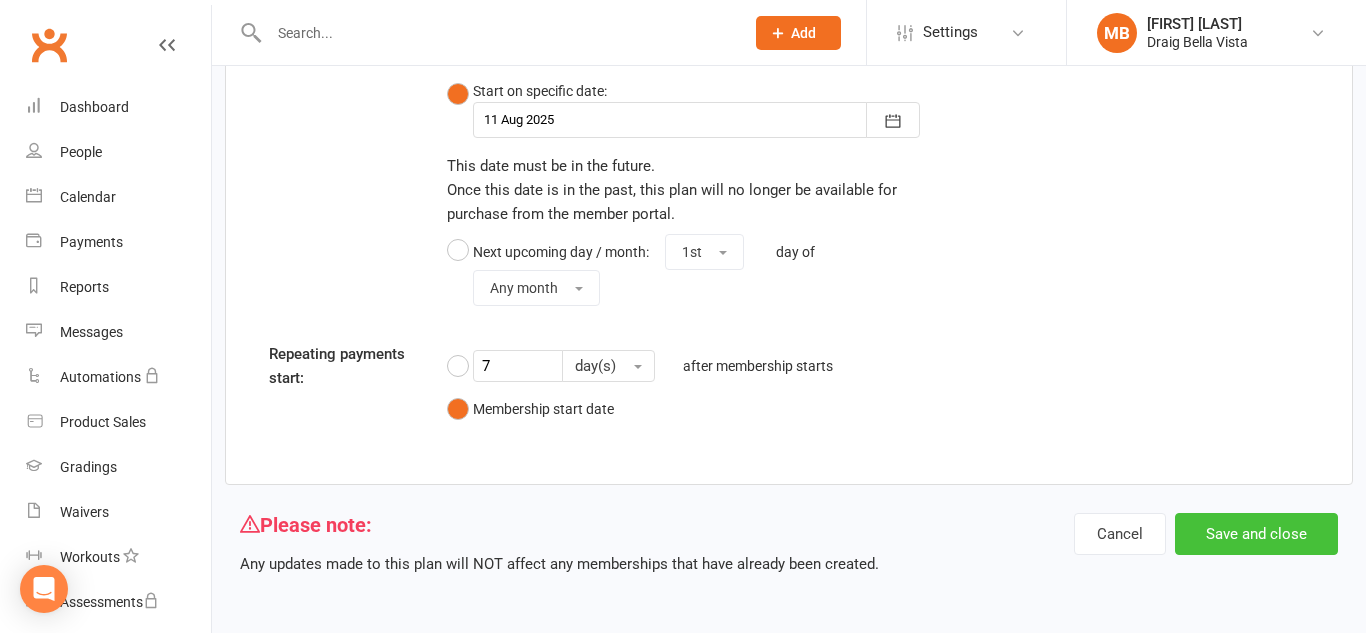 click on "Save and close" at bounding box center [1256, 534] 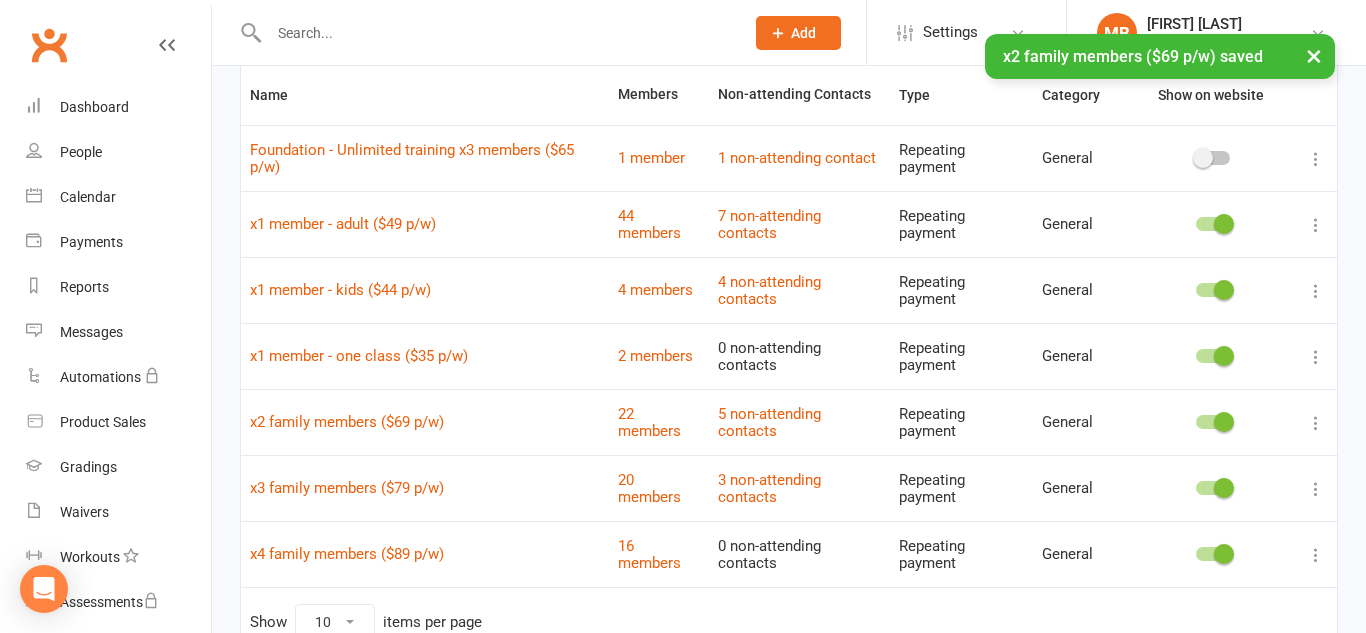 scroll, scrollTop: 150, scrollLeft: 0, axis: vertical 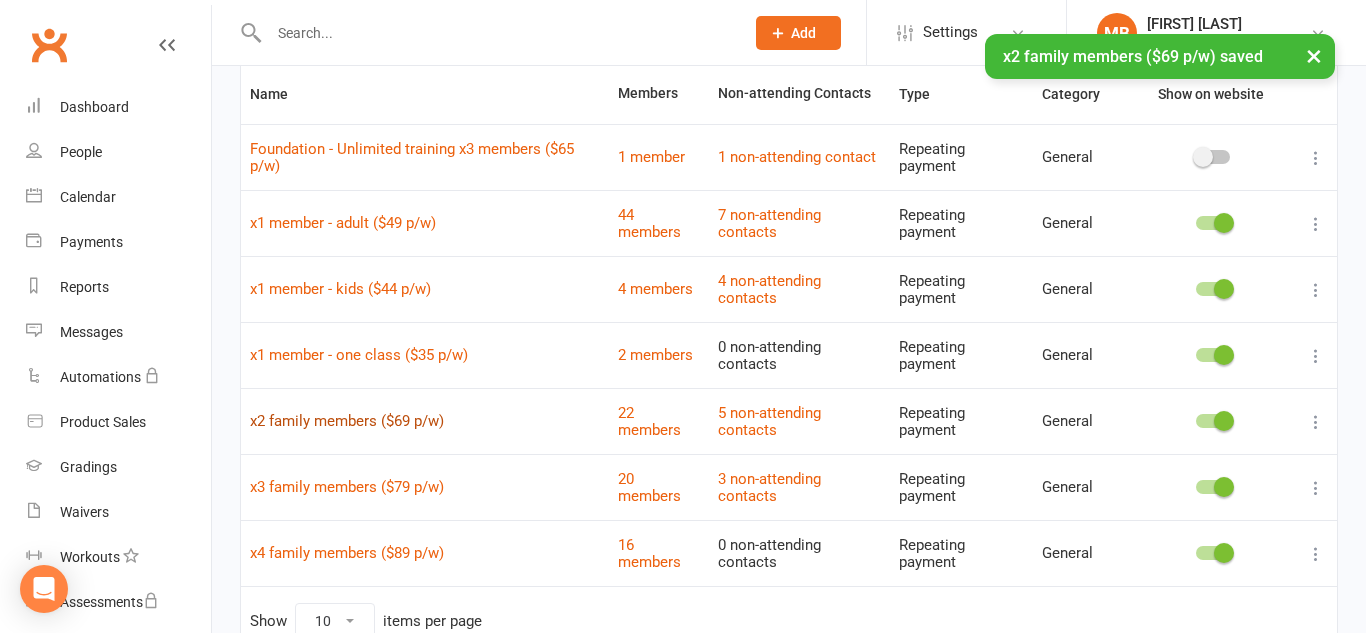 click on "x2 family members ($69 p/w)" at bounding box center (347, 421) 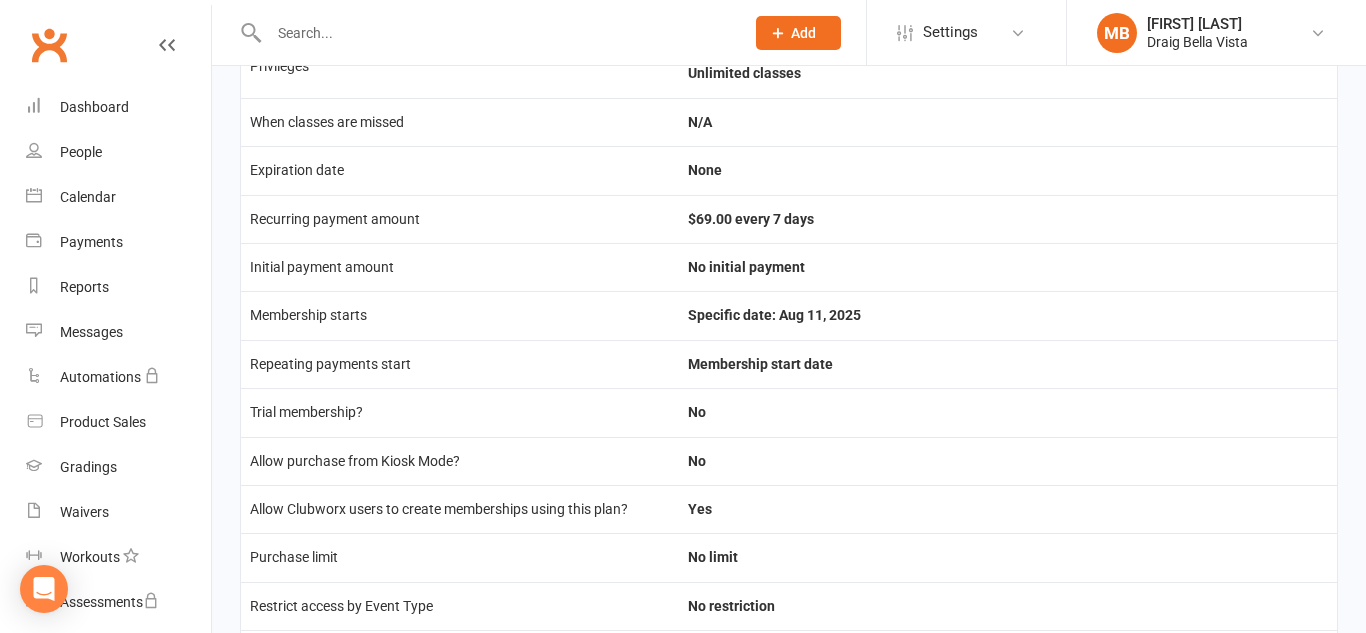 scroll, scrollTop: 180, scrollLeft: 0, axis: vertical 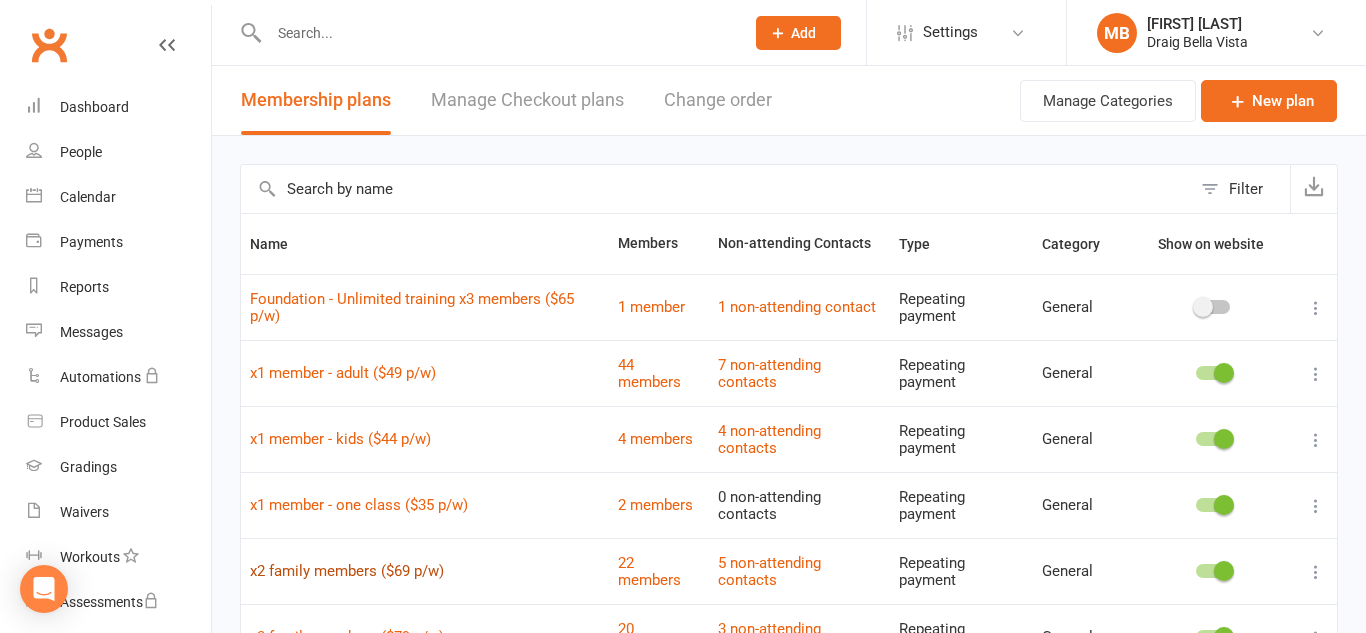 click on "x2 family members ($69 p/w)" at bounding box center (347, 571) 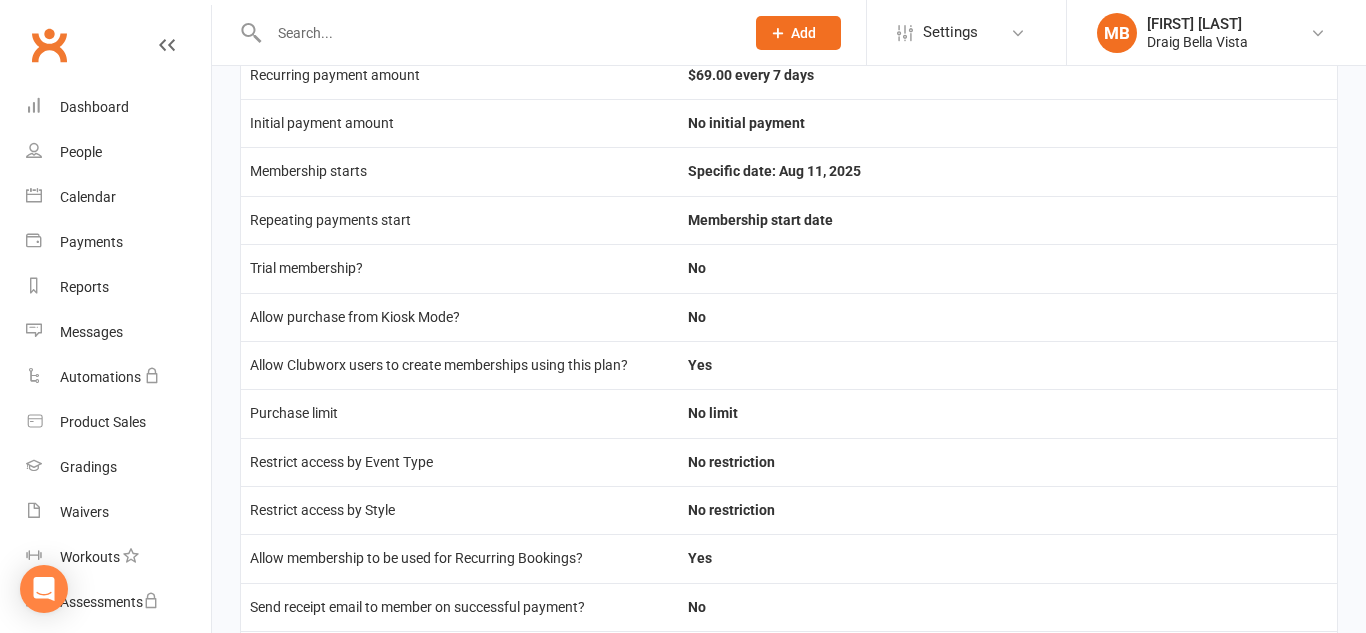 scroll, scrollTop: 322, scrollLeft: 0, axis: vertical 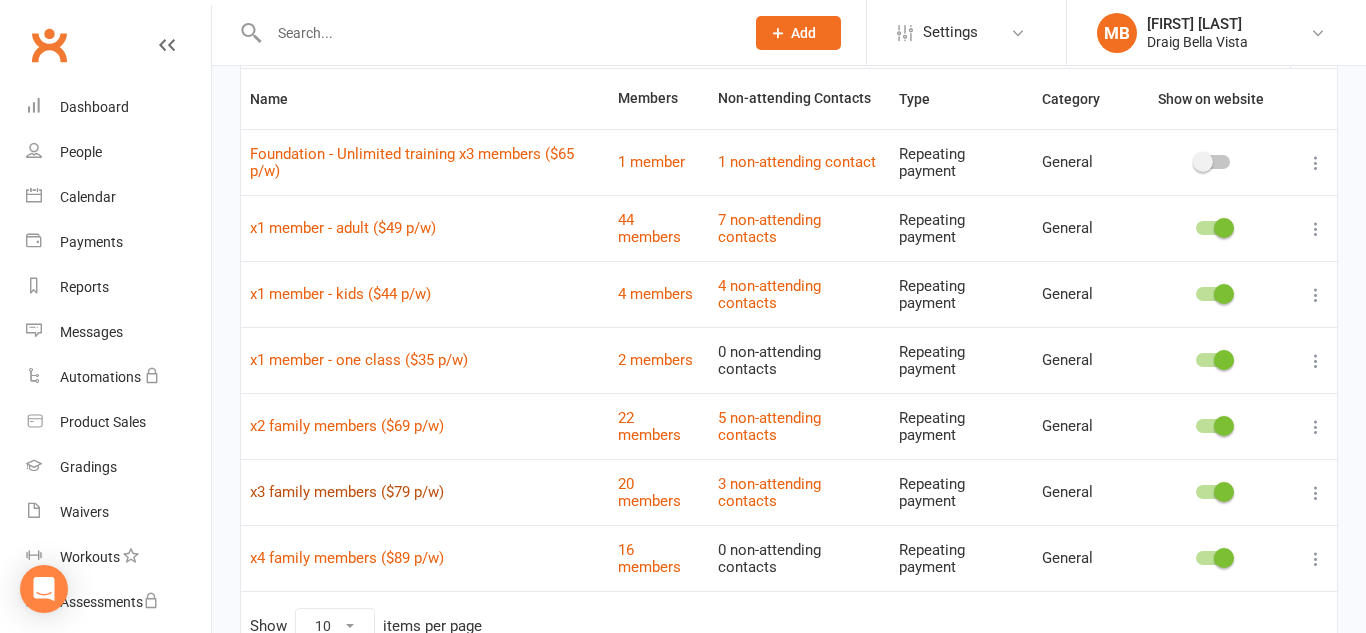 click on "x3 family members ($79 p/w)" at bounding box center (347, 492) 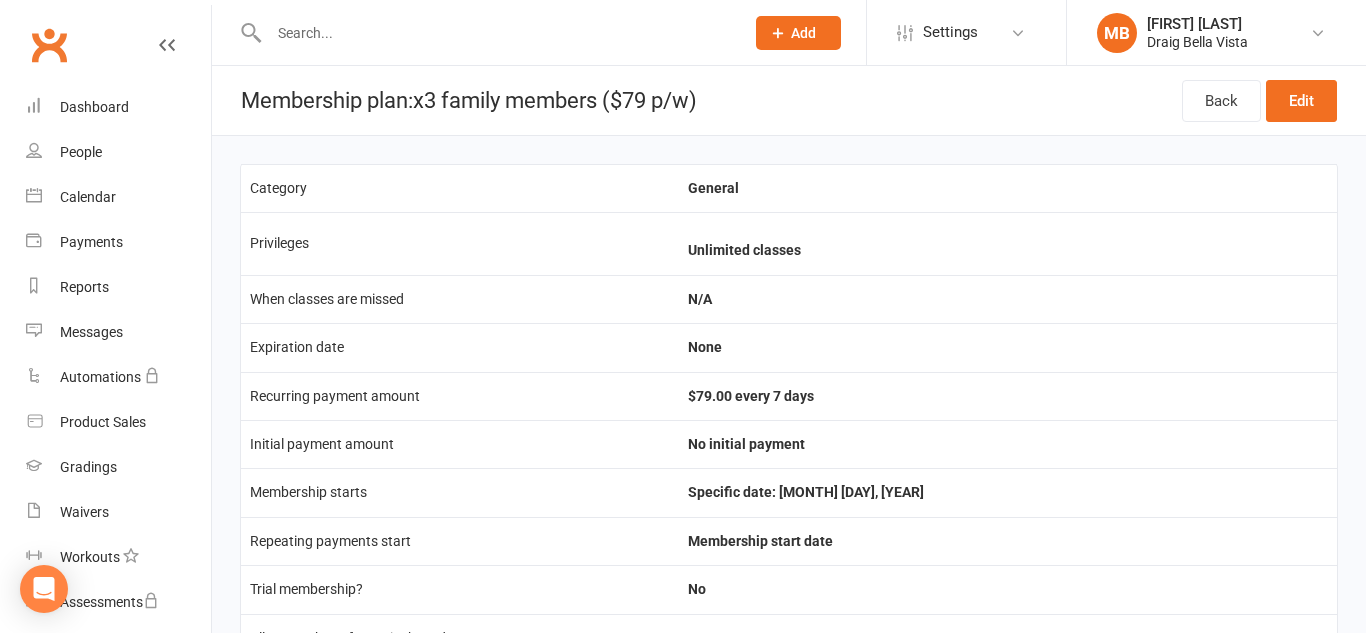 scroll, scrollTop: 3, scrollLeft: 0, axis: vertical 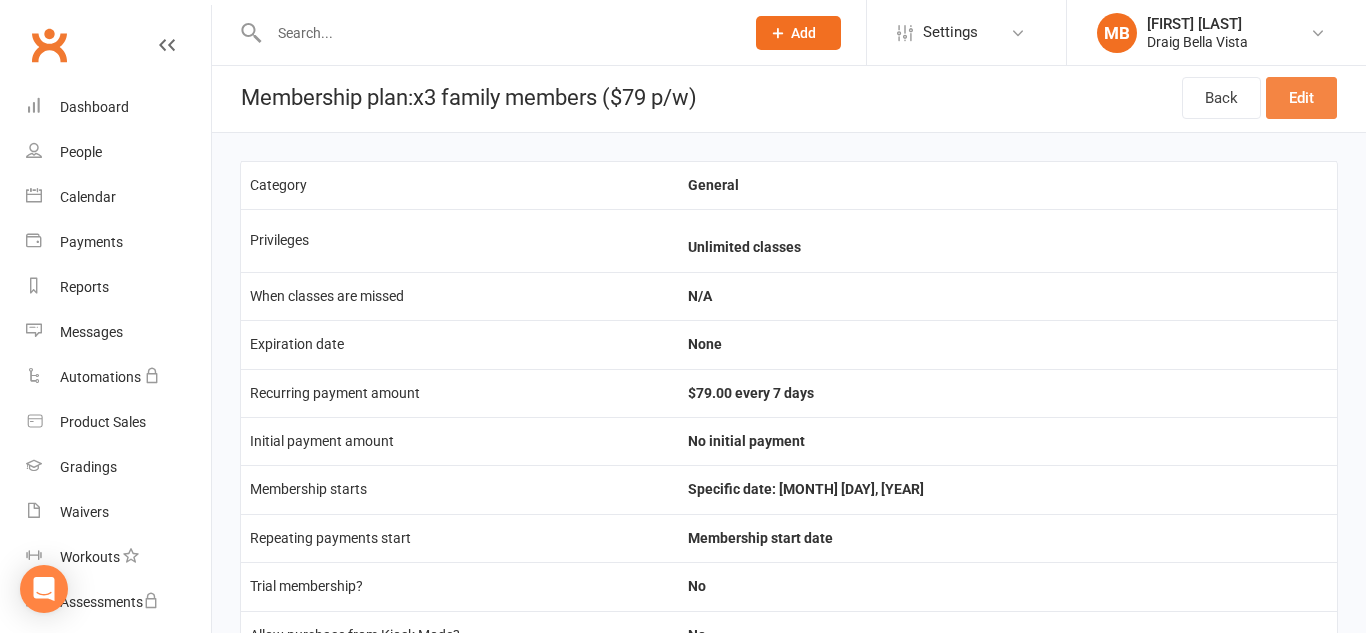 click on "Edit" at bounding box center (1301, 98) 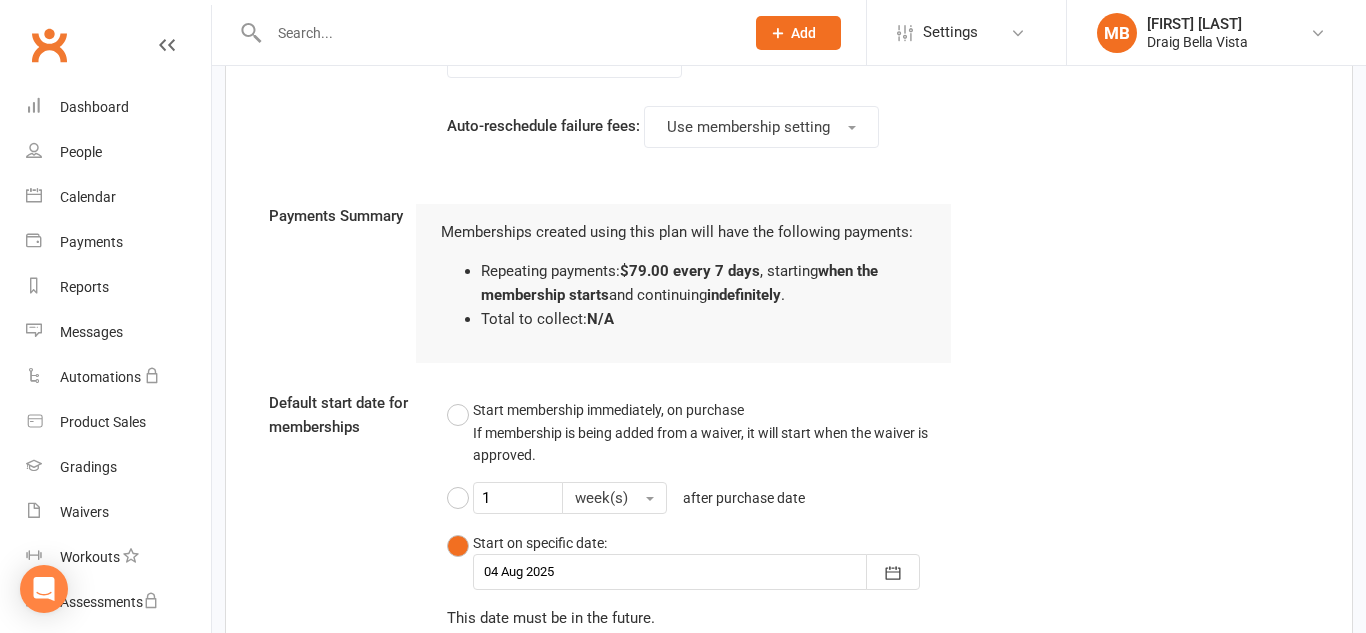 scroll, scrollTop: 2089, scrollLeft: 0, axis: vertical 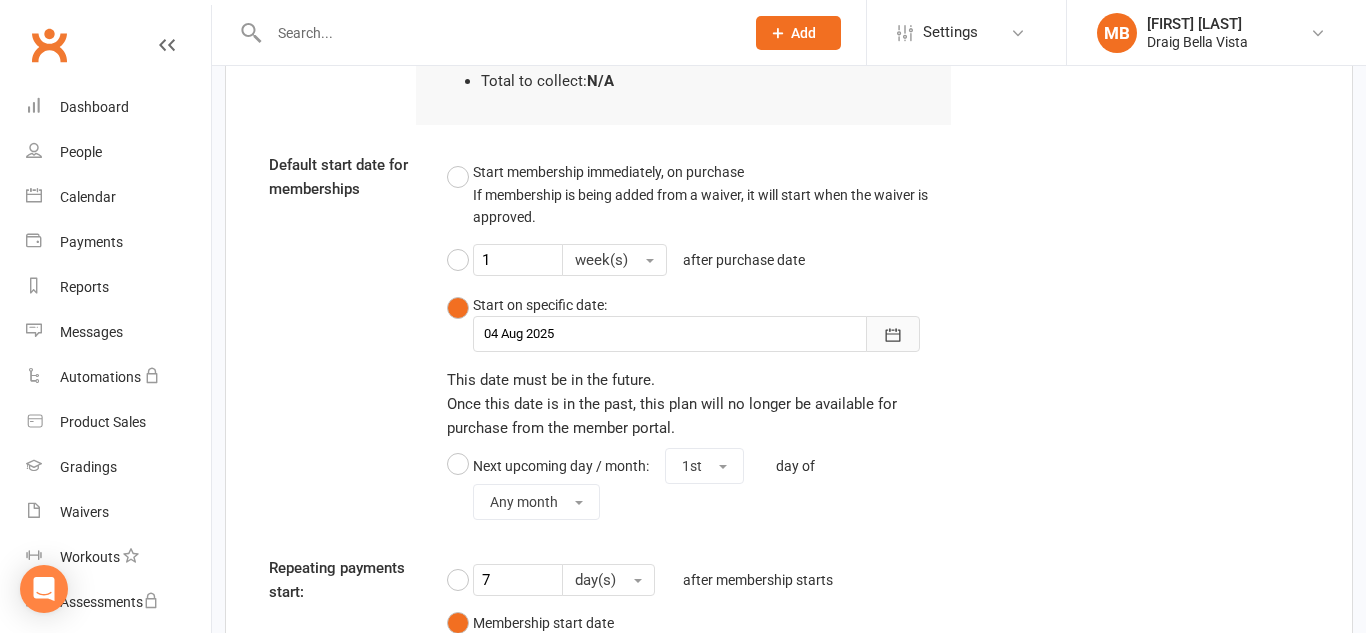 click at bounding box center [893, 334] 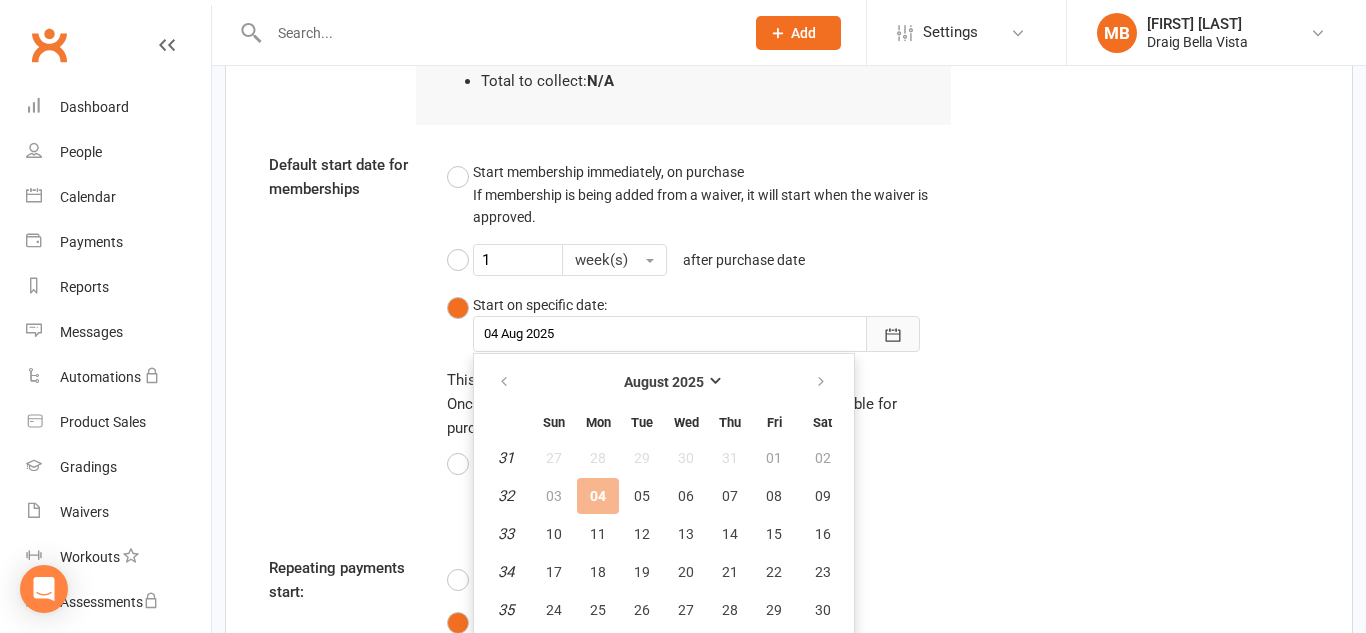 scroll, scrollTop: 2124, scrollLeft: 0, axis: vertical 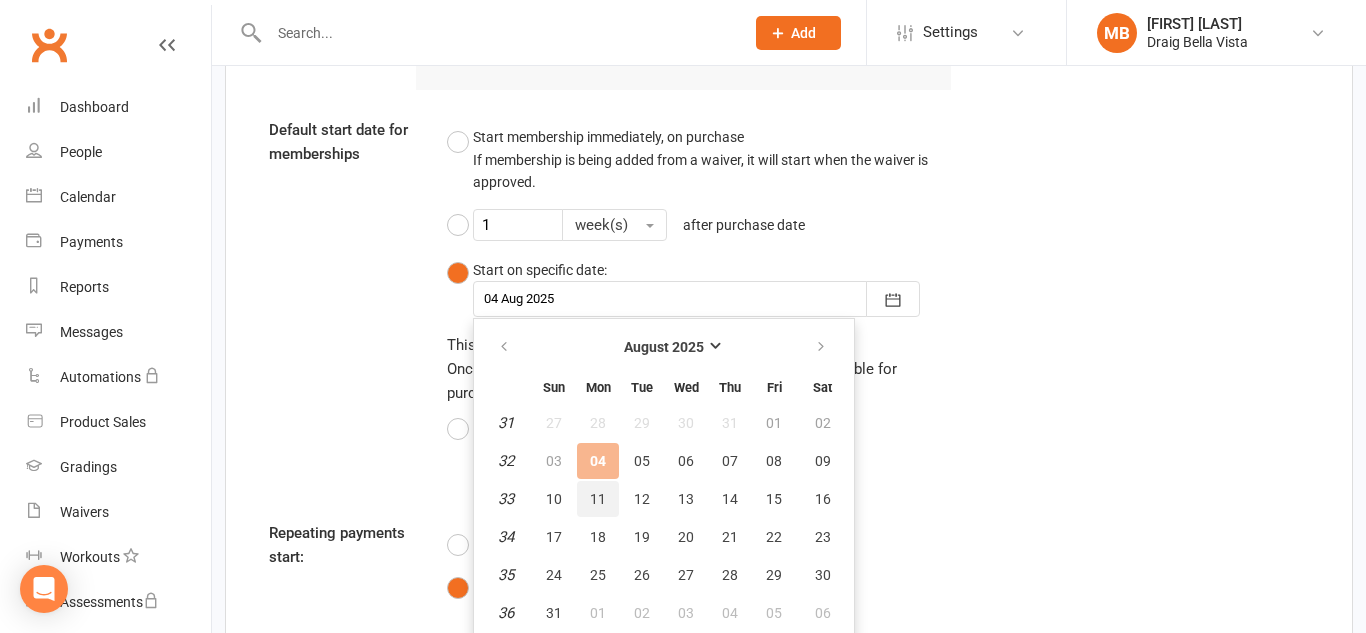 click on "11" at bounding box center [598, 499] 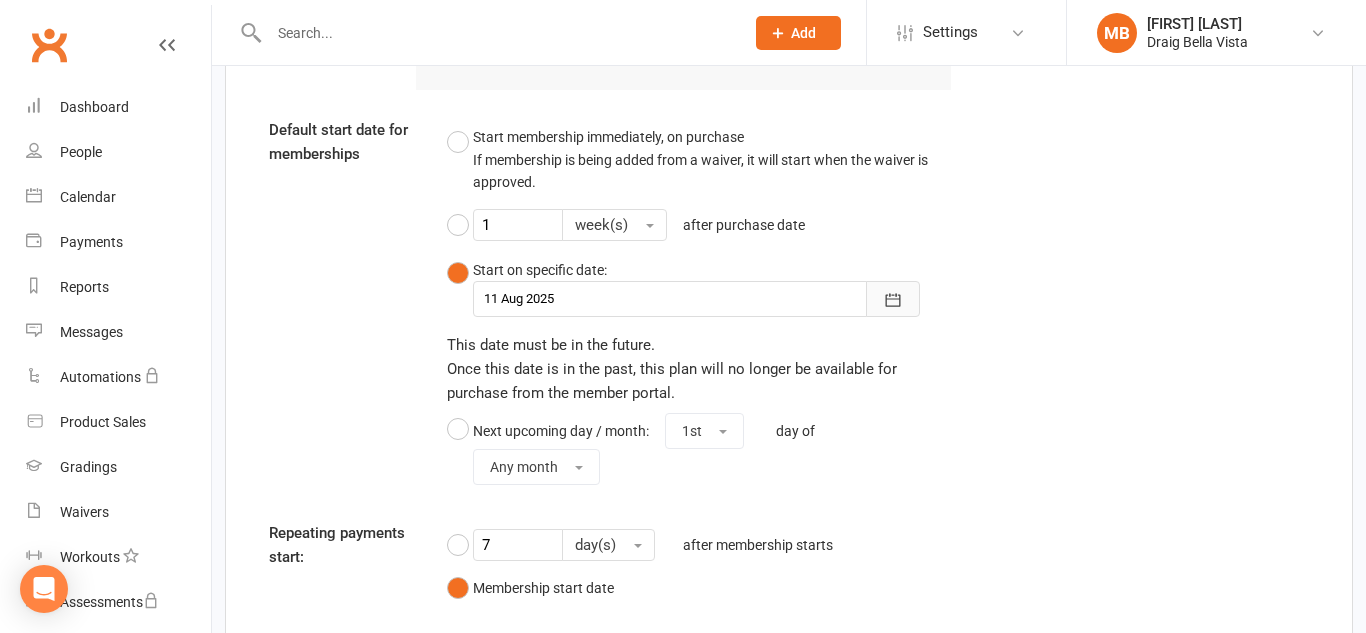 click 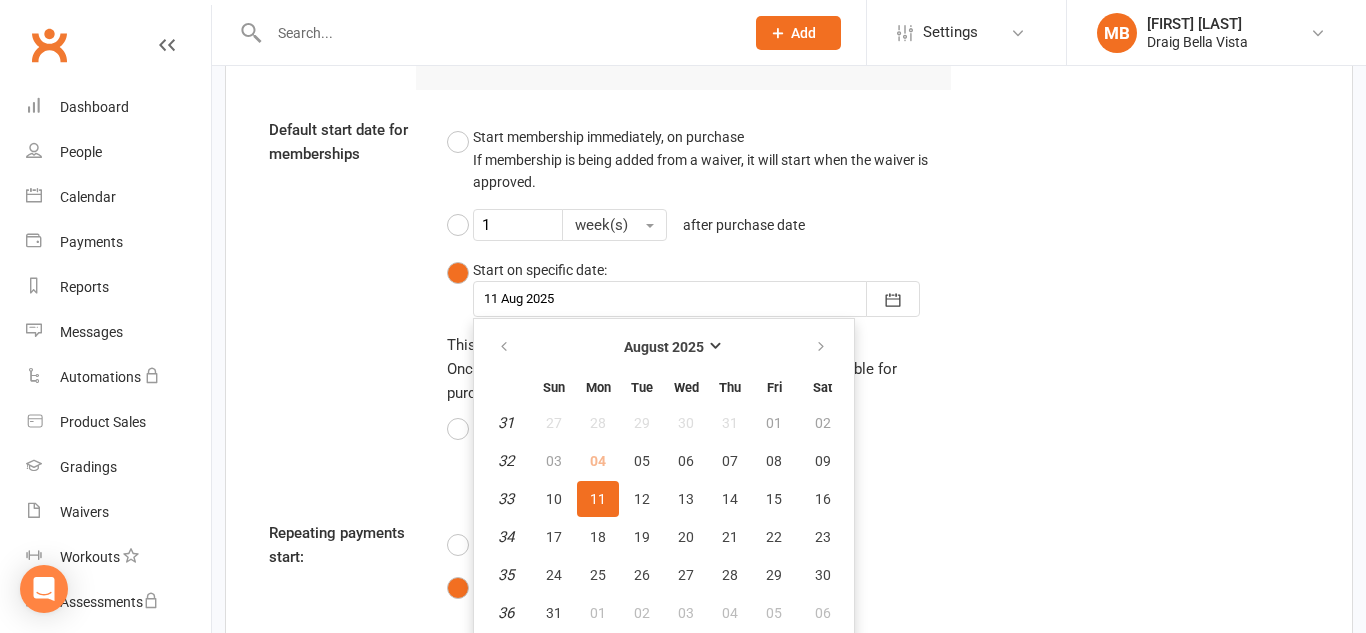click on "Repeating payments start: 7
day(s)
after membership starts Membership start date" at bounding box center [789, 305] 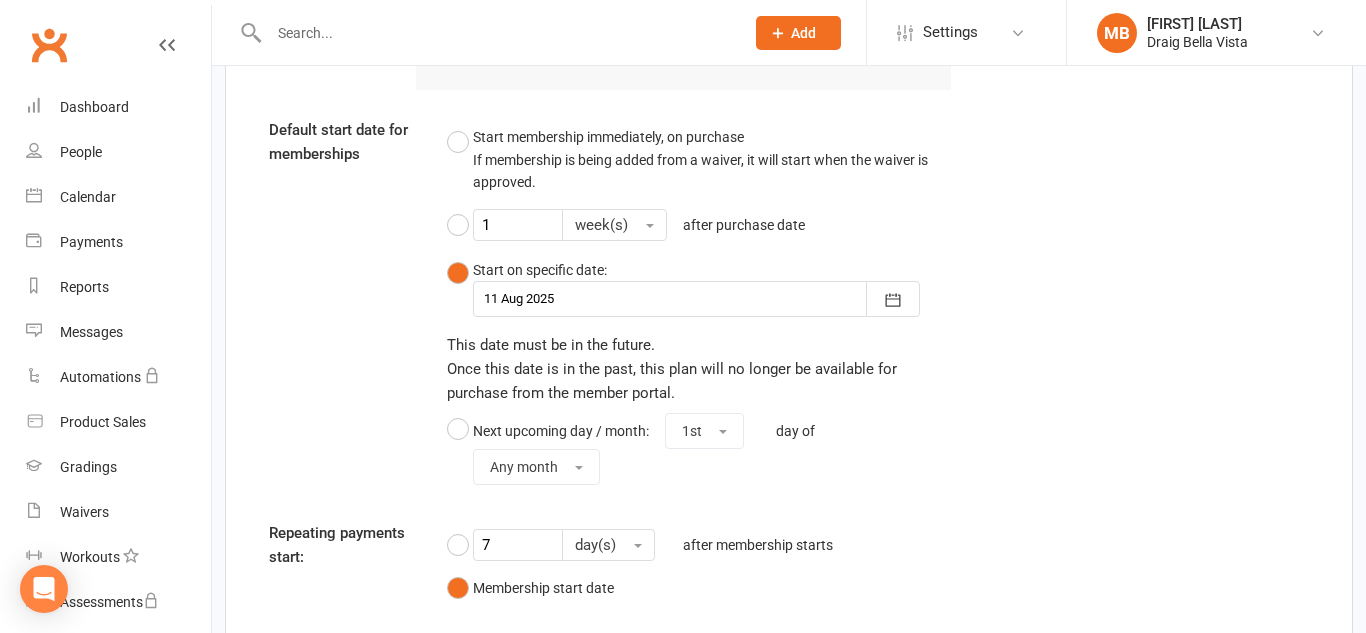 scroll, scrollTop: 2303, scrollLeft: 0, axis: vertical 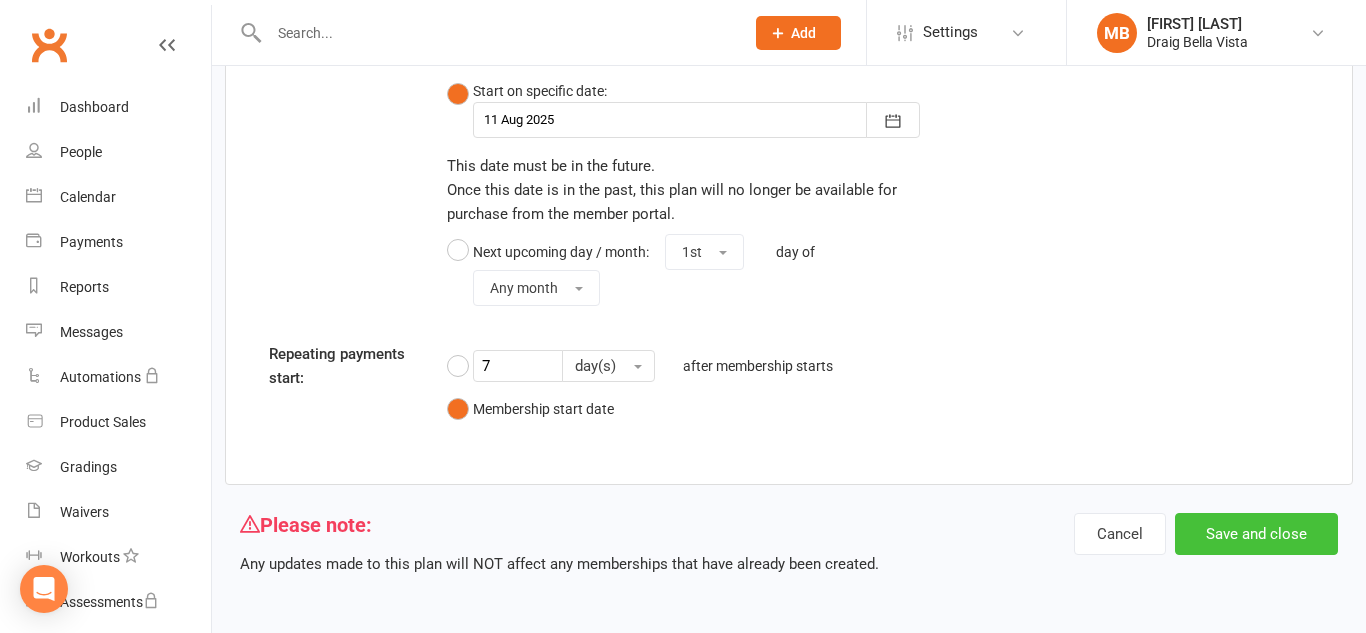 click on "Save and close" at bounding box center (1256, 534) 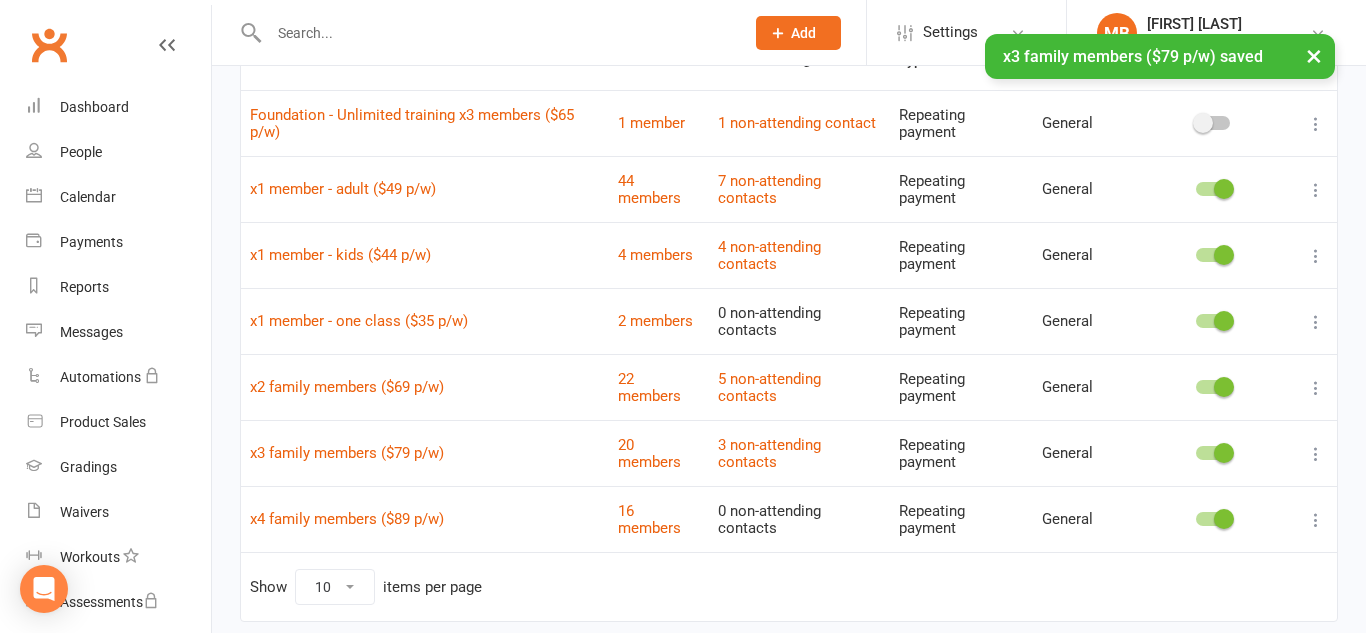 scroll, scrollTop: 216, scrollLeft: 0, axis: vertical 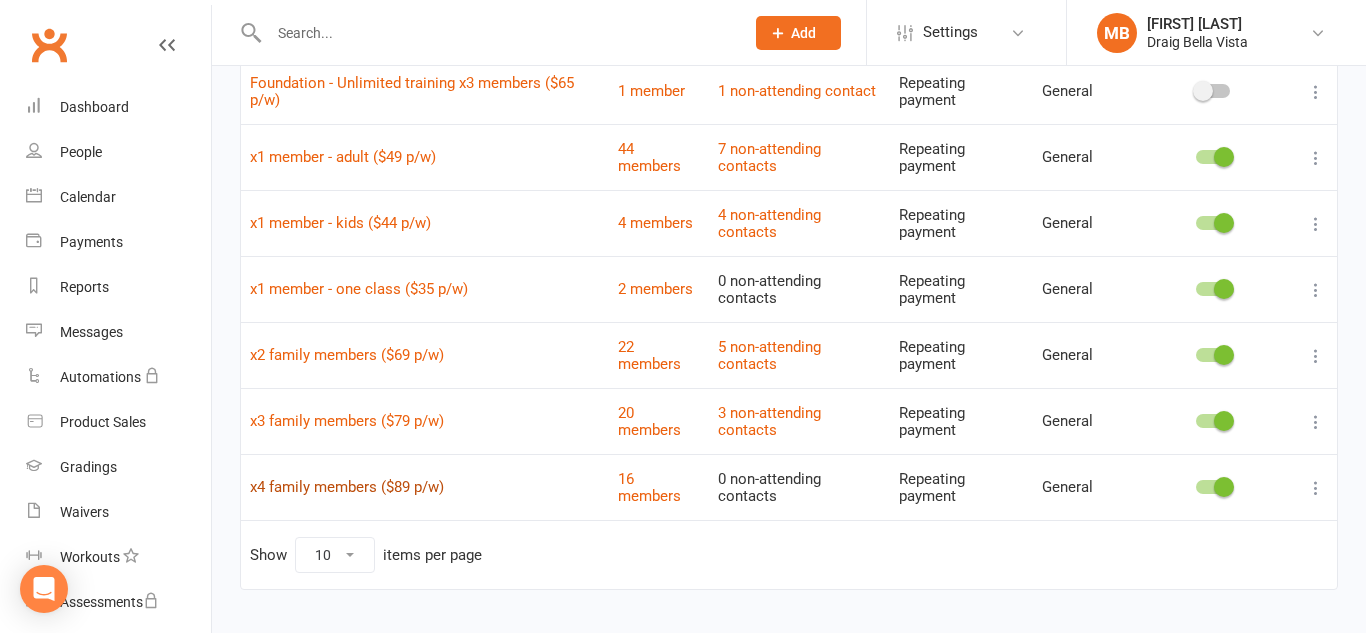 click on "x4 family members ($89 p/w)" at bounding box center (347, 487) 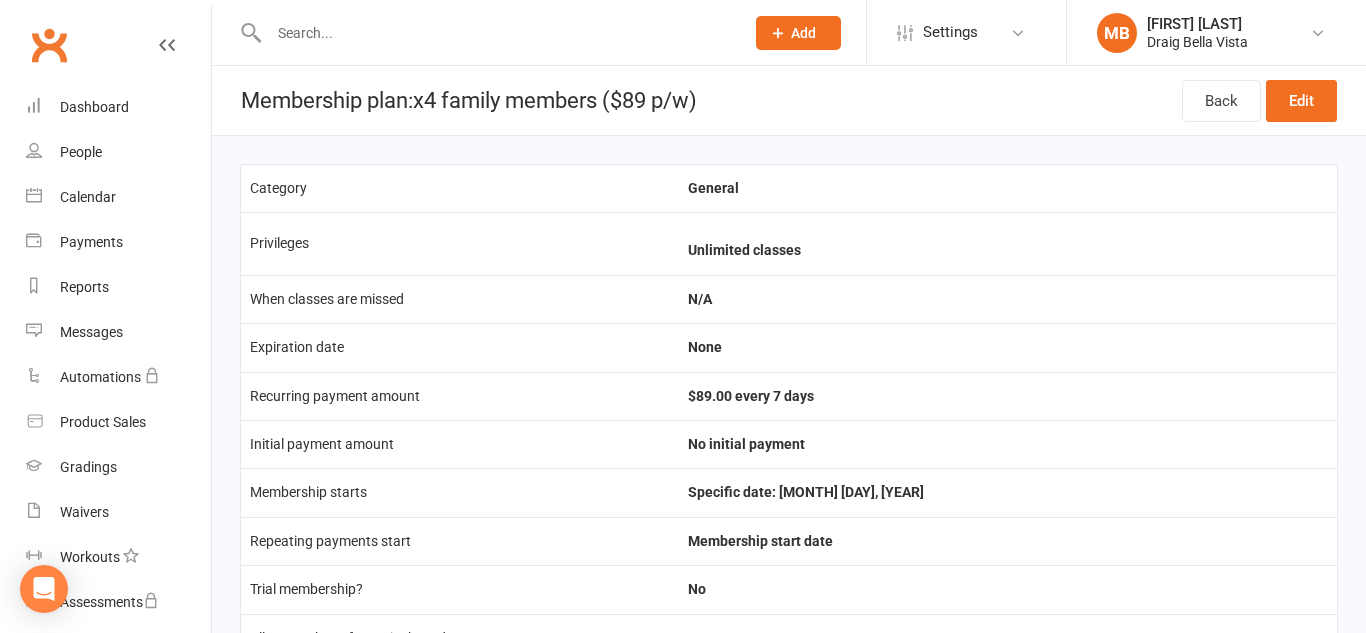 scroll, scrollTop: 3, scrollLeft: 0, axis: vertical 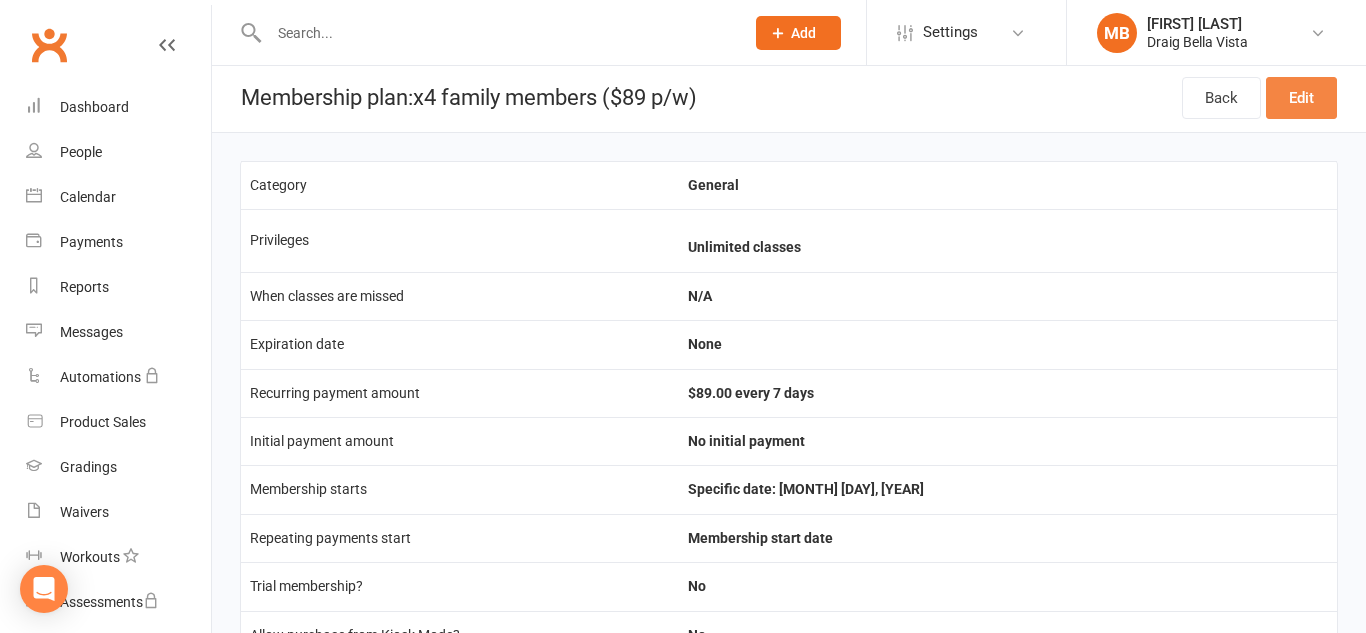 click on "Edit" at bounding box center [1301, 98] 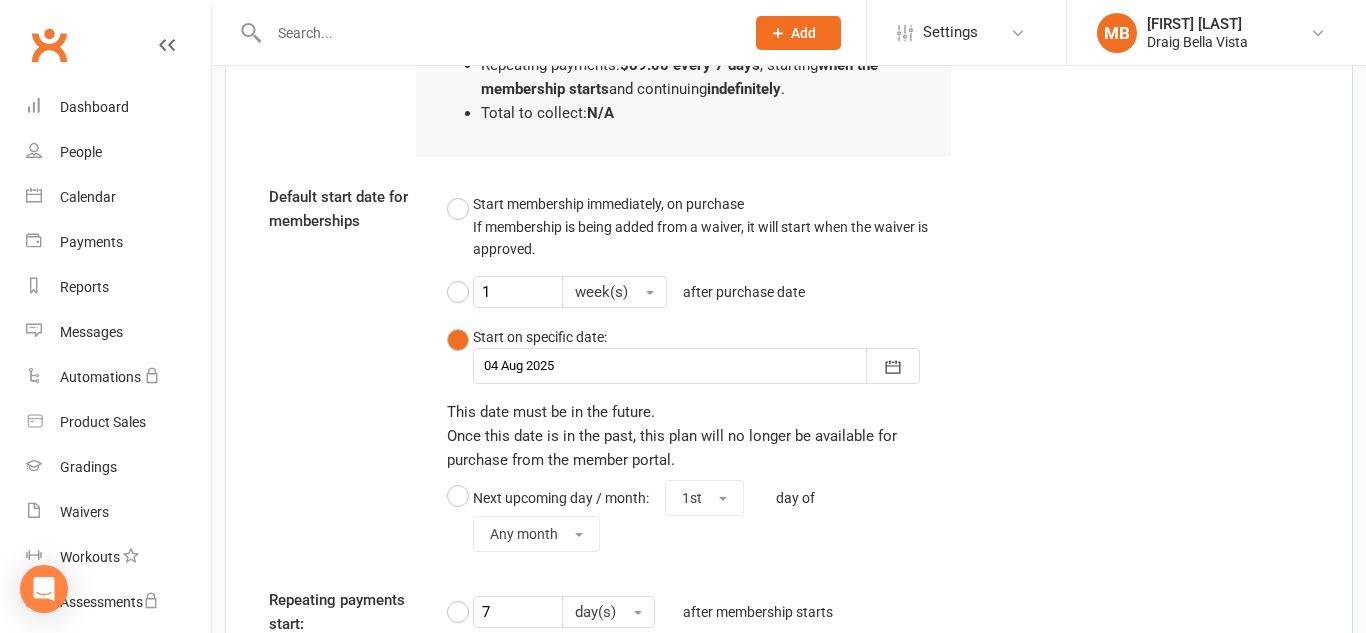 scroll, scrollTop: 2058, scrollLeft: 0, axis: vertical 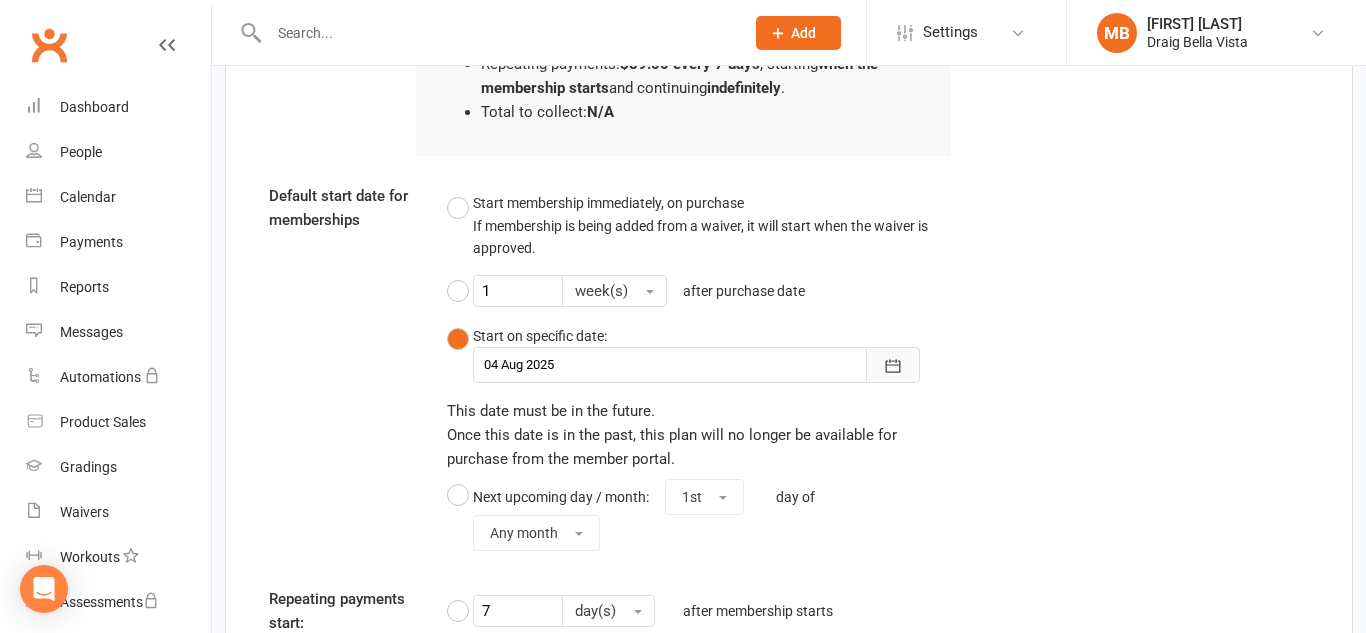 click 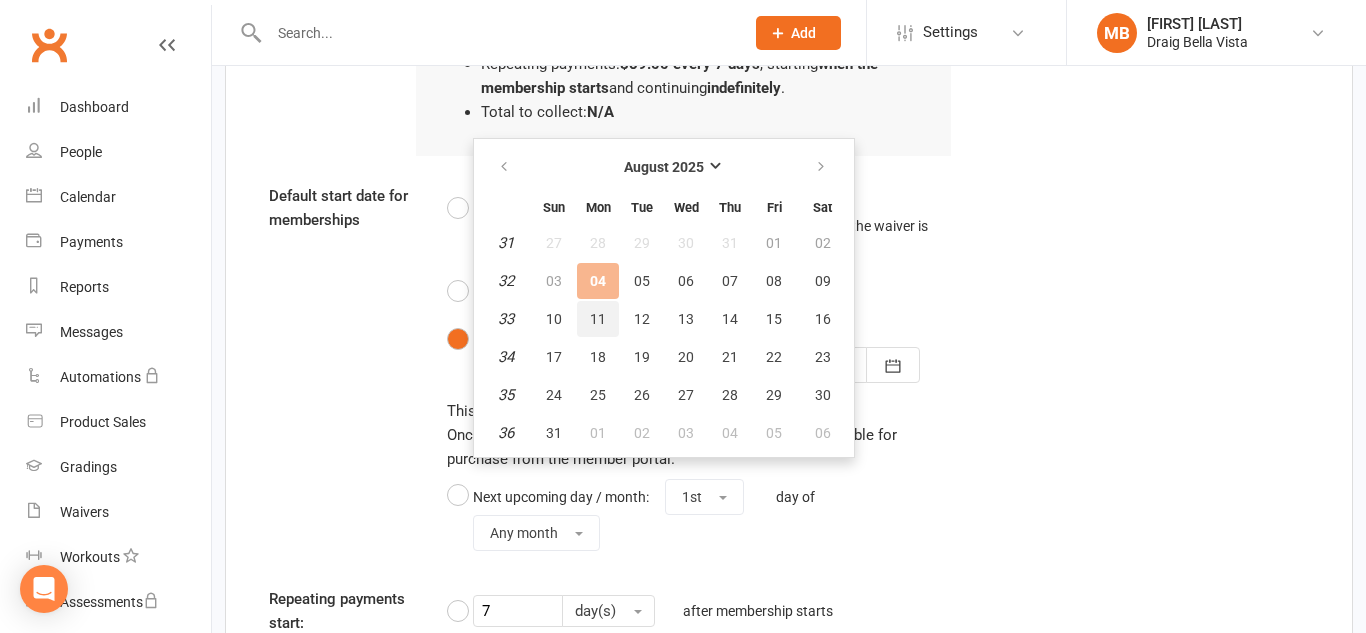 click on "11" at bounding box center (598, 319) 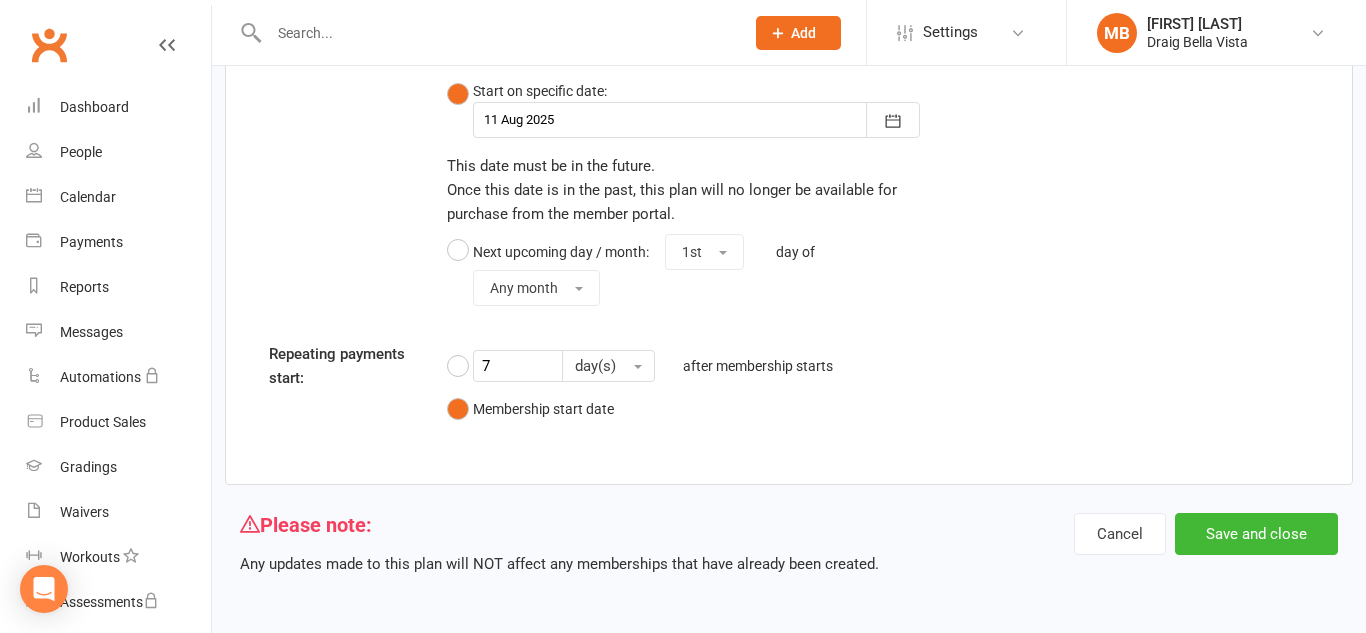 scroll, scrollTop: 2302, scrollLeft: 0, axis: vertical 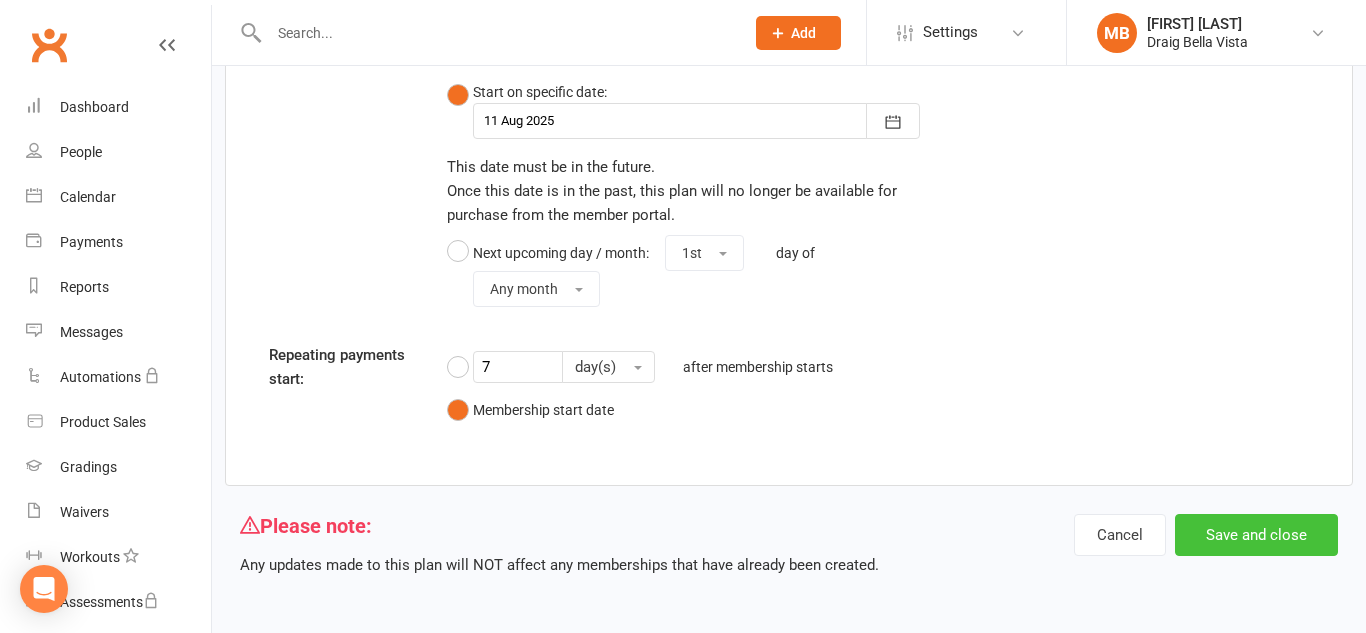 click on "Save and close" at bounding box center [1256, 535] 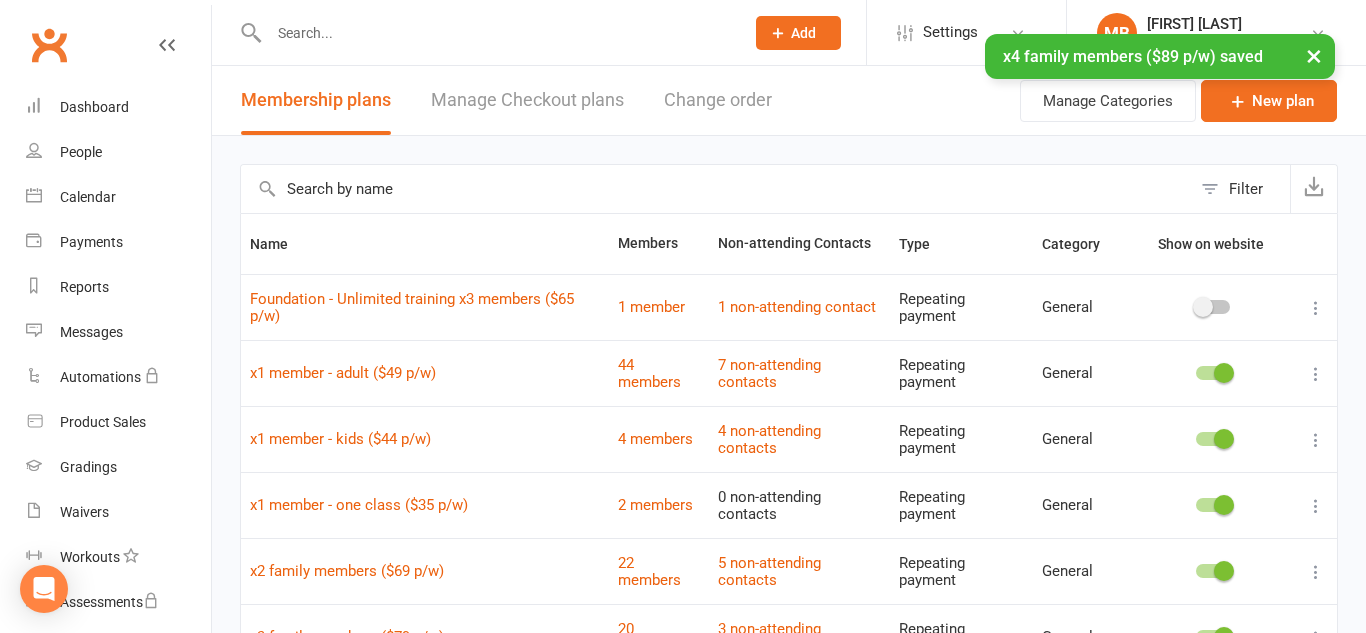 scroll, scrollTop: 3, scrollLeft: 0, axis: vertical 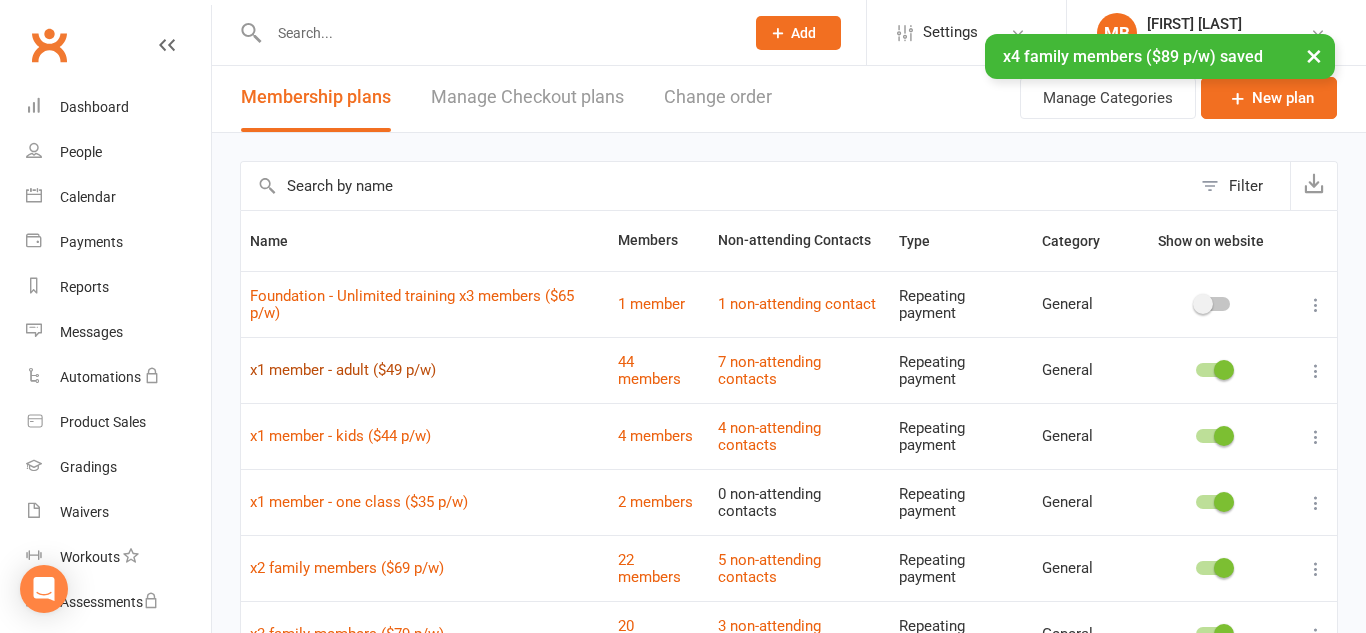click on "x1 member - adult ($49 p/w)" at bounding box center [343, 370] 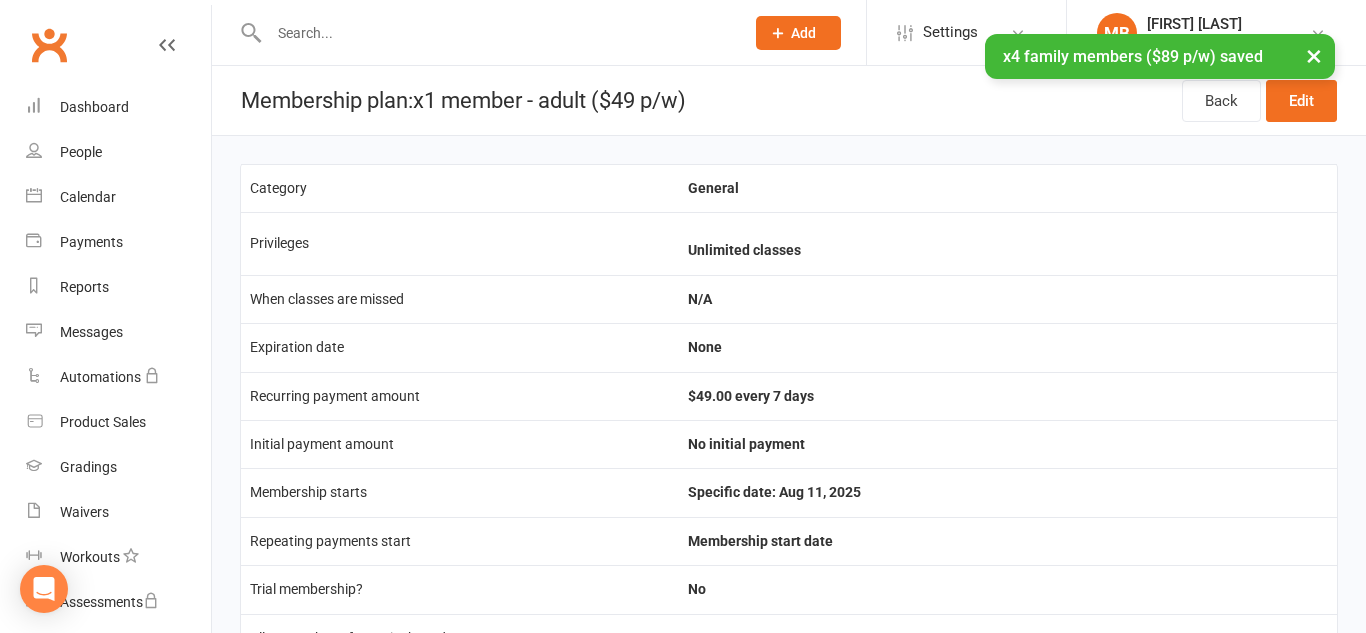 click on "Recurring payment amount" at bounding box center [460, 396] 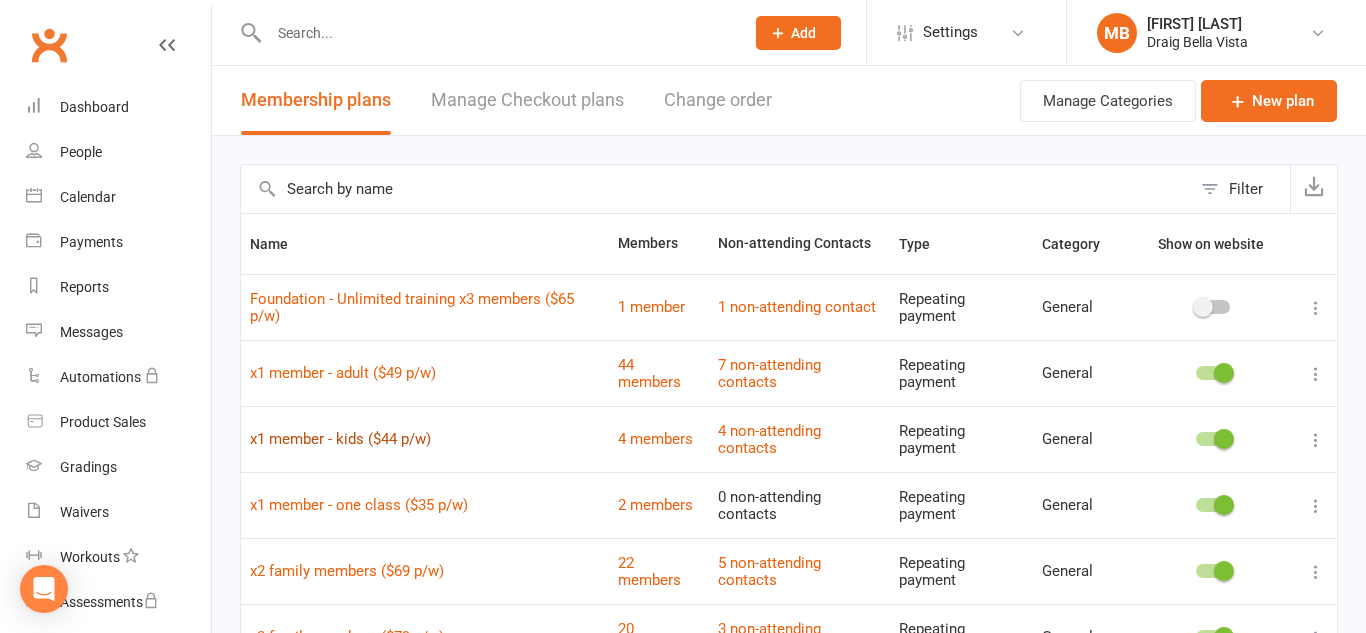 click on "x1 member - kids ($44 p/w)" at bounding box center [340, 439] 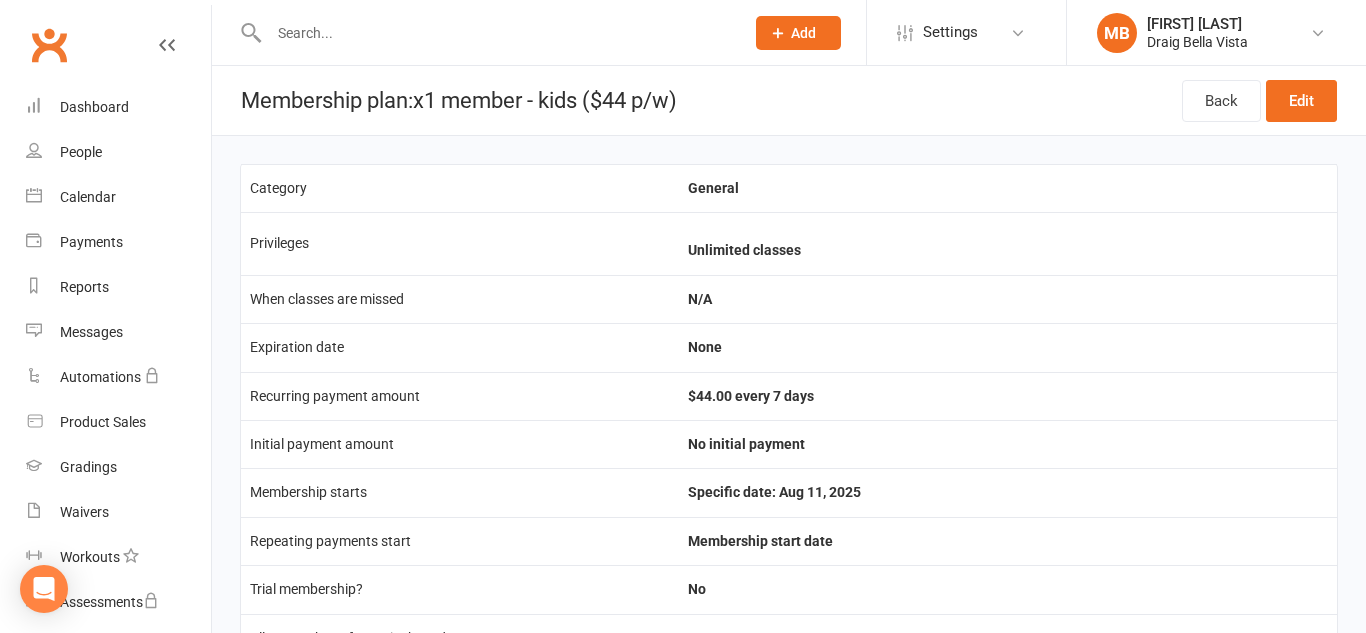 scroll, scrollTop: 44, scrollLeft: 0, axis: vertical 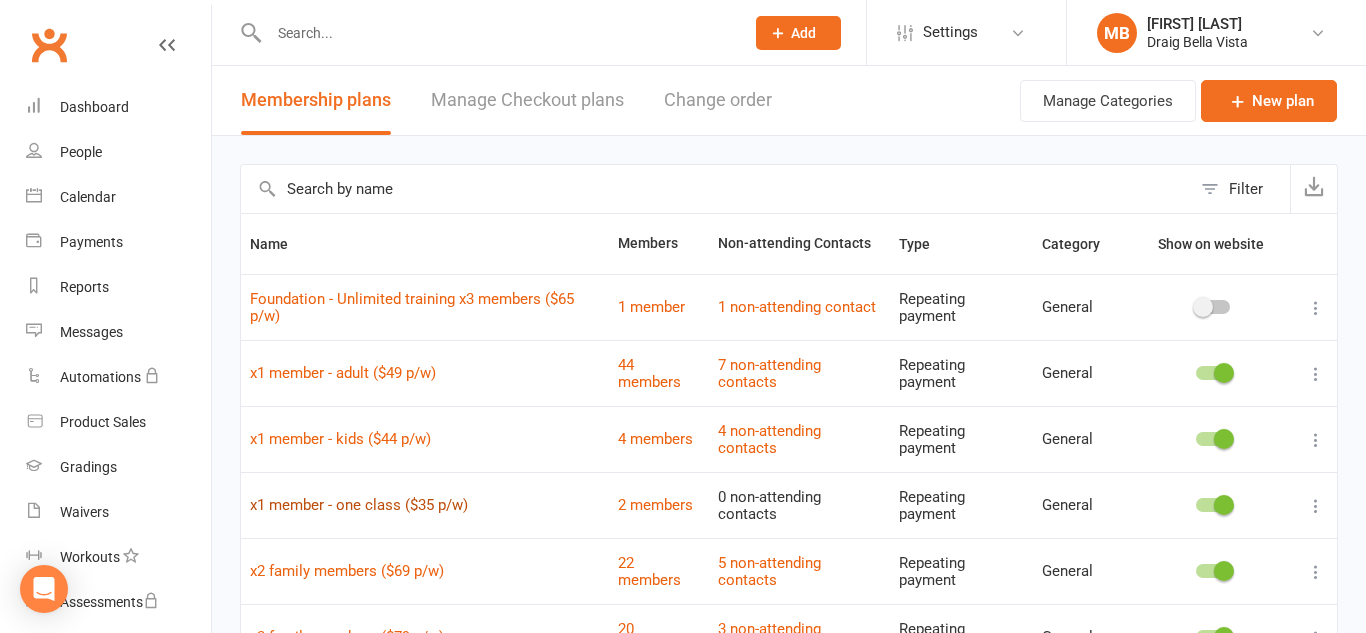 click on "x1 member - one class ($35 p/w)" at bounding box center [359, 505] 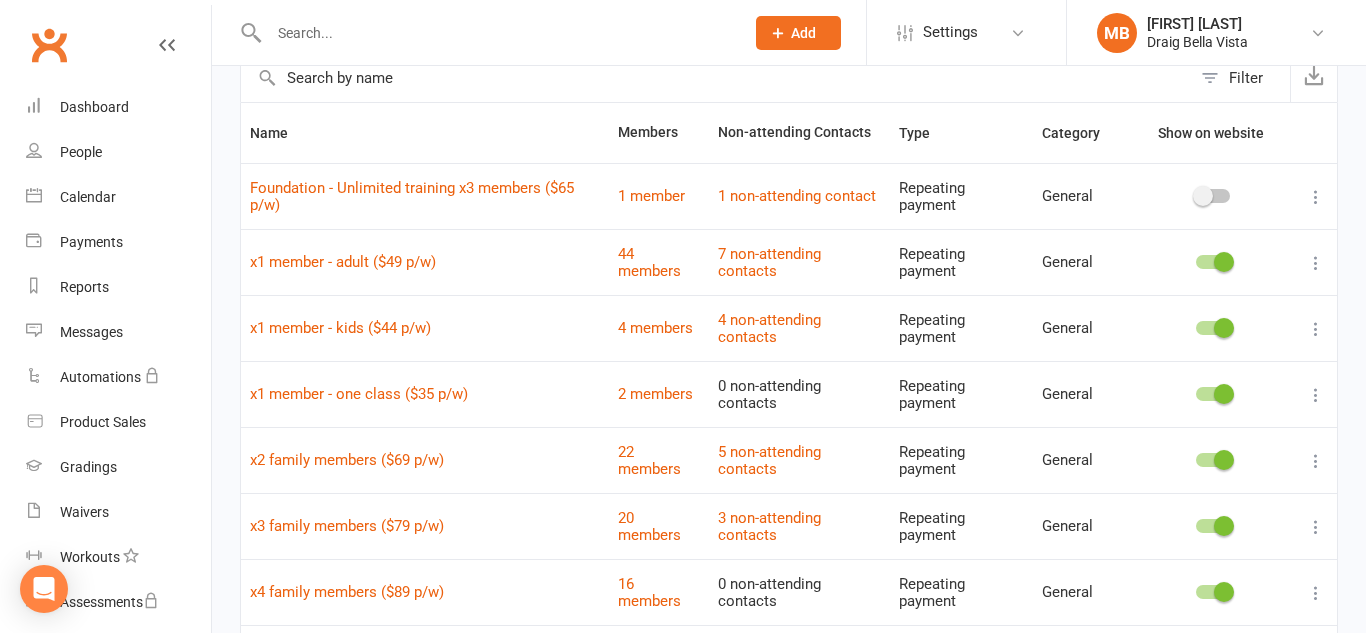 scroll, scrollTop: 118, scrollLeft: 0, axis: vertical 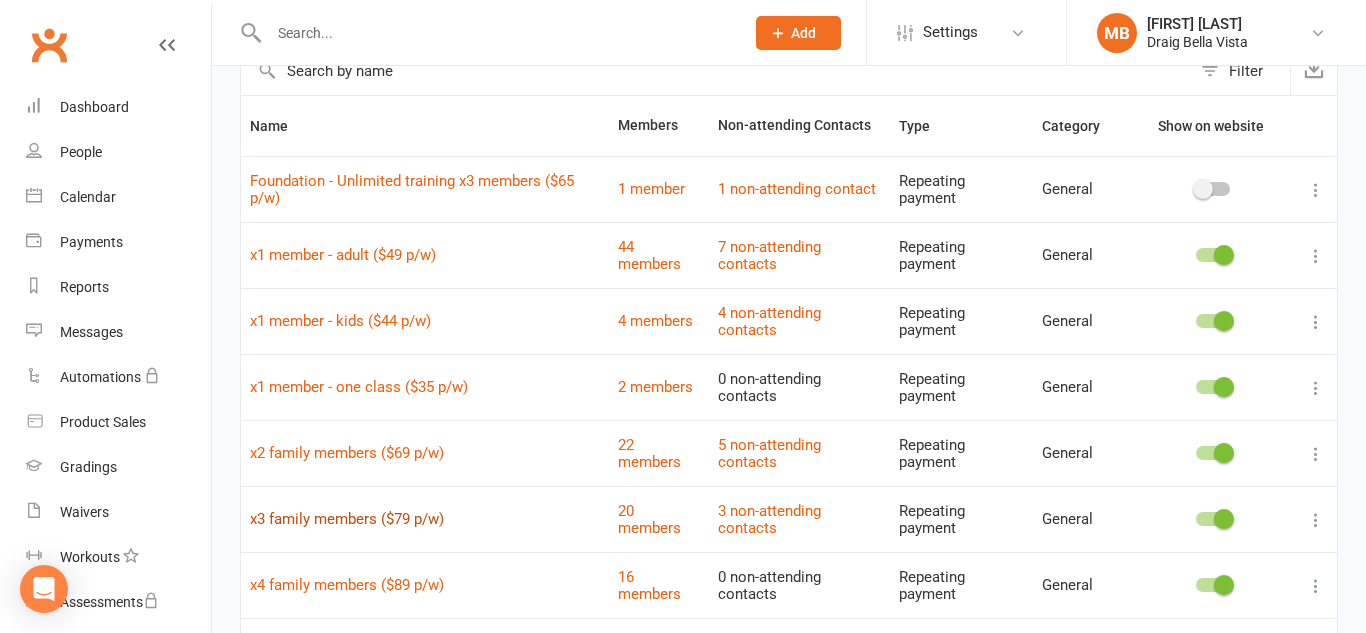 click on "x3 family members ($79 p/w)" at bounding box center (347, 519) 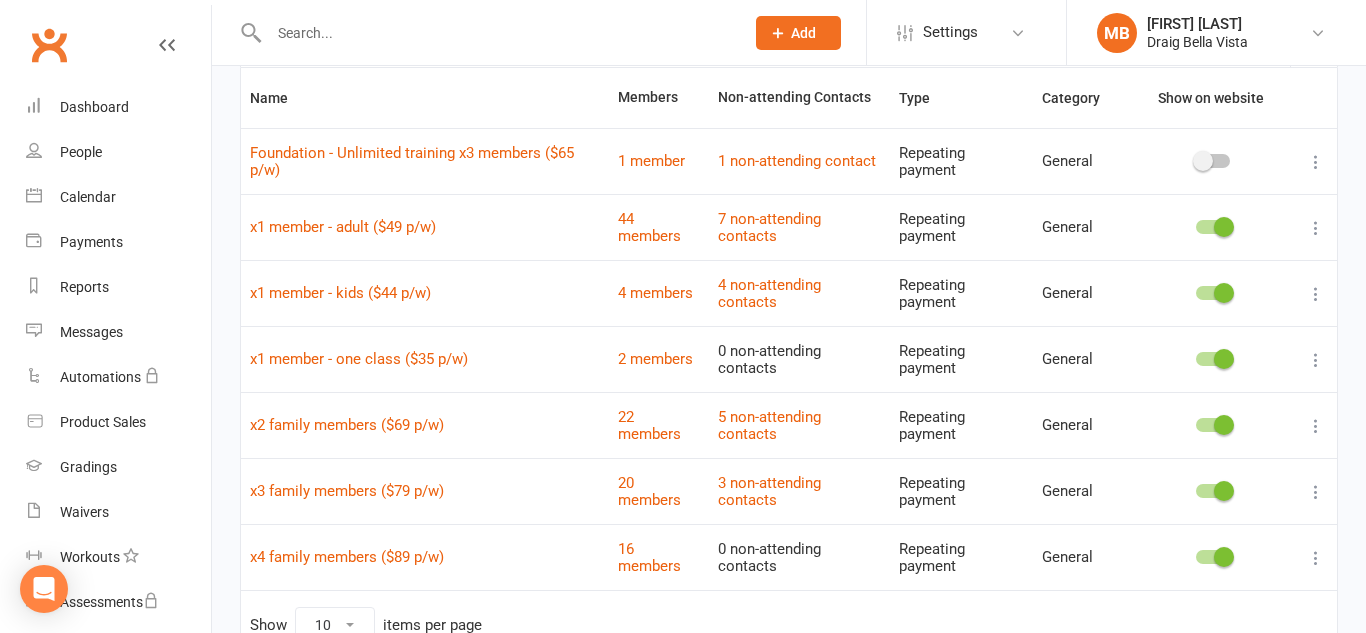 scroll, scrollTop: 258, scrollLeft: 0, axis: vertical 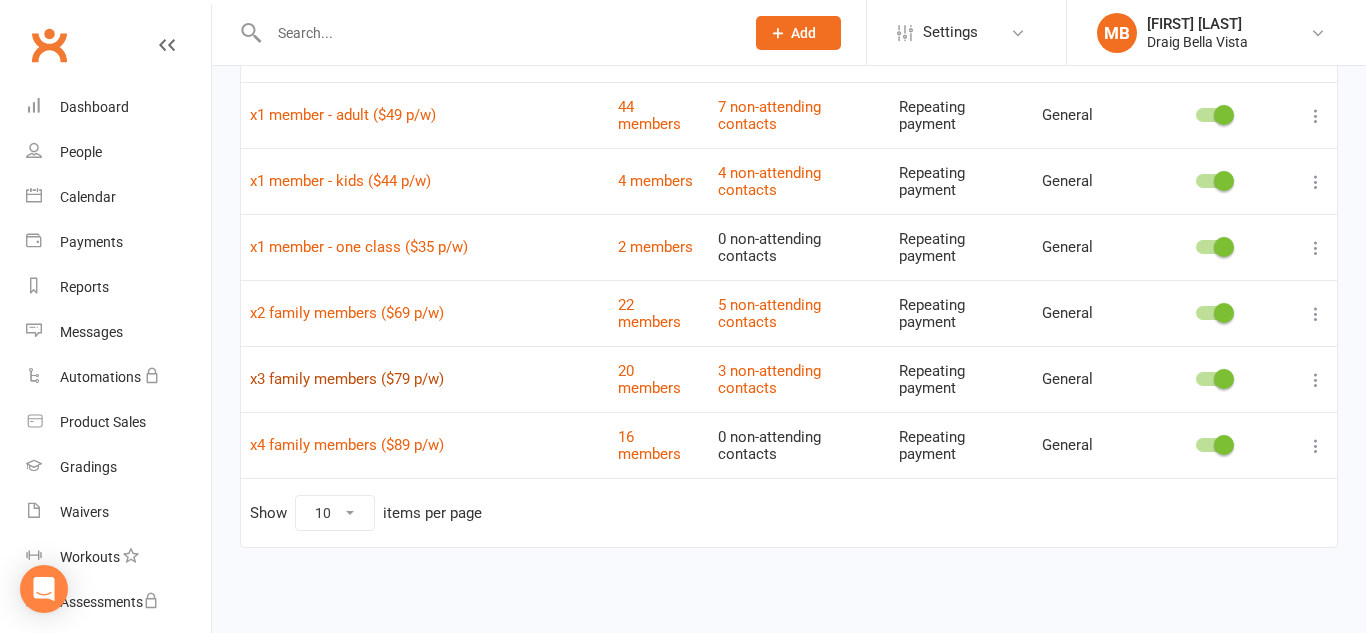 click on "x3 family members ($79 p/w)" at bounding box center [347, 379] 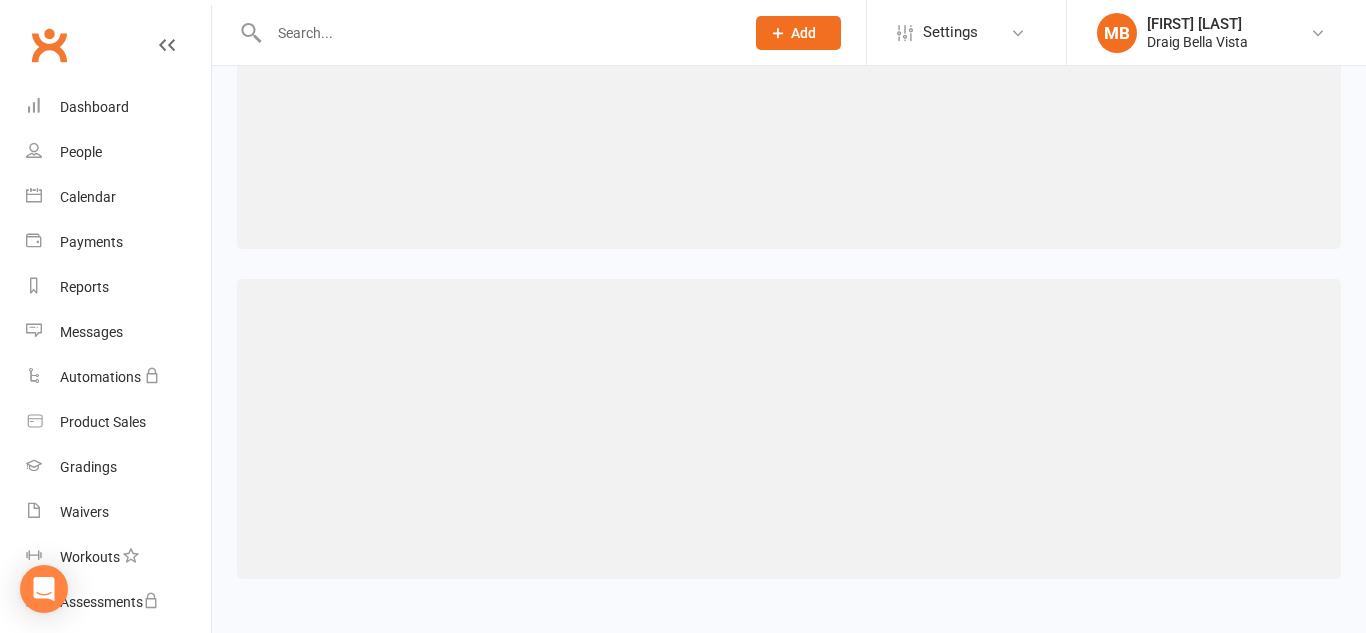 scroll, scrollTop: 0, scrollLeft: 0, axis: both 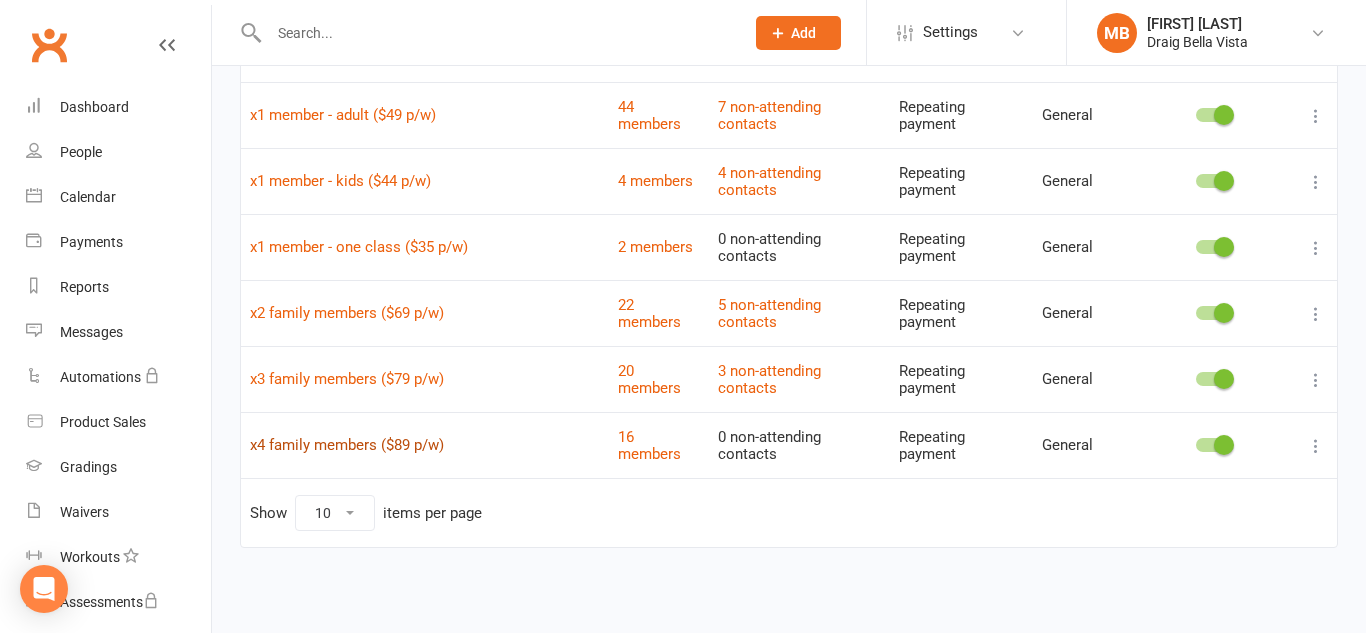 click on "x4 family members ($89 p/w)" at bounding box center [347, 445] 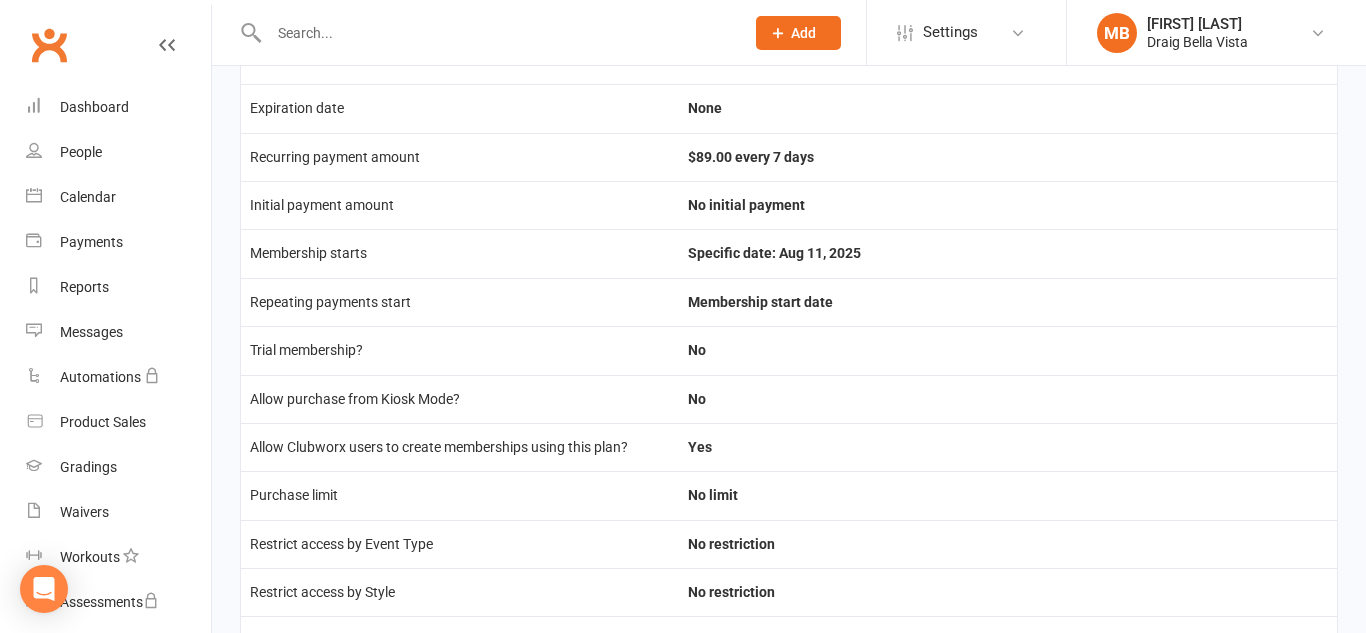 scroll, scrollTop: 240, scrollLeft: 0, axis: vertical 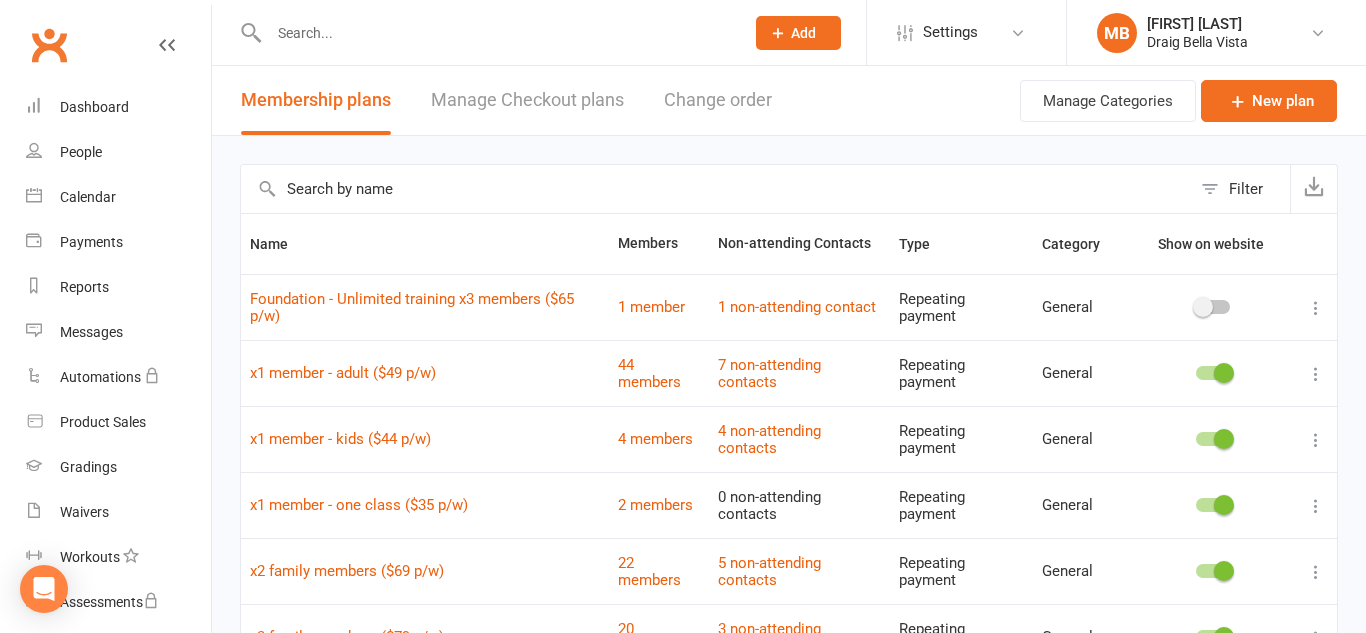 click at bounding box center (496, 33) 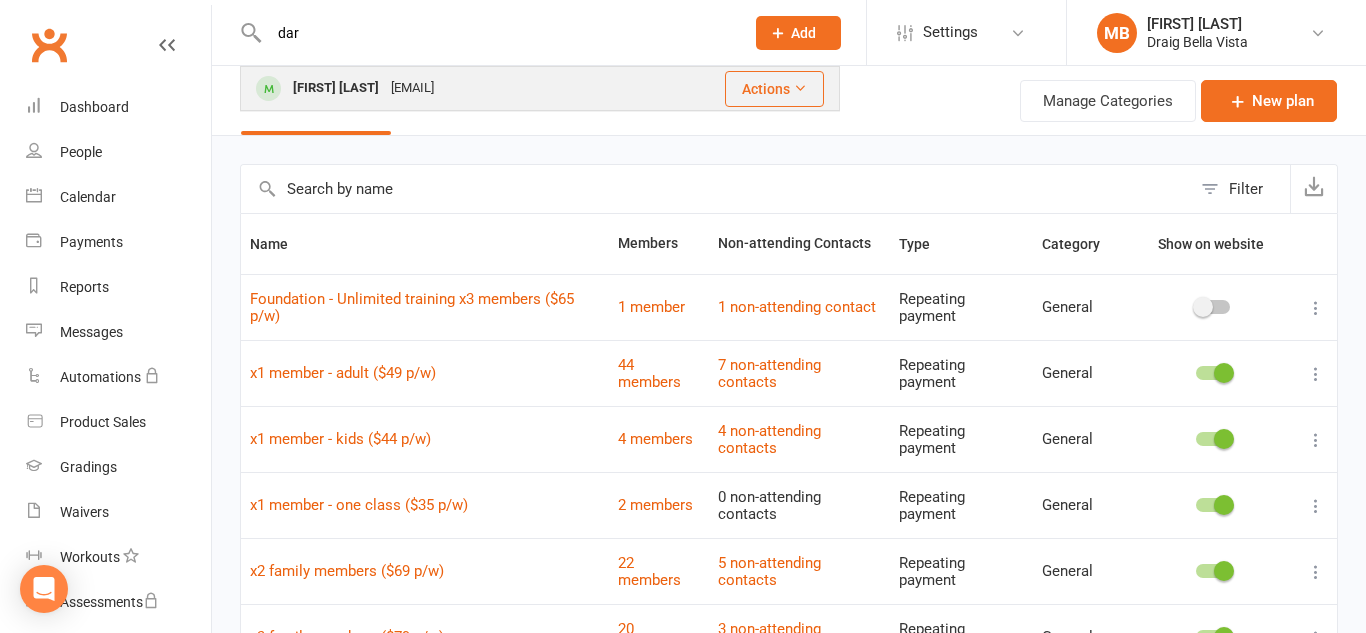 type on "dar" 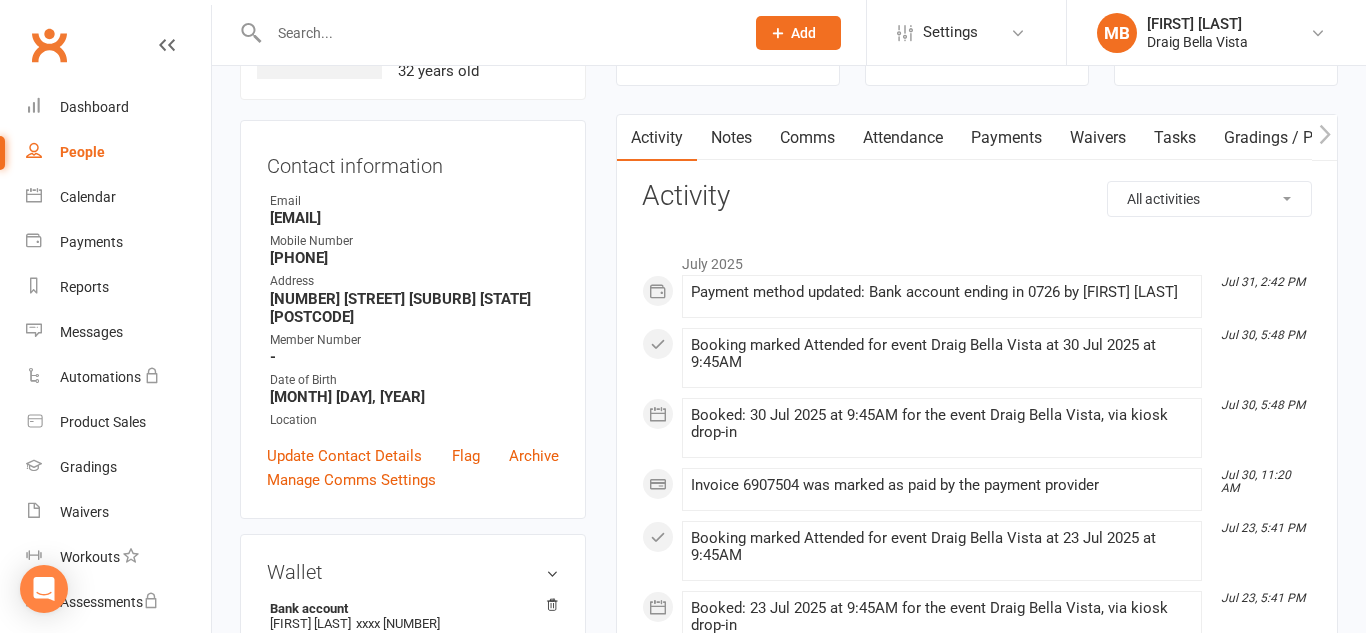 scroll, scrollTop: 162, scrollLeft: 0, axis: vertical 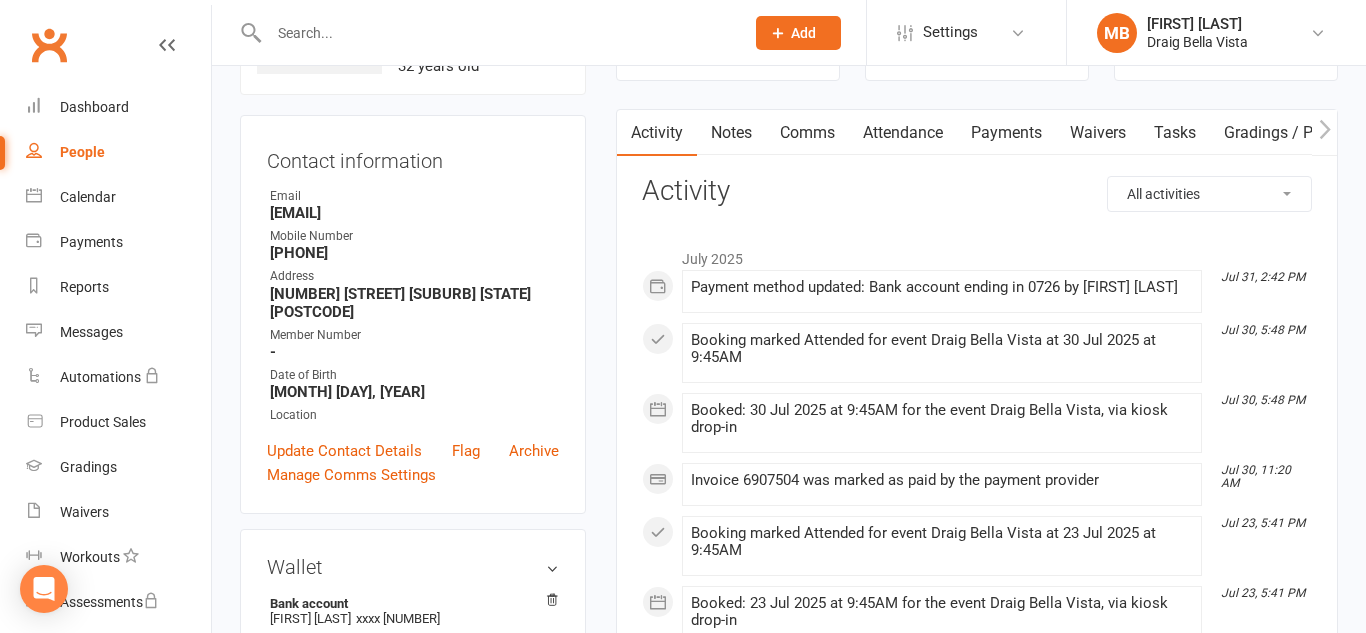 click on "Payments" at bounding box center (1006, 133) 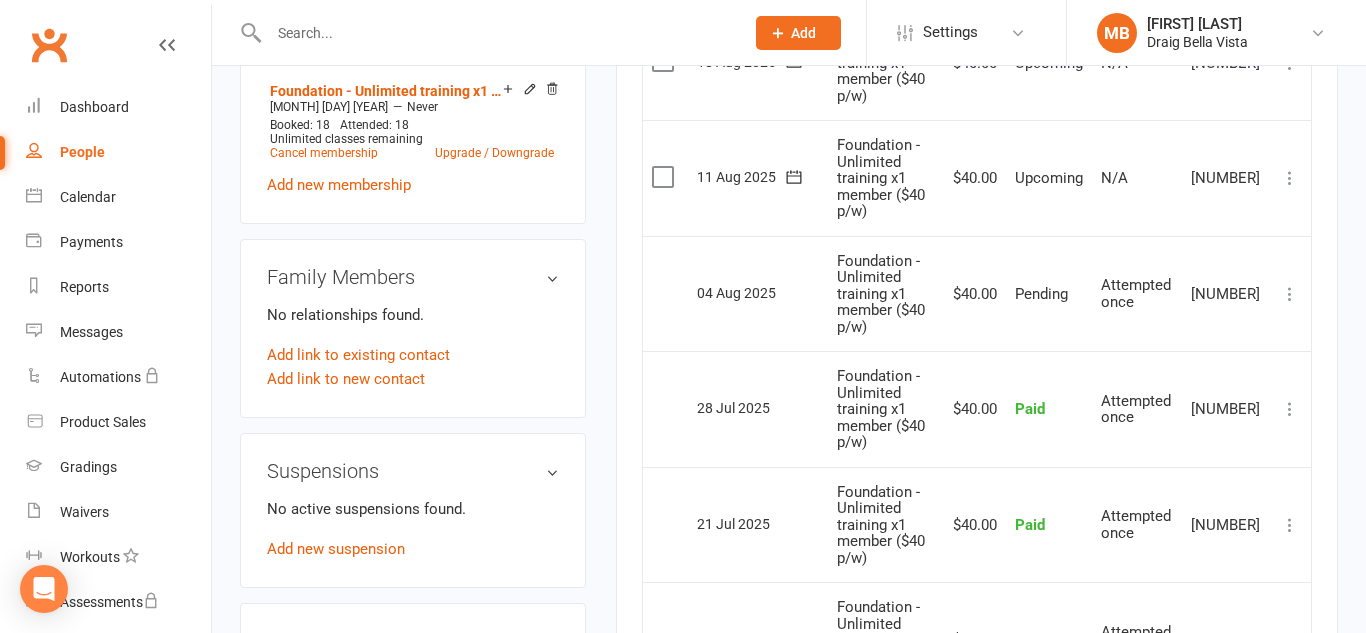 scroll, scrollTop: 0, scrollLeft: 0, axis: both 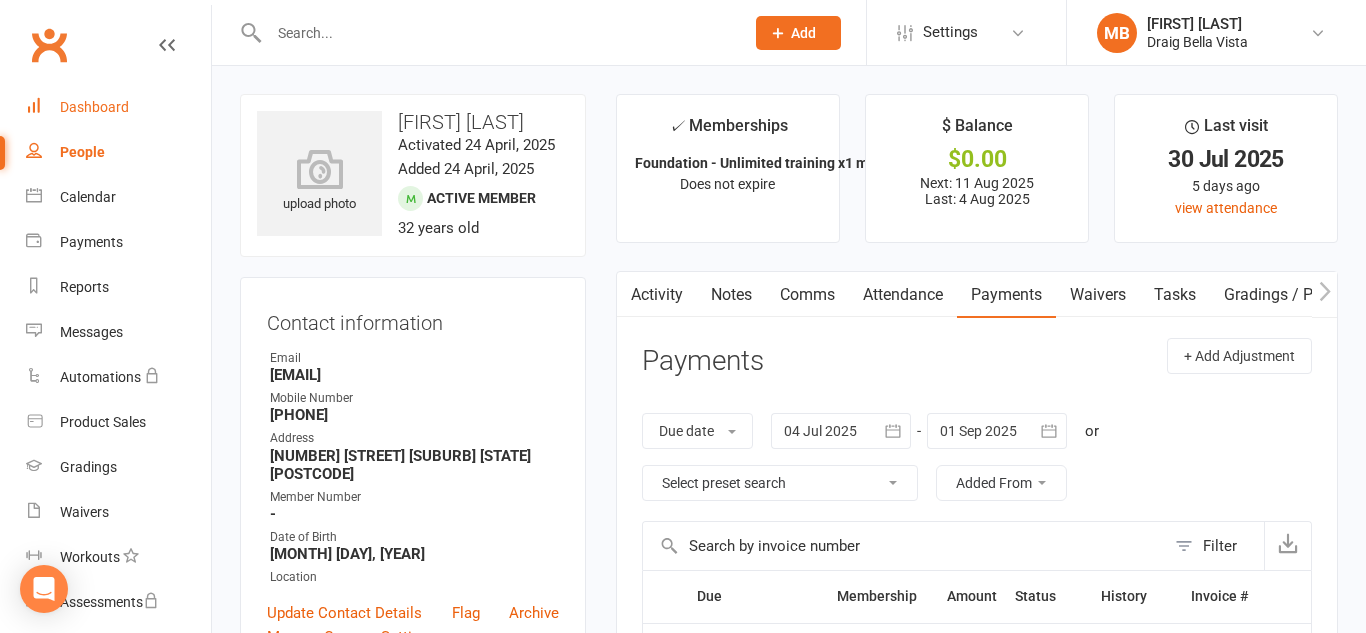click on "Dashboard" at bounding box center [118, 107] 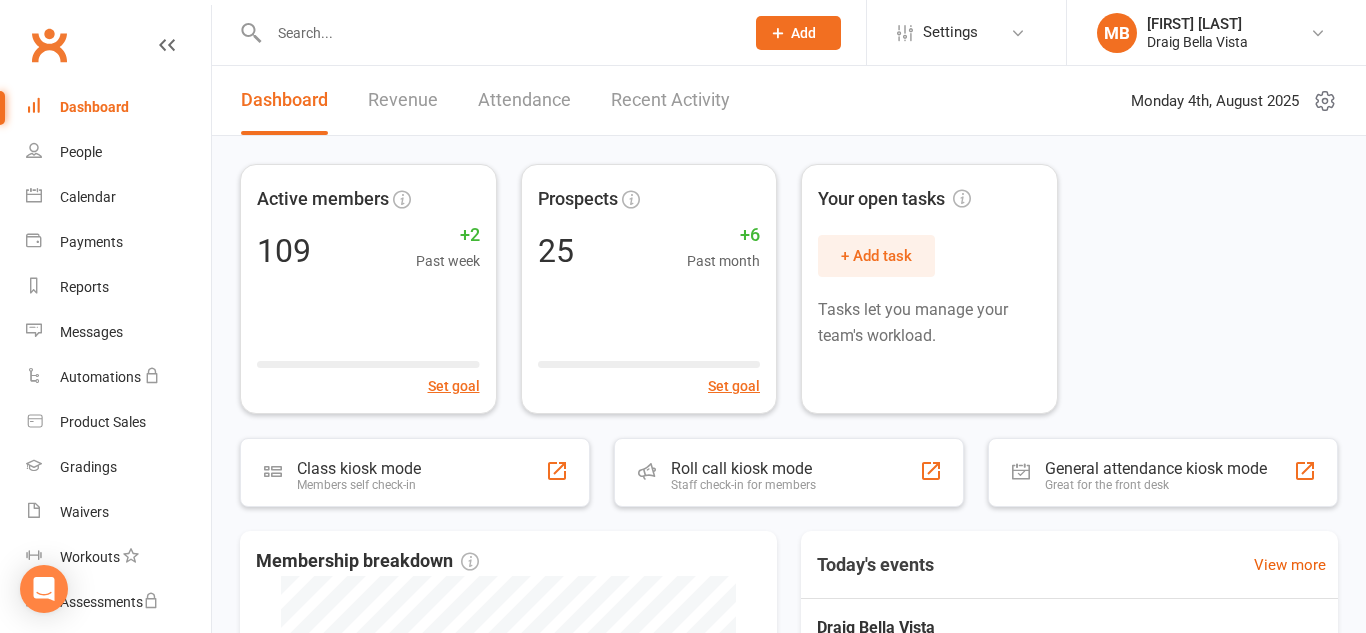 click on "Clubworx" at bounding box center (105, 57) 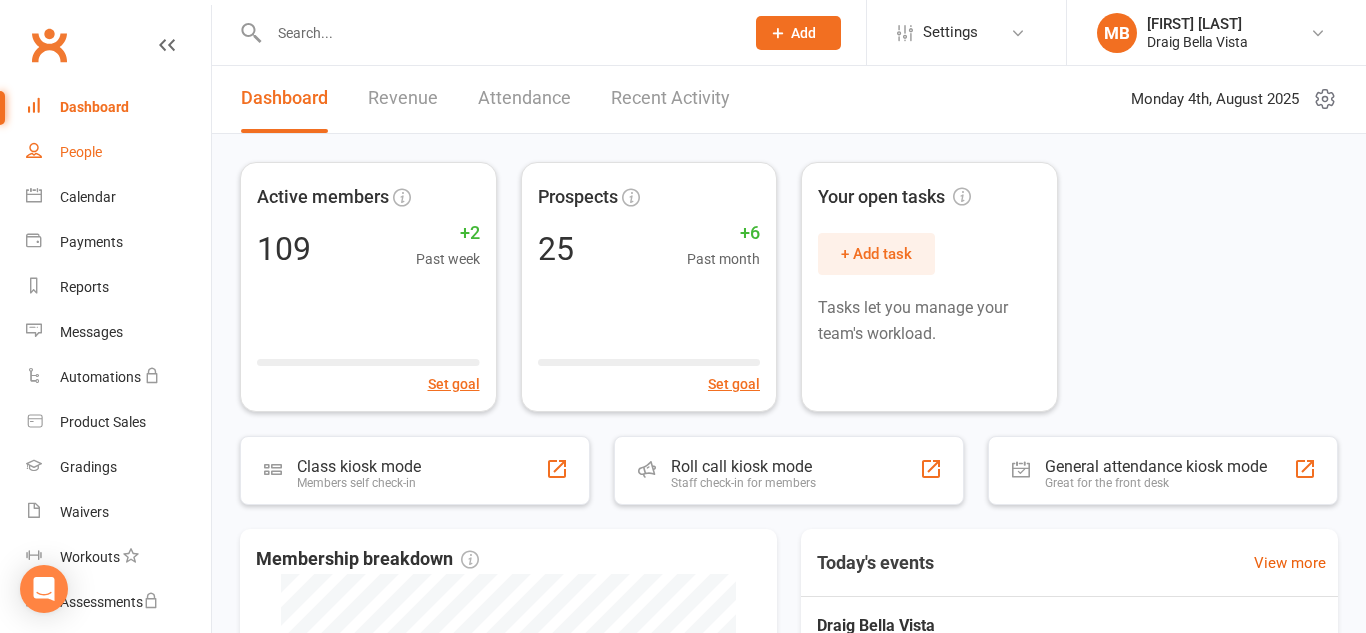 click on "People" at bounding box center (81, 152) 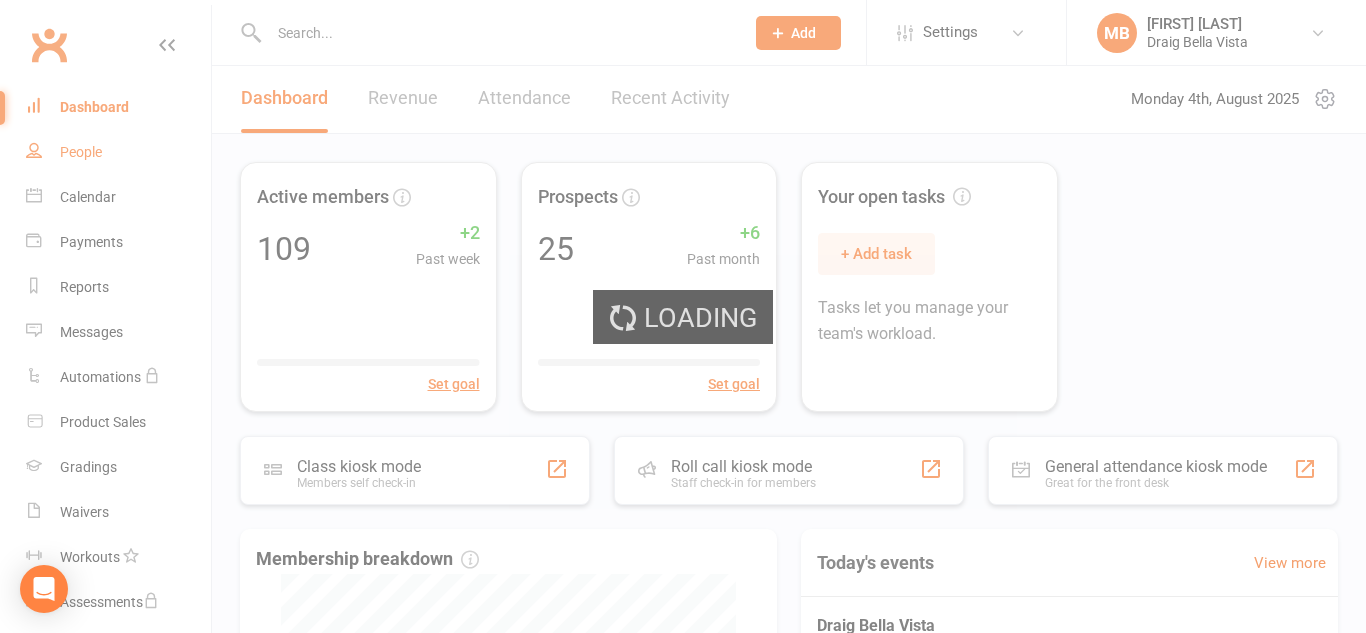 scroll, scrollTop: 0, scrollLeft: 0, axis: both 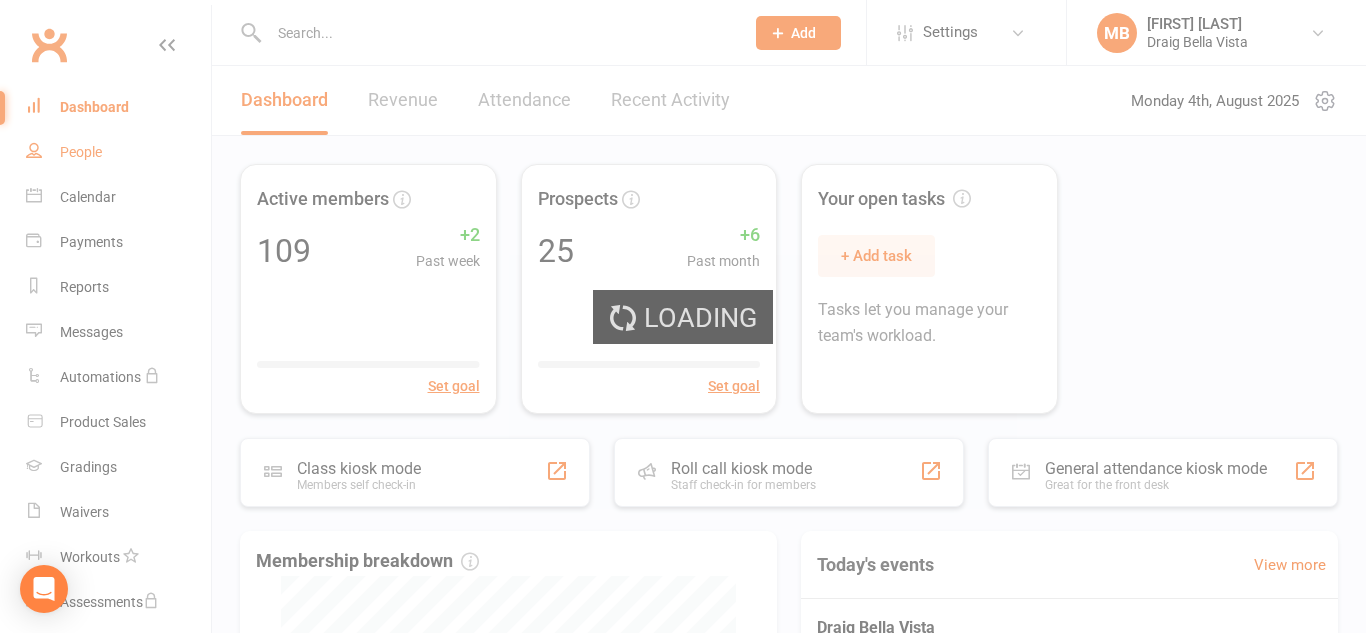 select on "100" 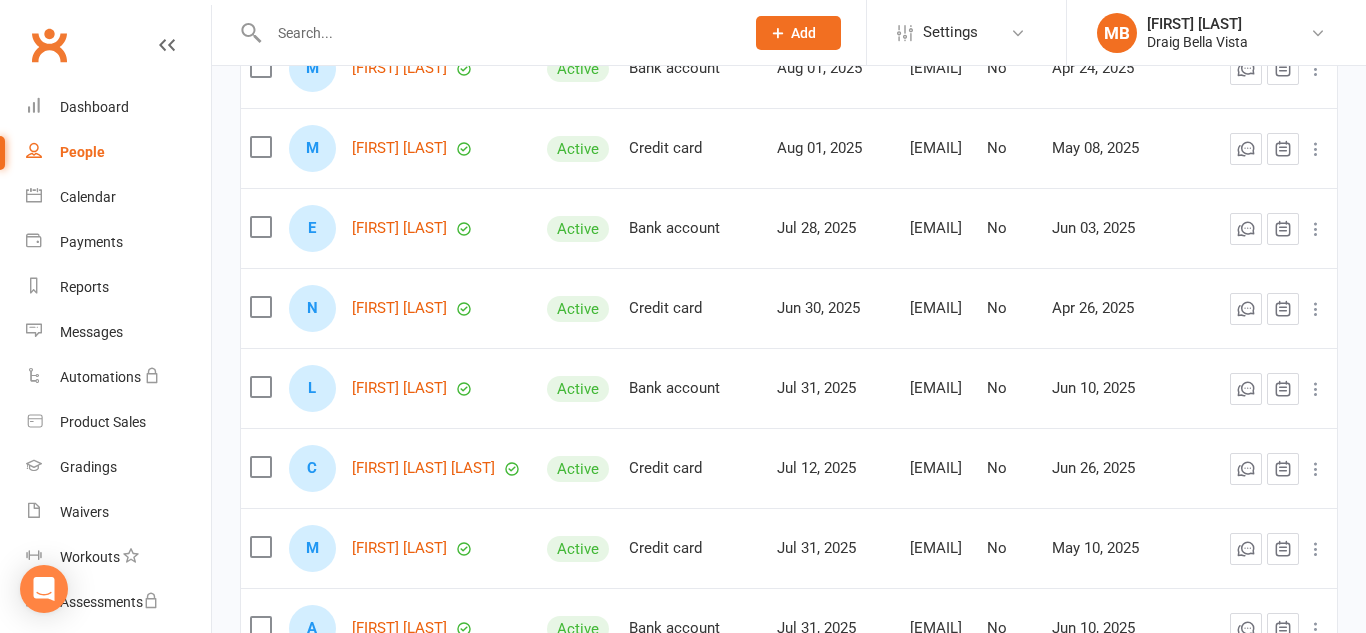 scroll, scrollTop: 2728, scrollLeft: 0, axis: vertical 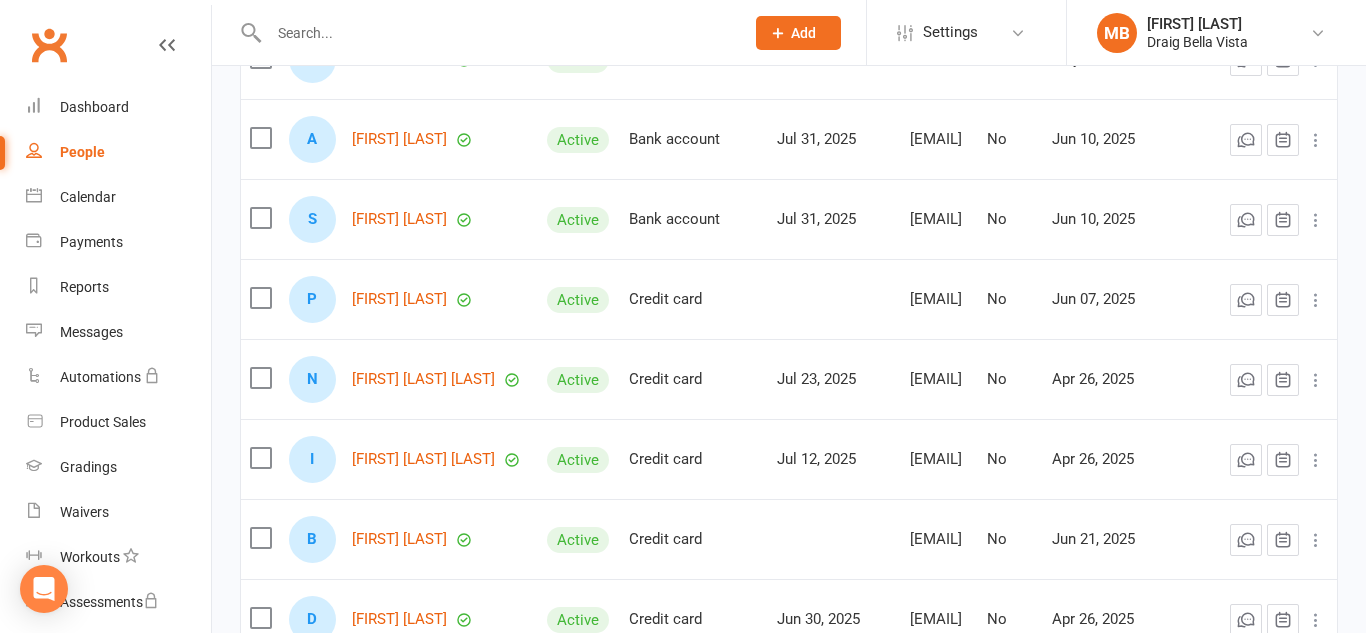 click on "P [FIRST] [LAST]" at bounding box center (409, 299) 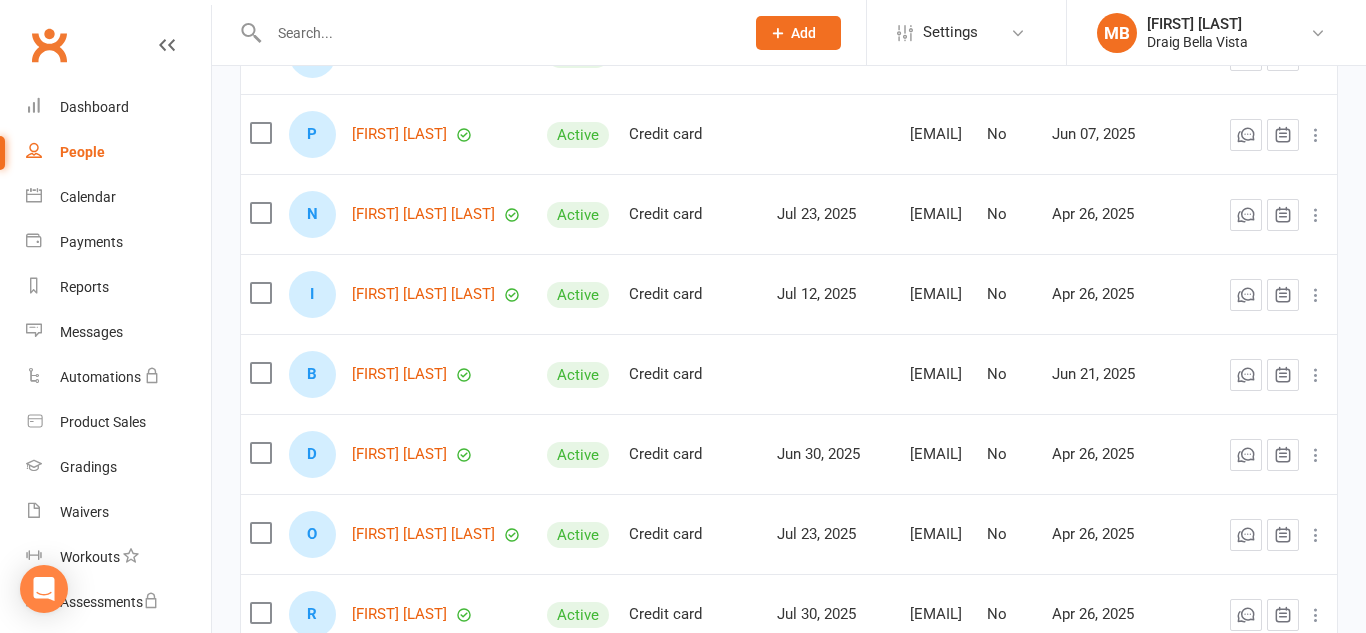 scroll, scrollTop: 3374, scrollLeft: 0, axis: vertical 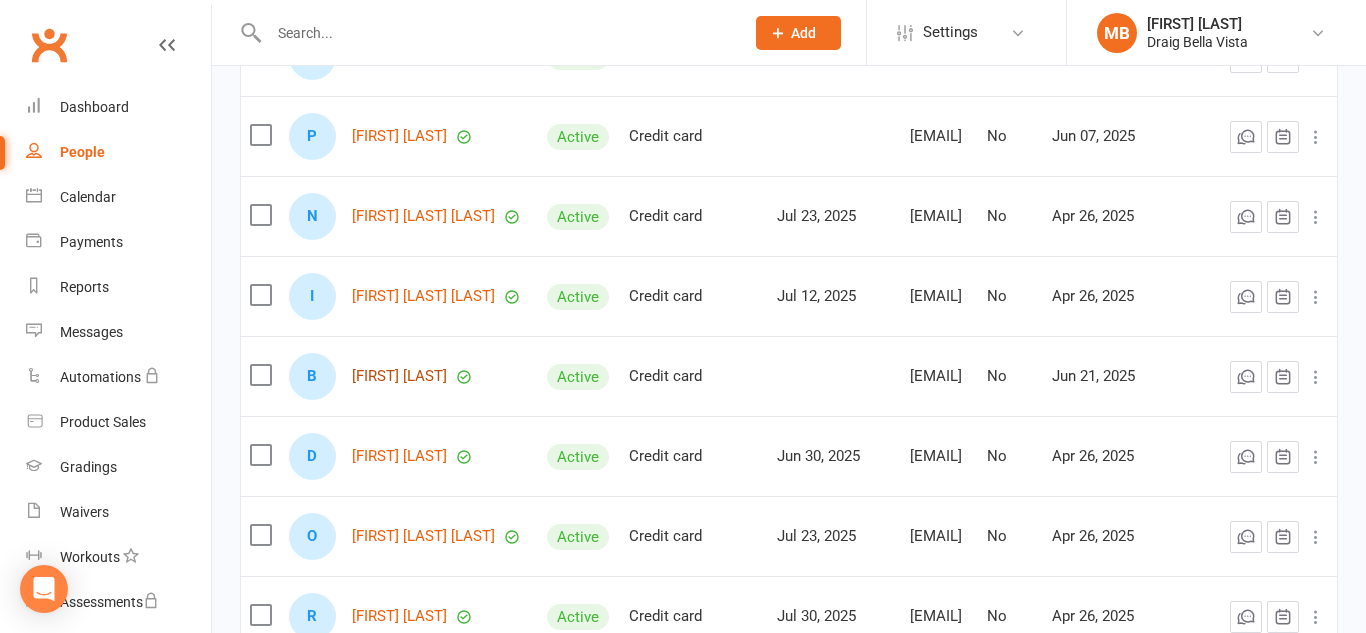 click on "[FIRST] [LAST]" at bounding box center [399, 376] 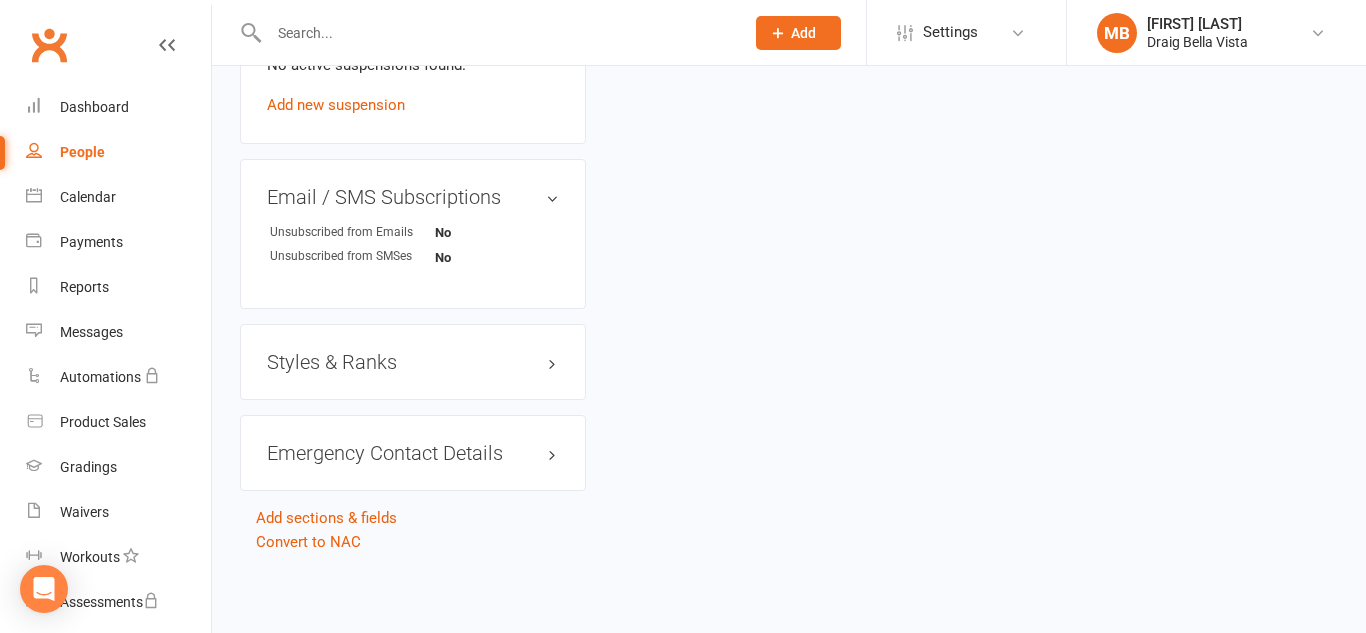 scroll, scrollTop: 0, scrollLeft: 0, axis: both 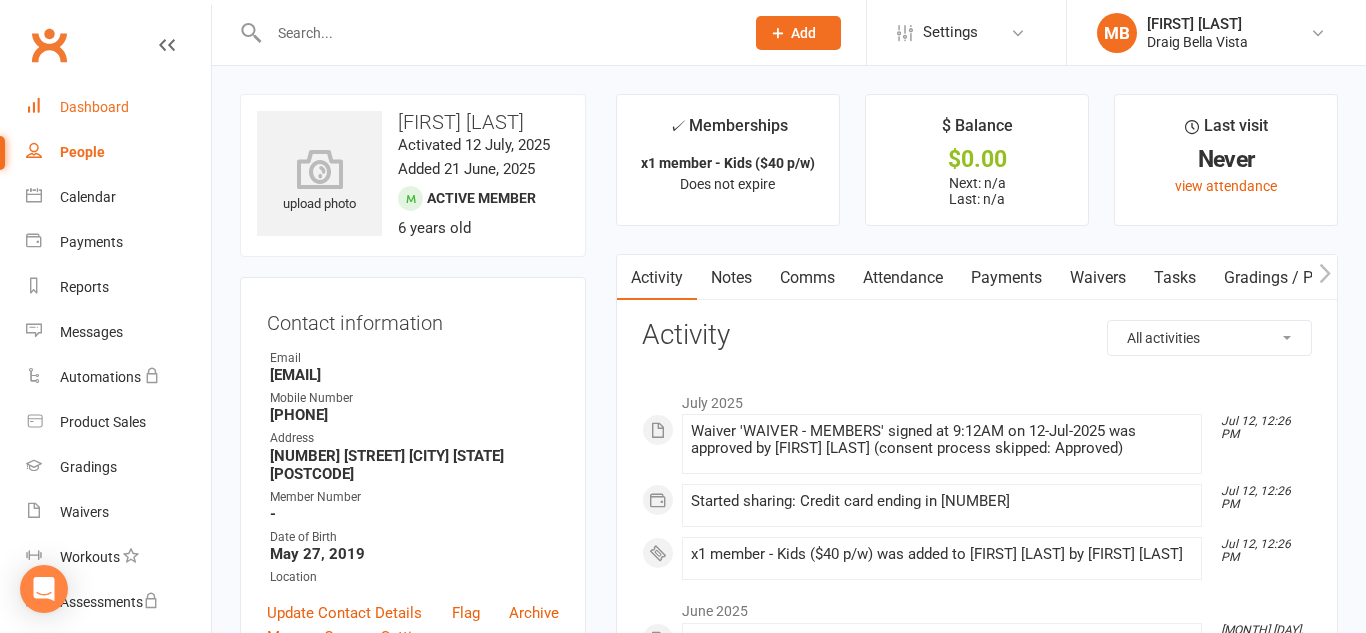 click on "Dashboard" at bounding box center (94, 107) 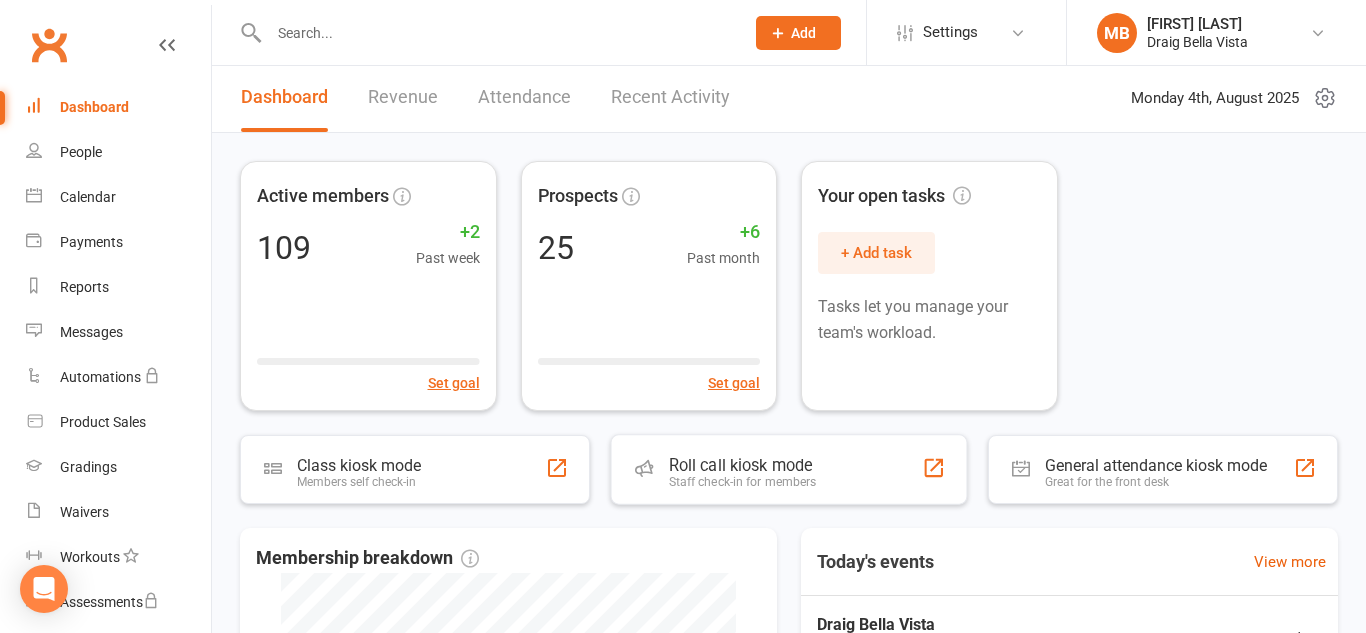 scroll, scrollTop: 6, scrollLeft: 0, axis: vertical 